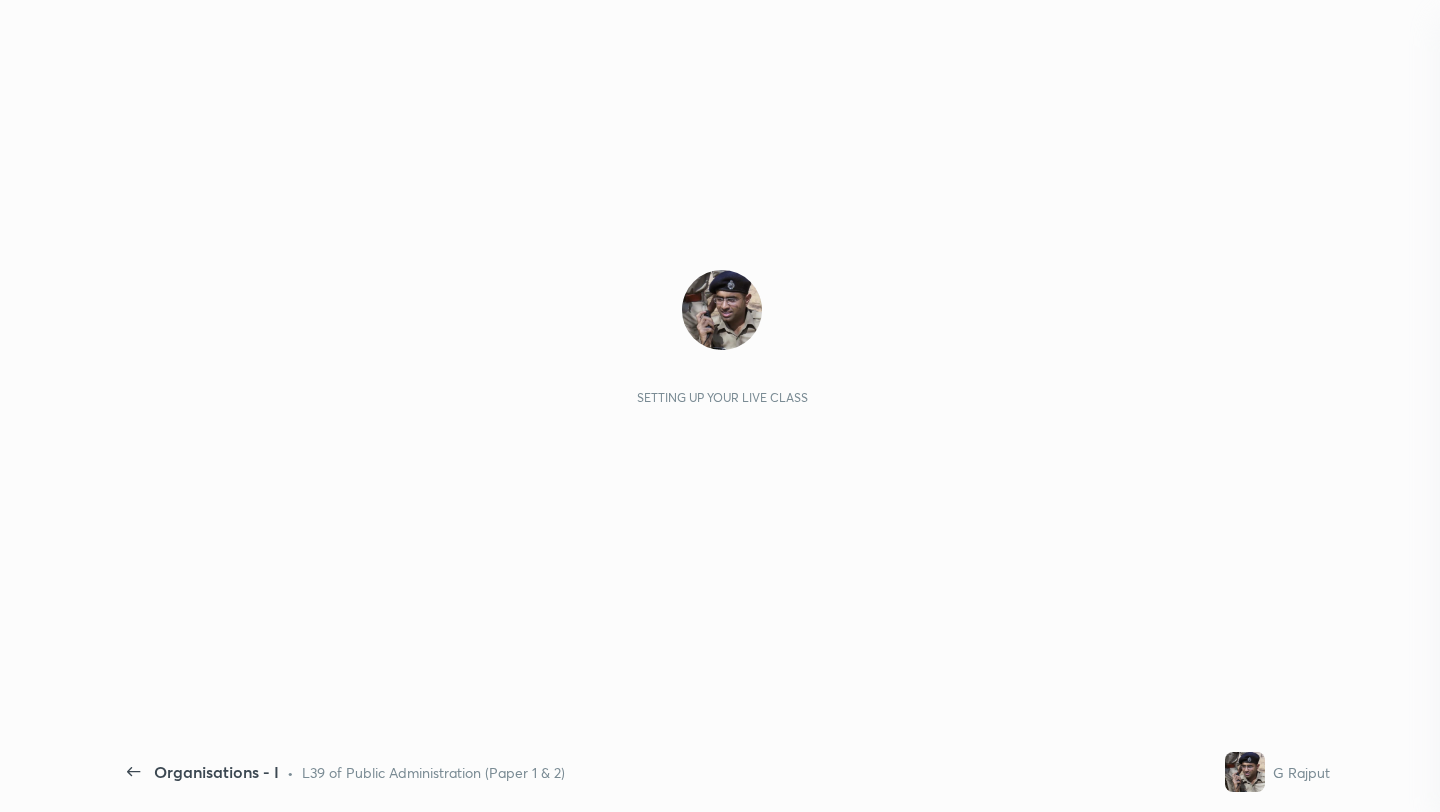 scroll, scrollTop: 0, scrollLeft: 0, axis: both 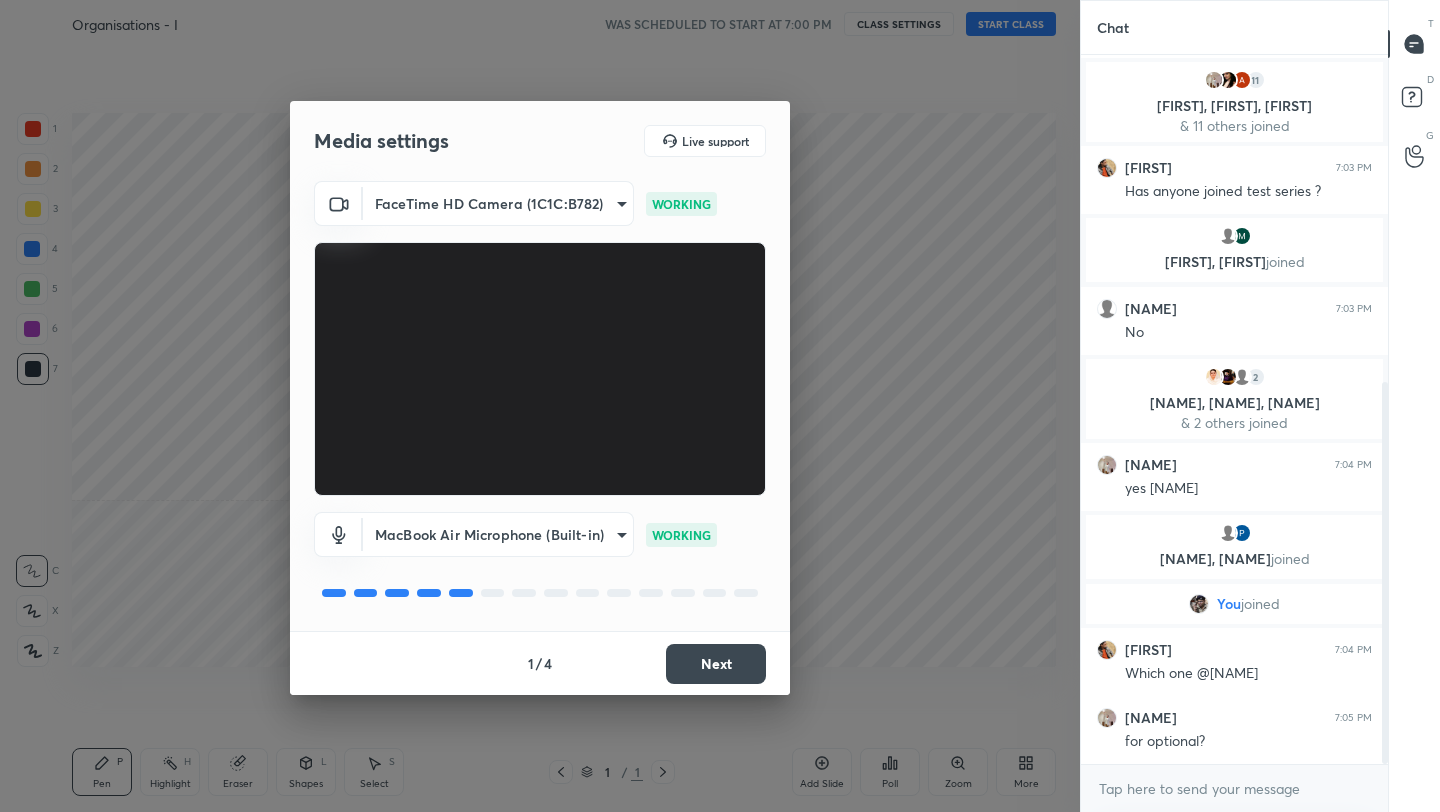 click on "Next" at bounding box center [716, 664] 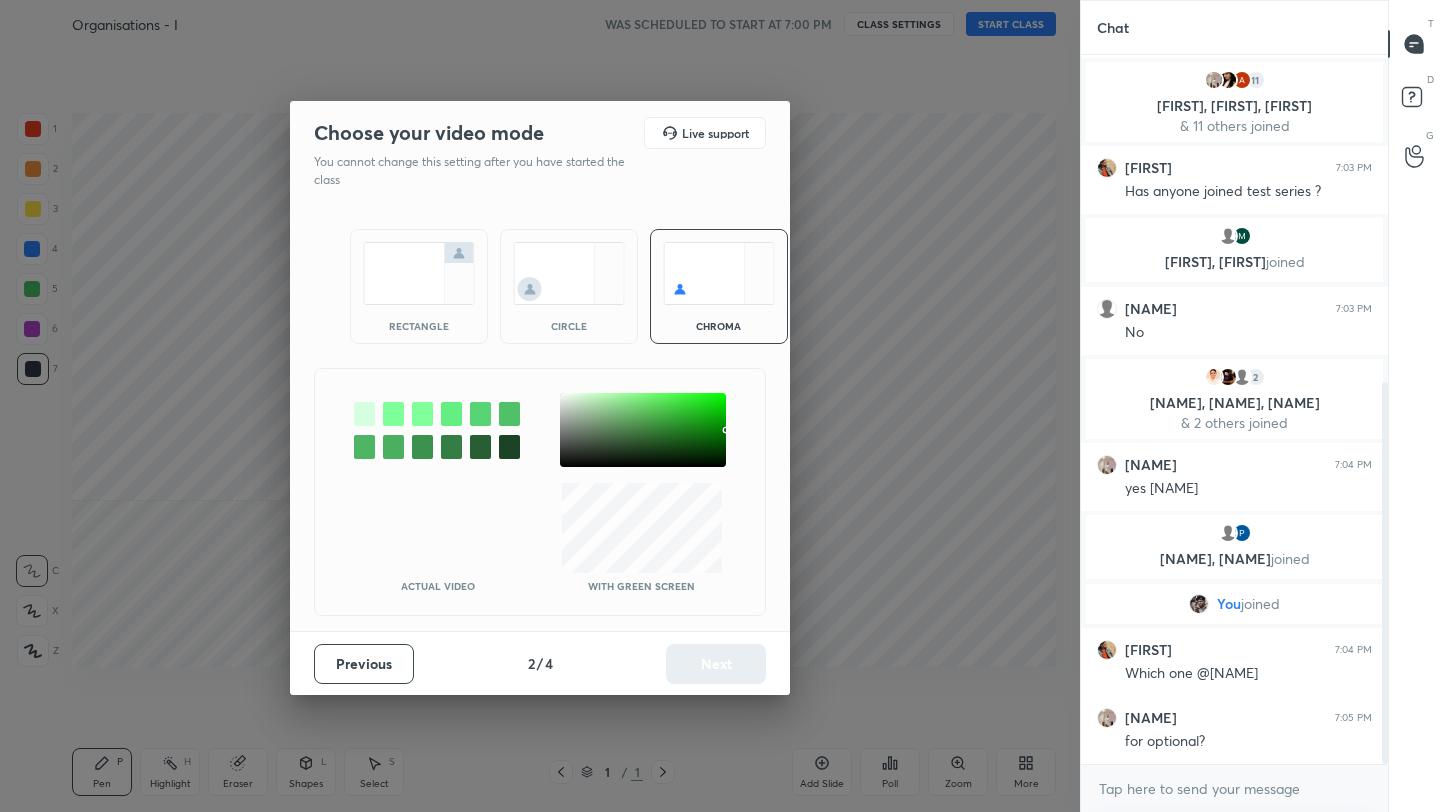 click at bounding box center [419, 273] 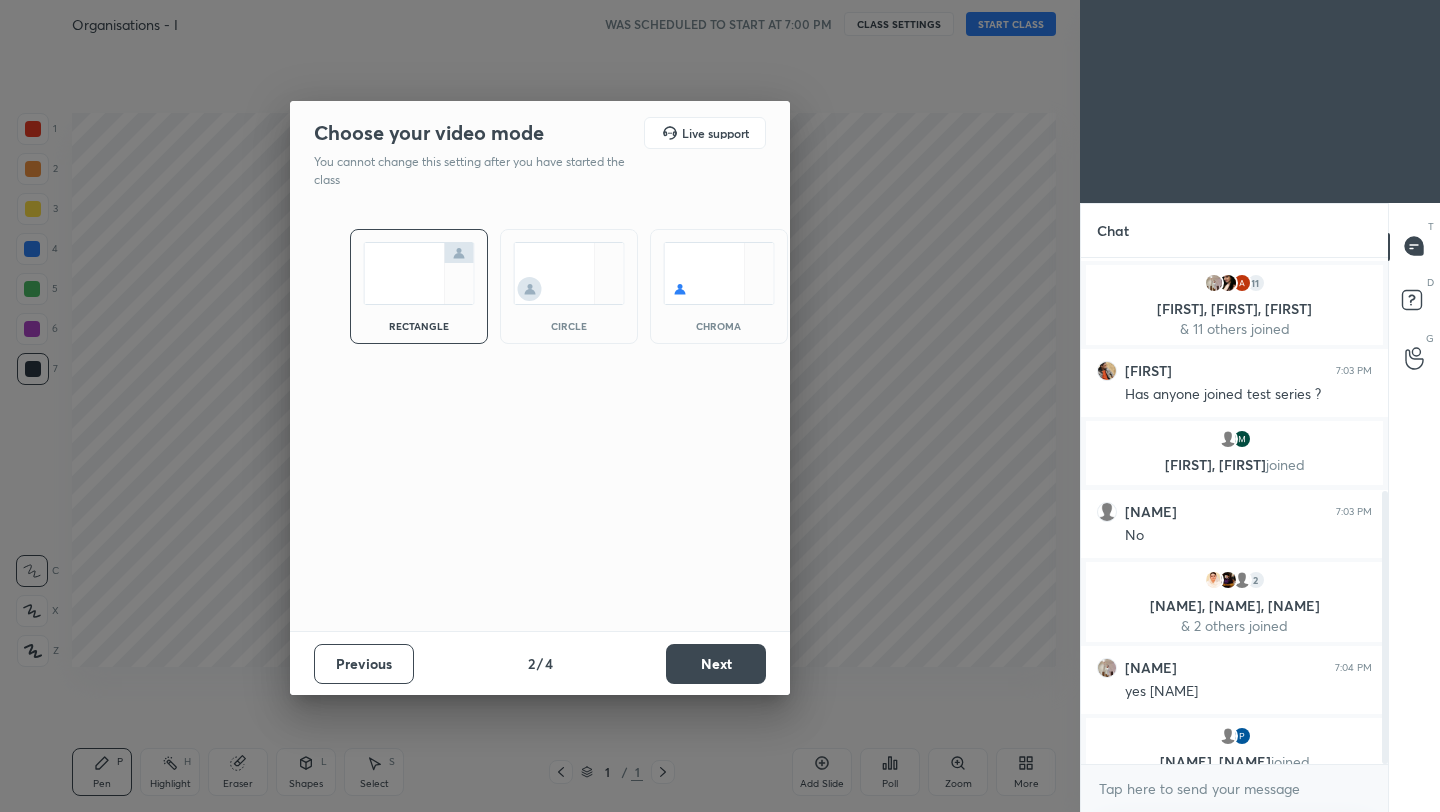 click on "Next" at bounding box center (716, 664) 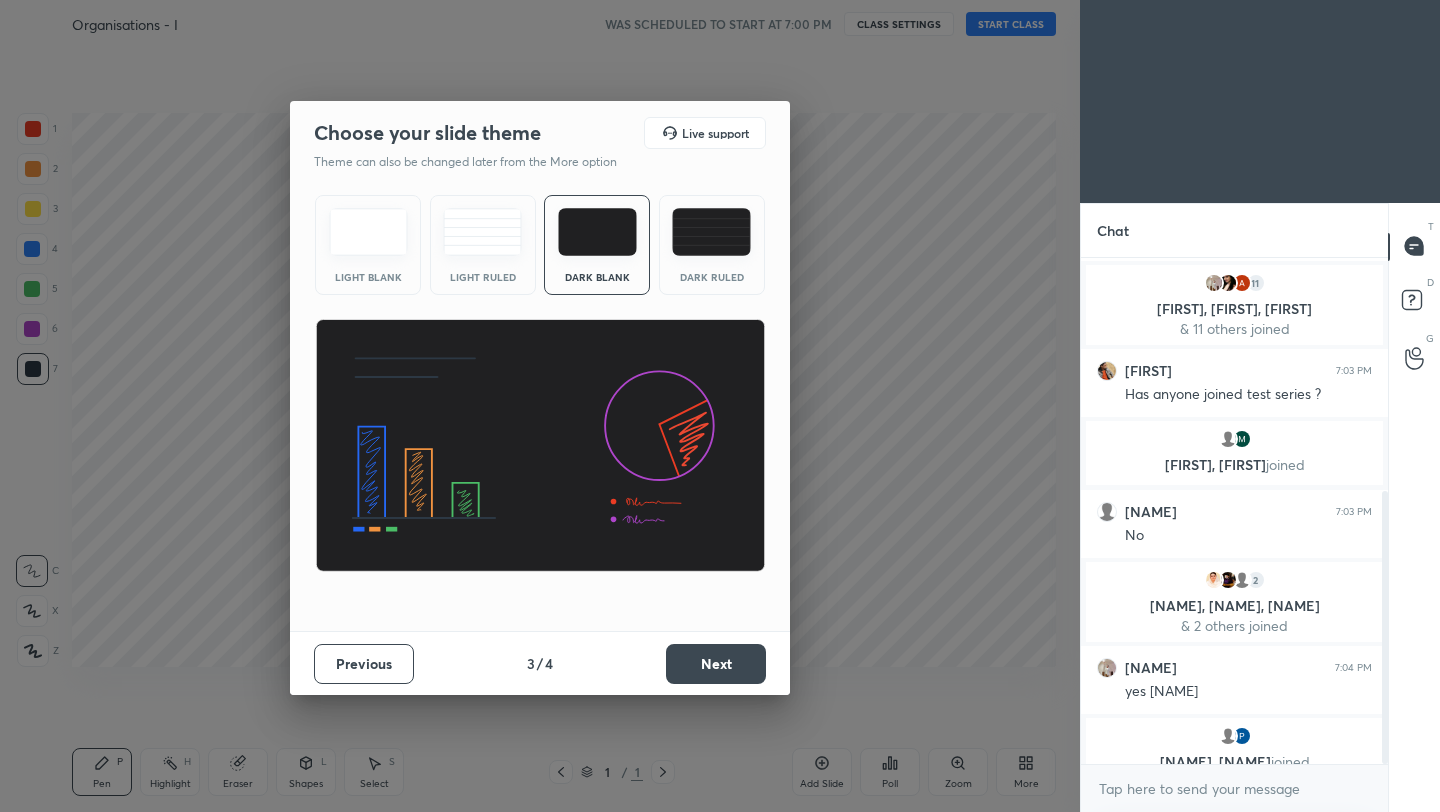click on "Next" at bounding box center [716, 664] 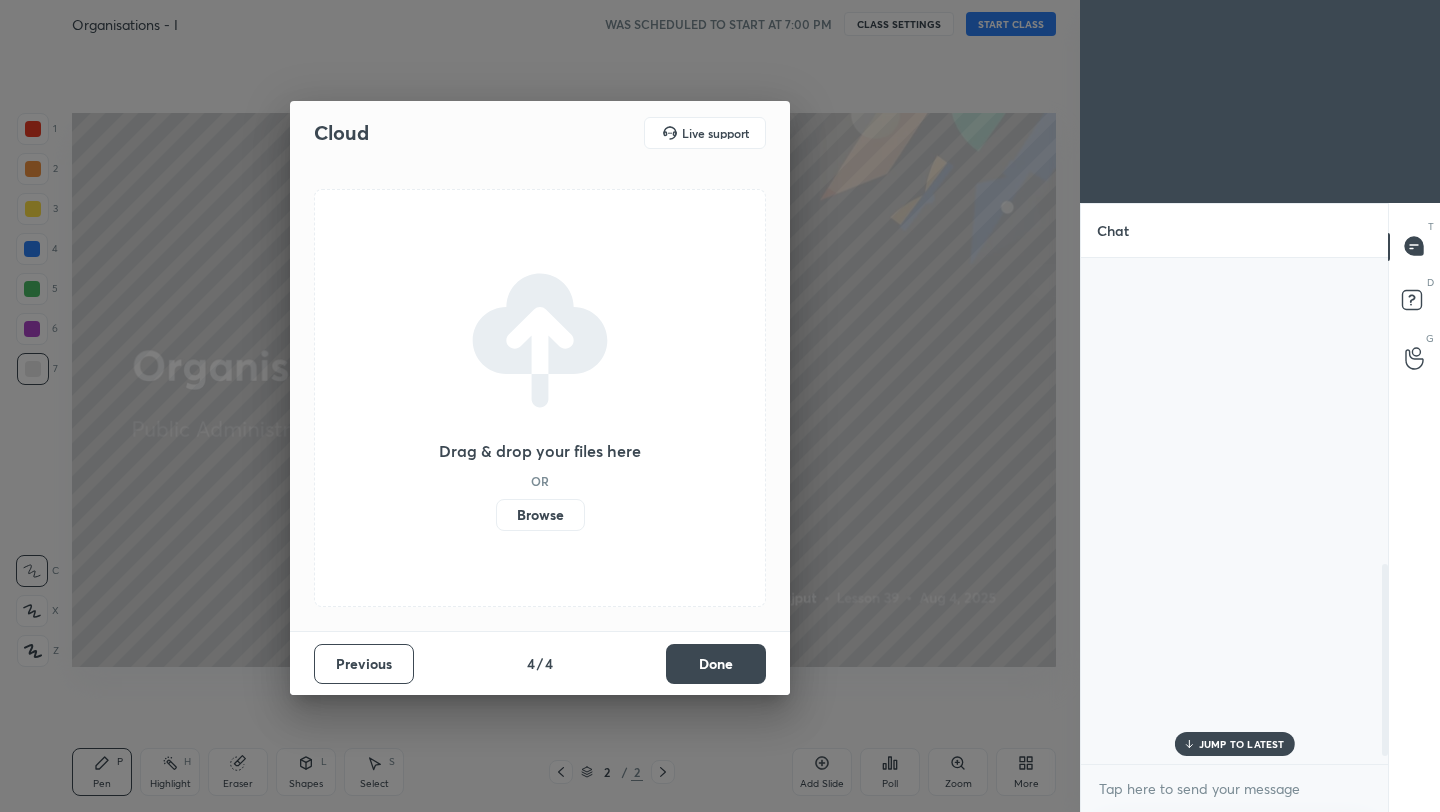 scroll, scrollTop: 828, scrollLeft: 0, axis: vertical 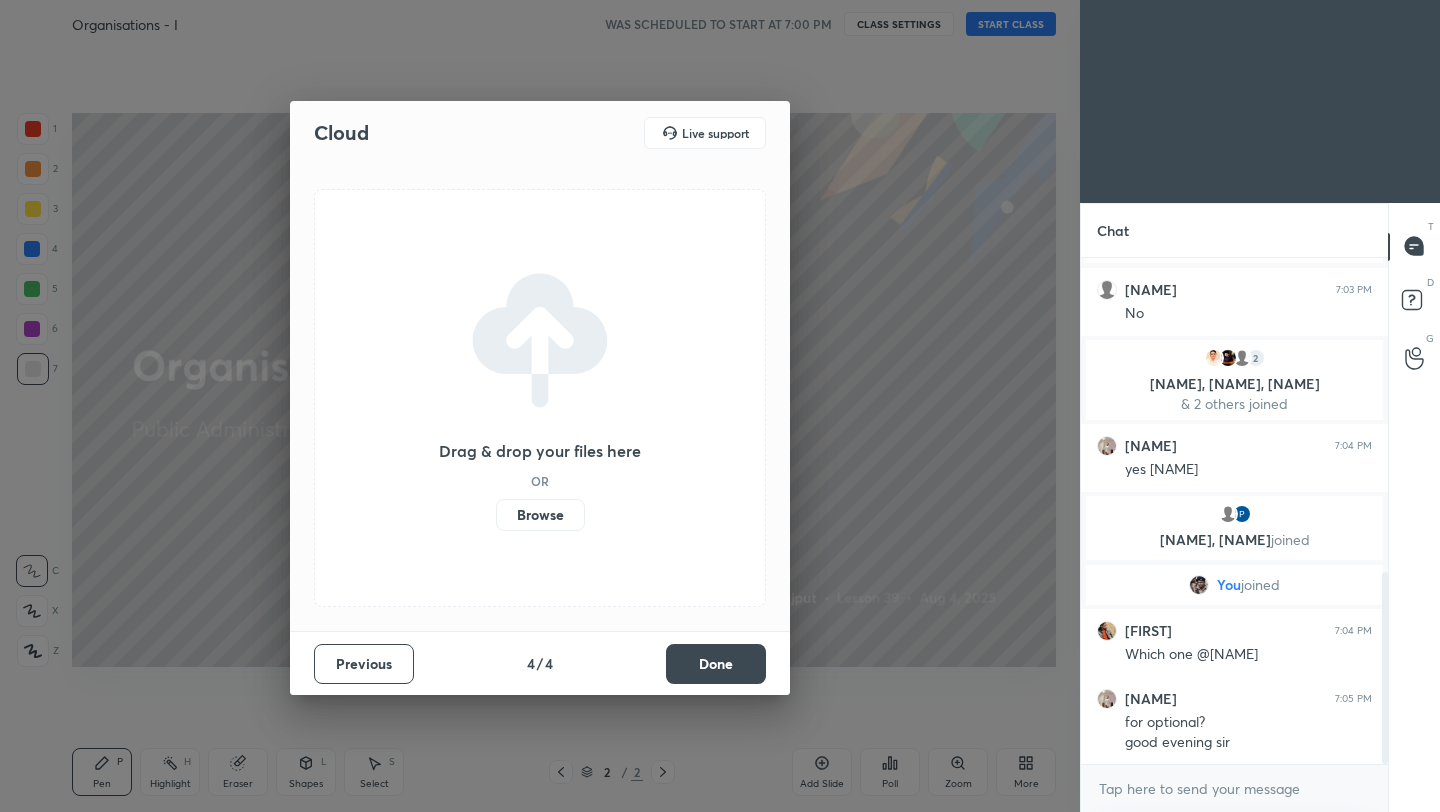click on "Browse" at bounding box center [540, 515] 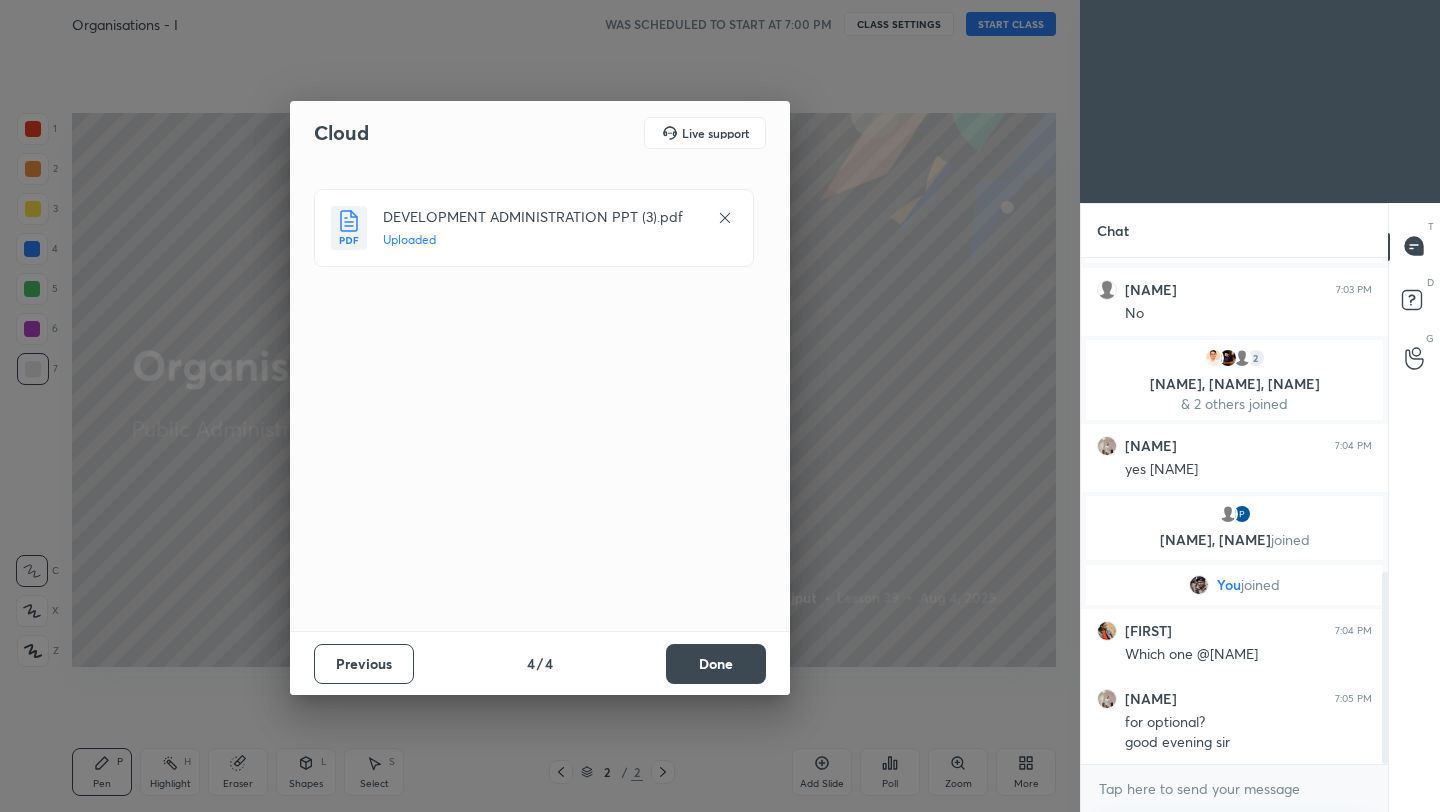 click on "Done" at bounding box center (716, 664) 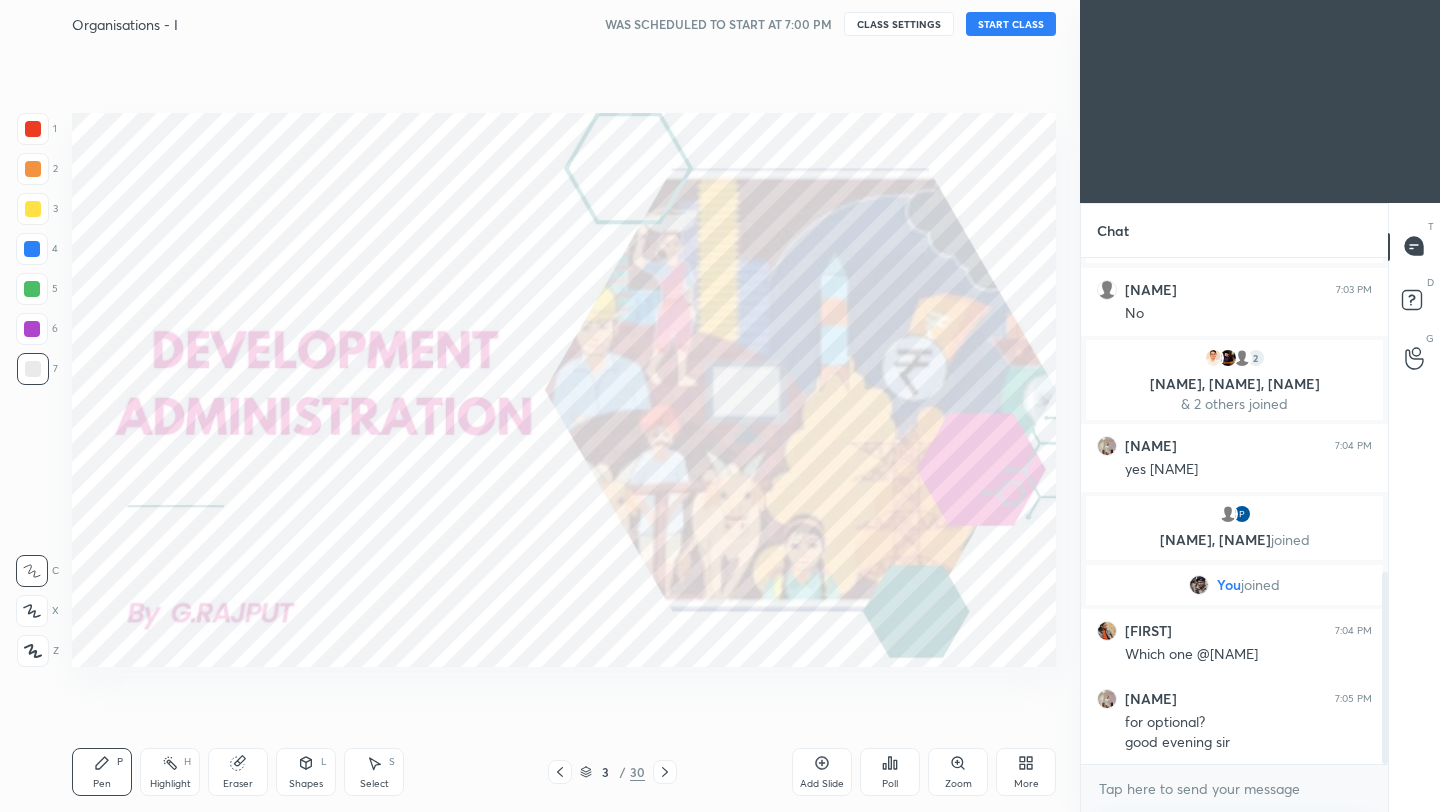 click on "START CLASS" at bounding box center (1011, 24) 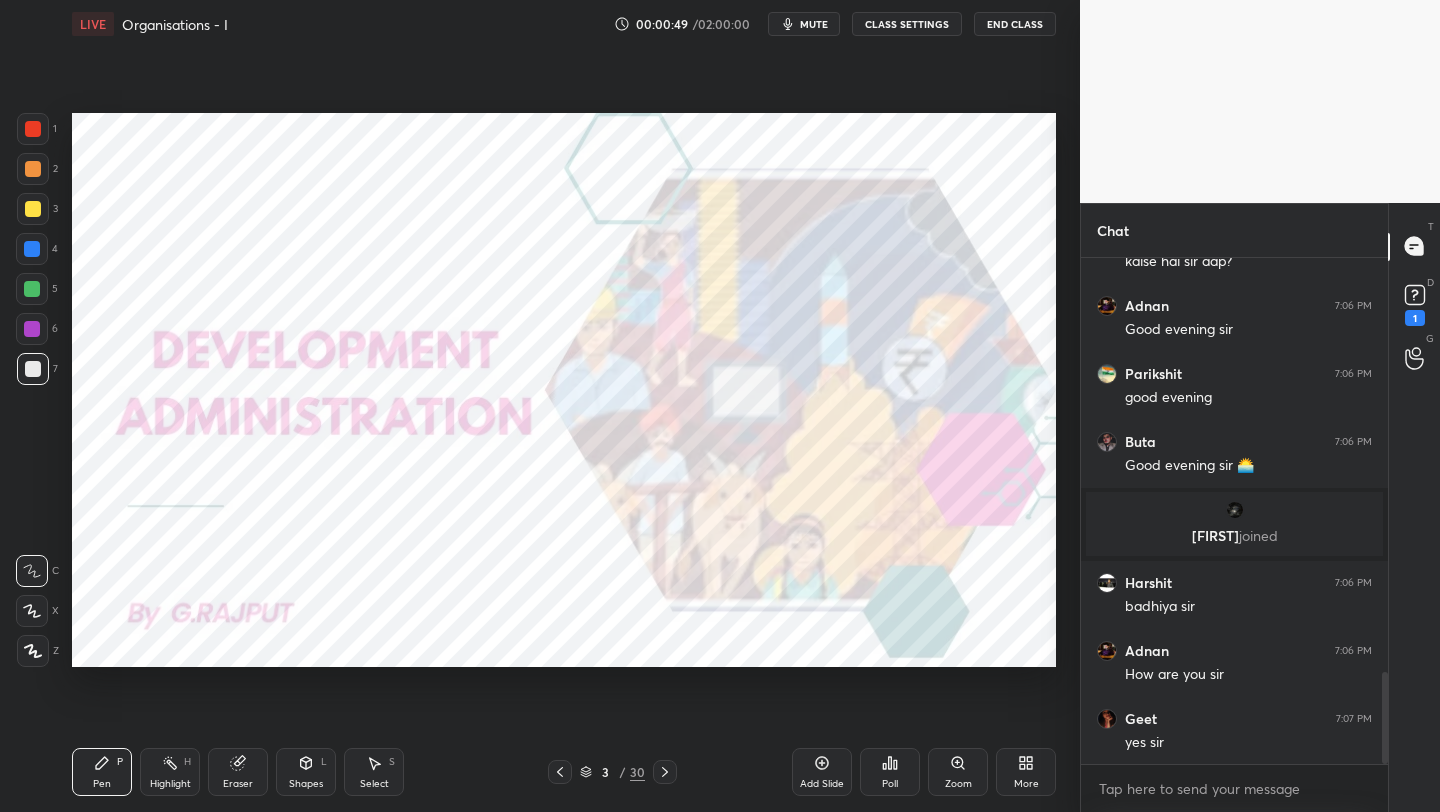 scroll, scrollTop: 2271, scrollLeft: 0, axis: vertical 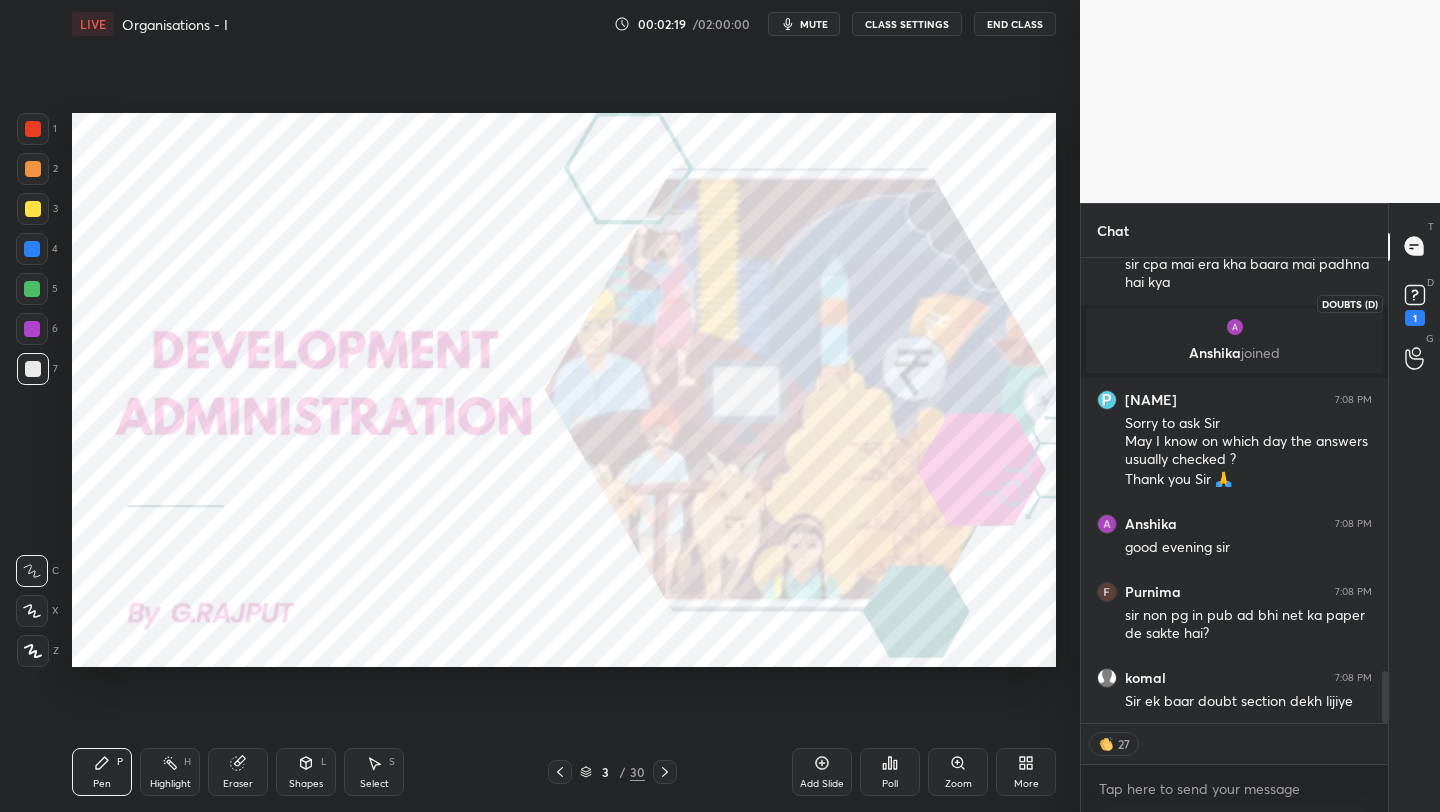 click 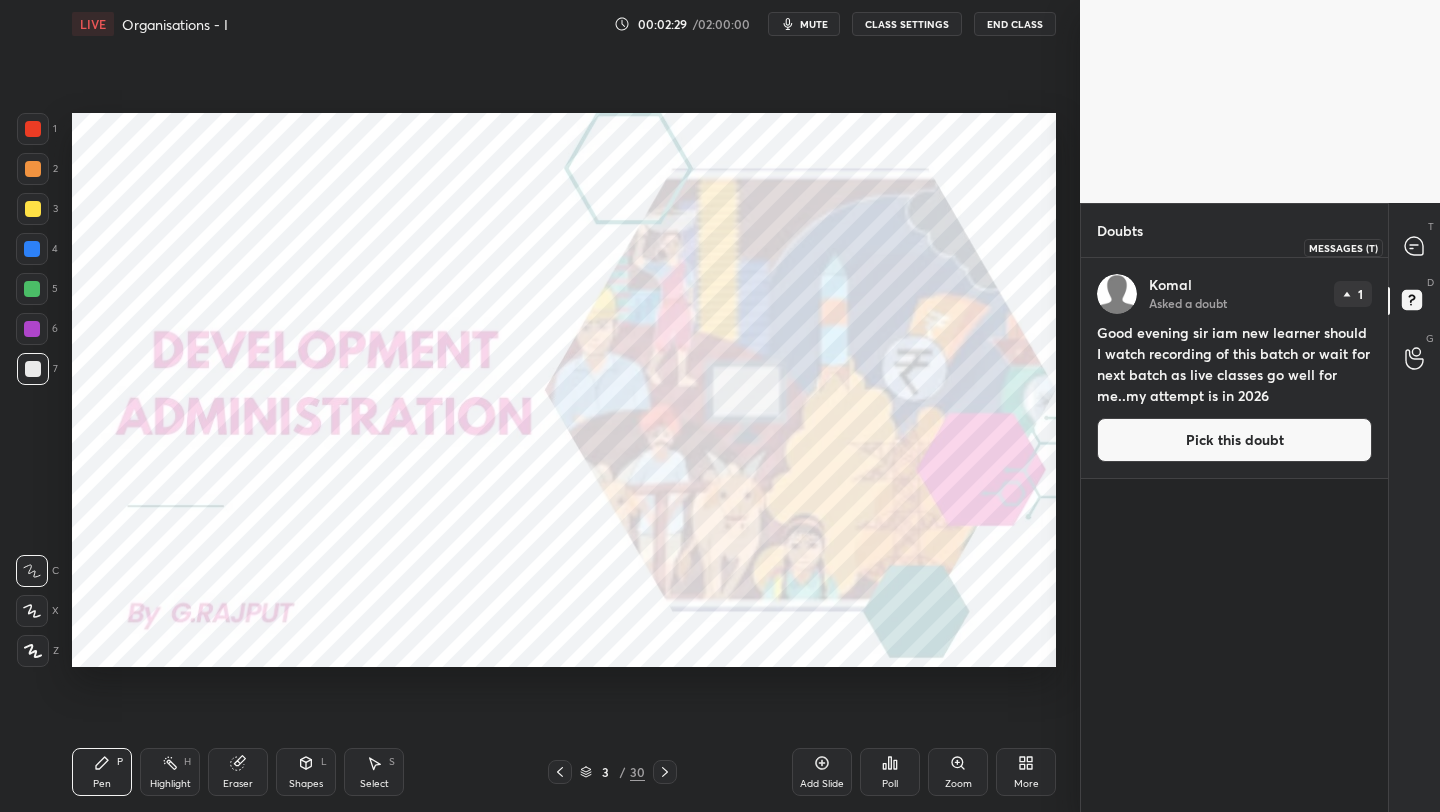 click 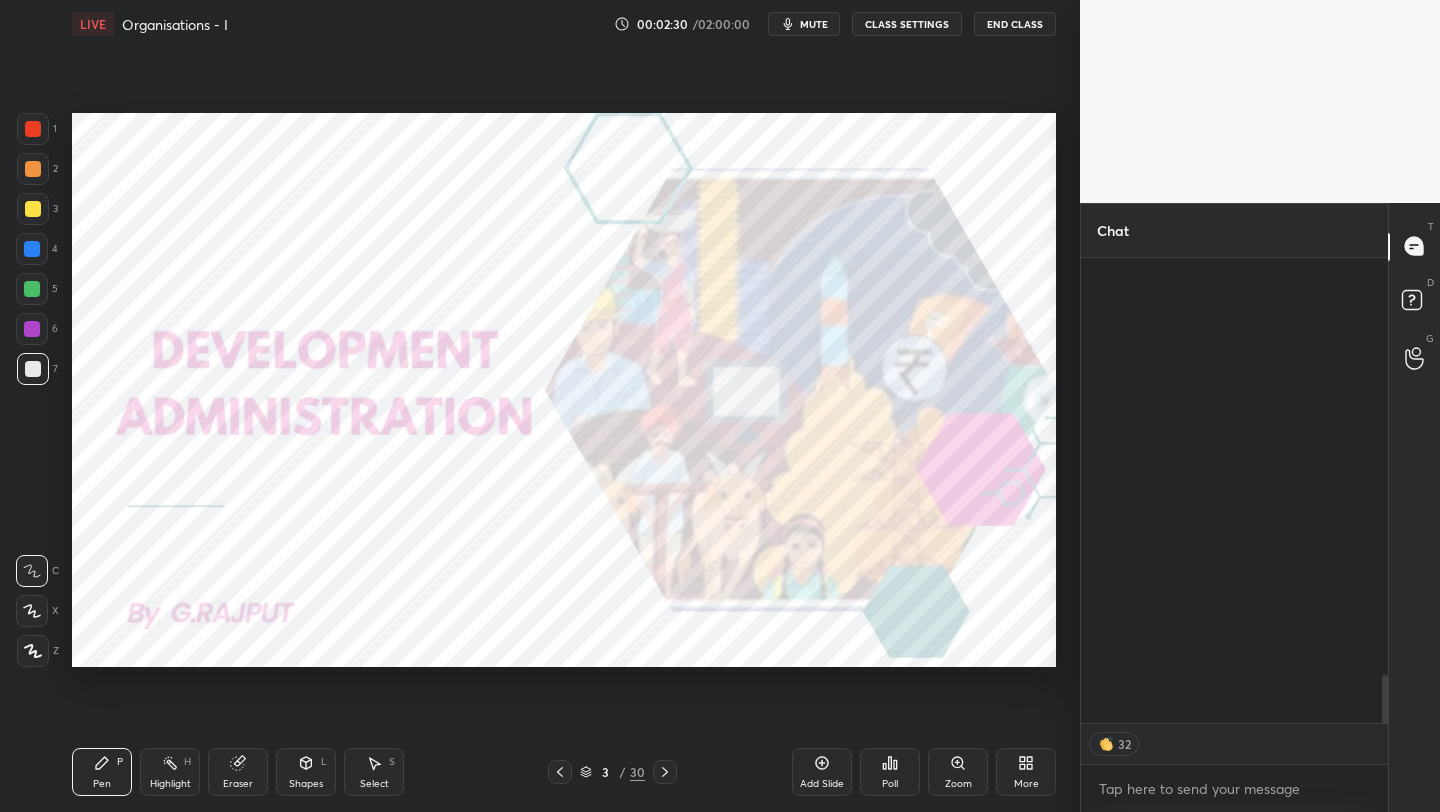scroll, scrollTop: 4253, scrollLeft: 0, axis: vertical 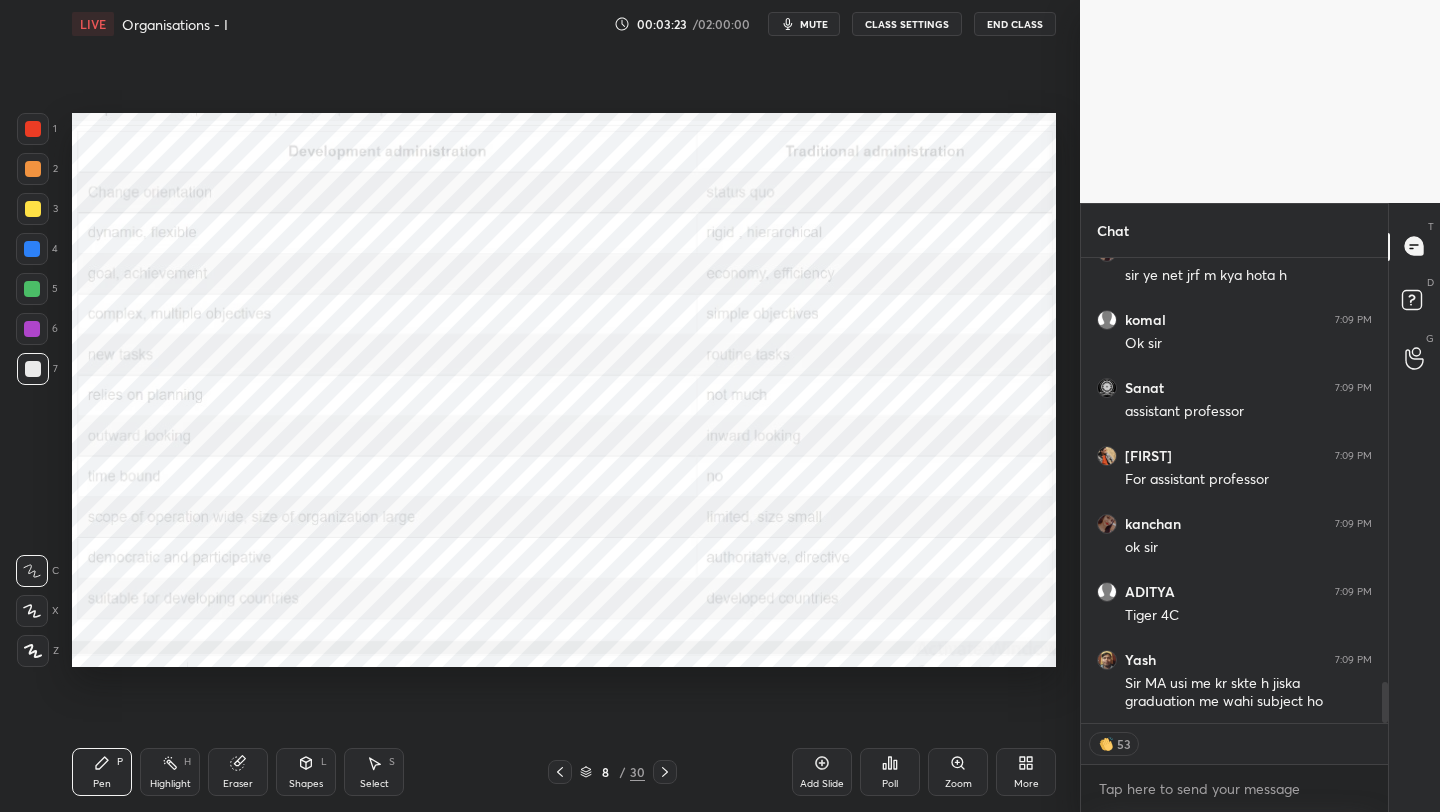 click 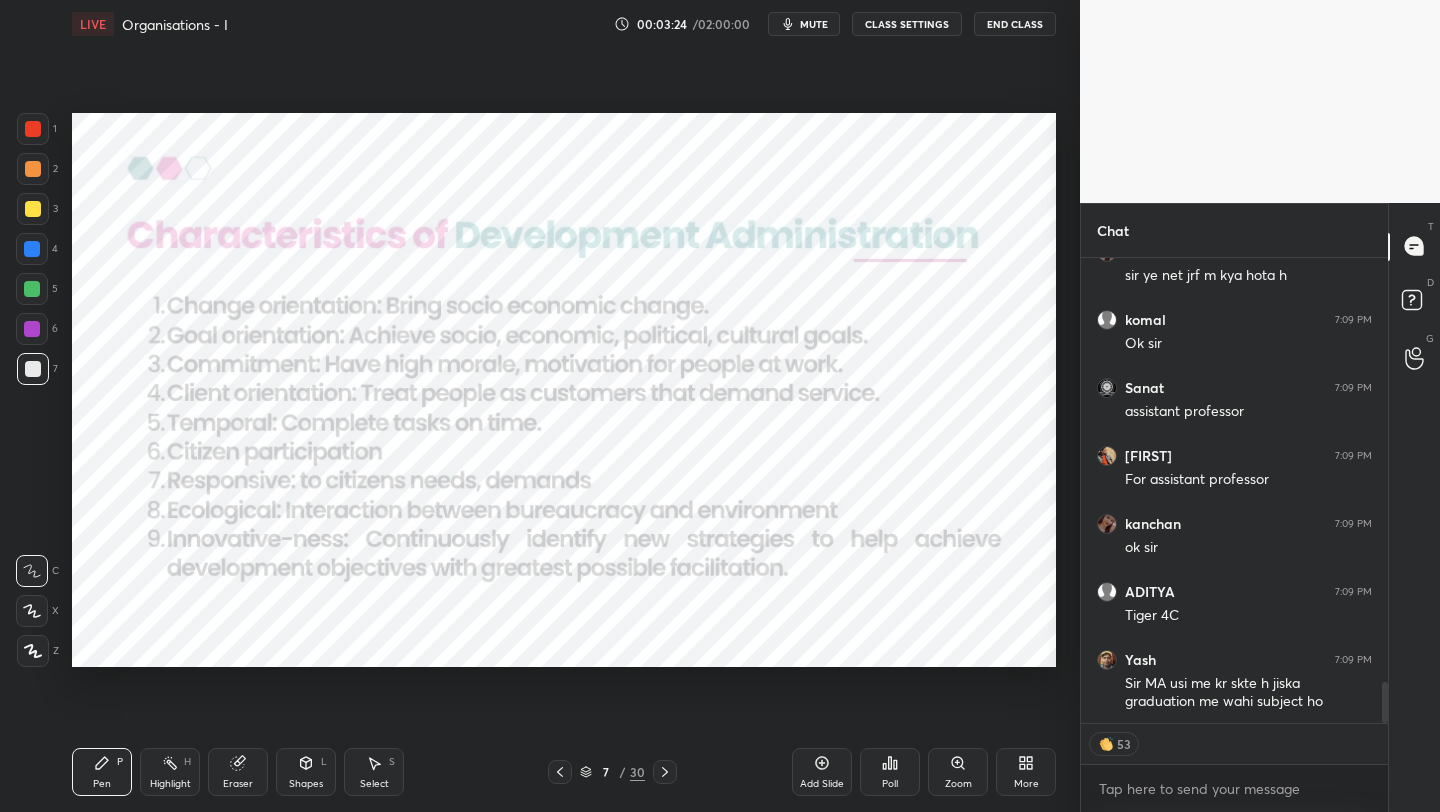 scroll, scrollTop: 4838, scrollLeft: 0, axis: vertical 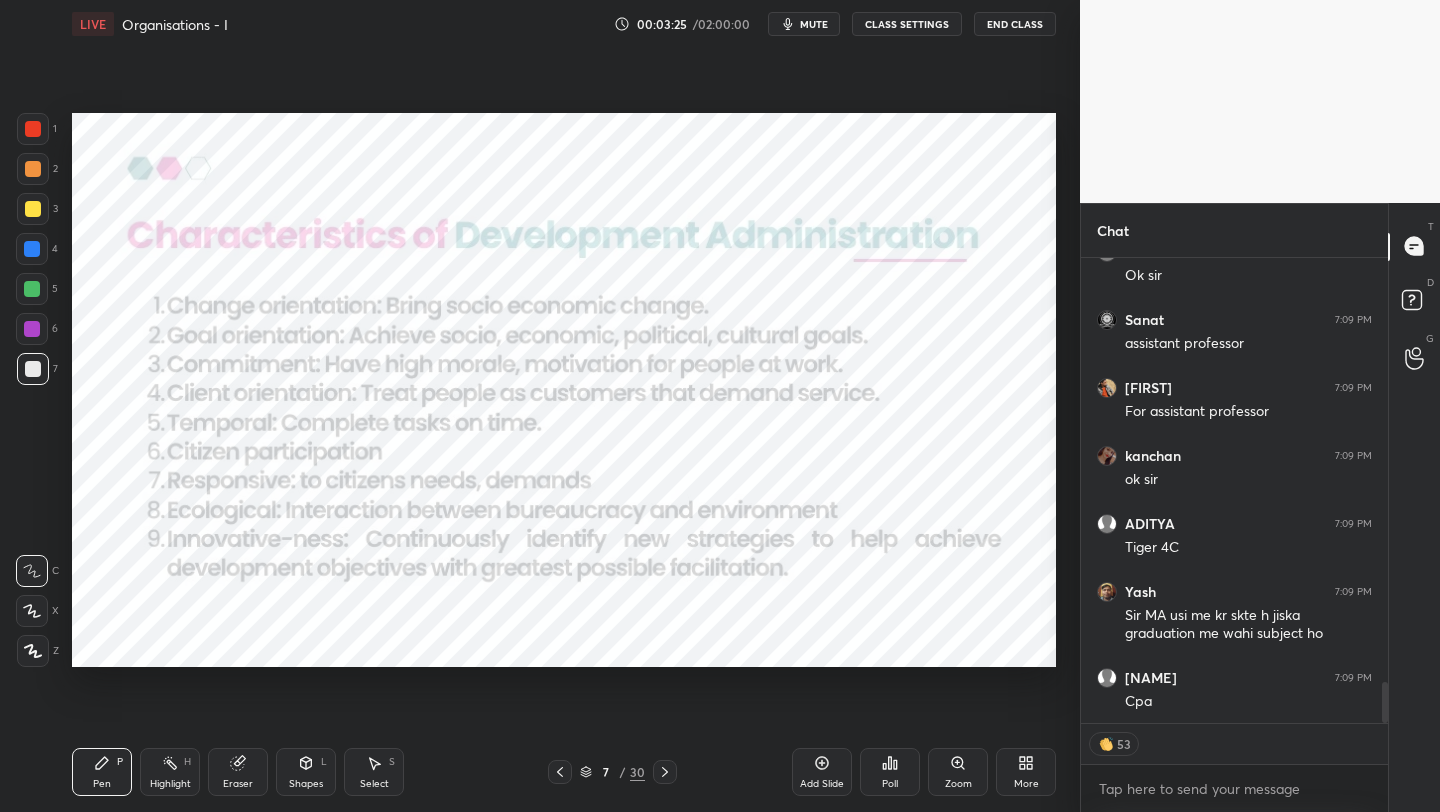 drag, startPoint x: 564, startPoint y: 772, endPoint x: 626, endPoint y: 752, distance: 65.14599 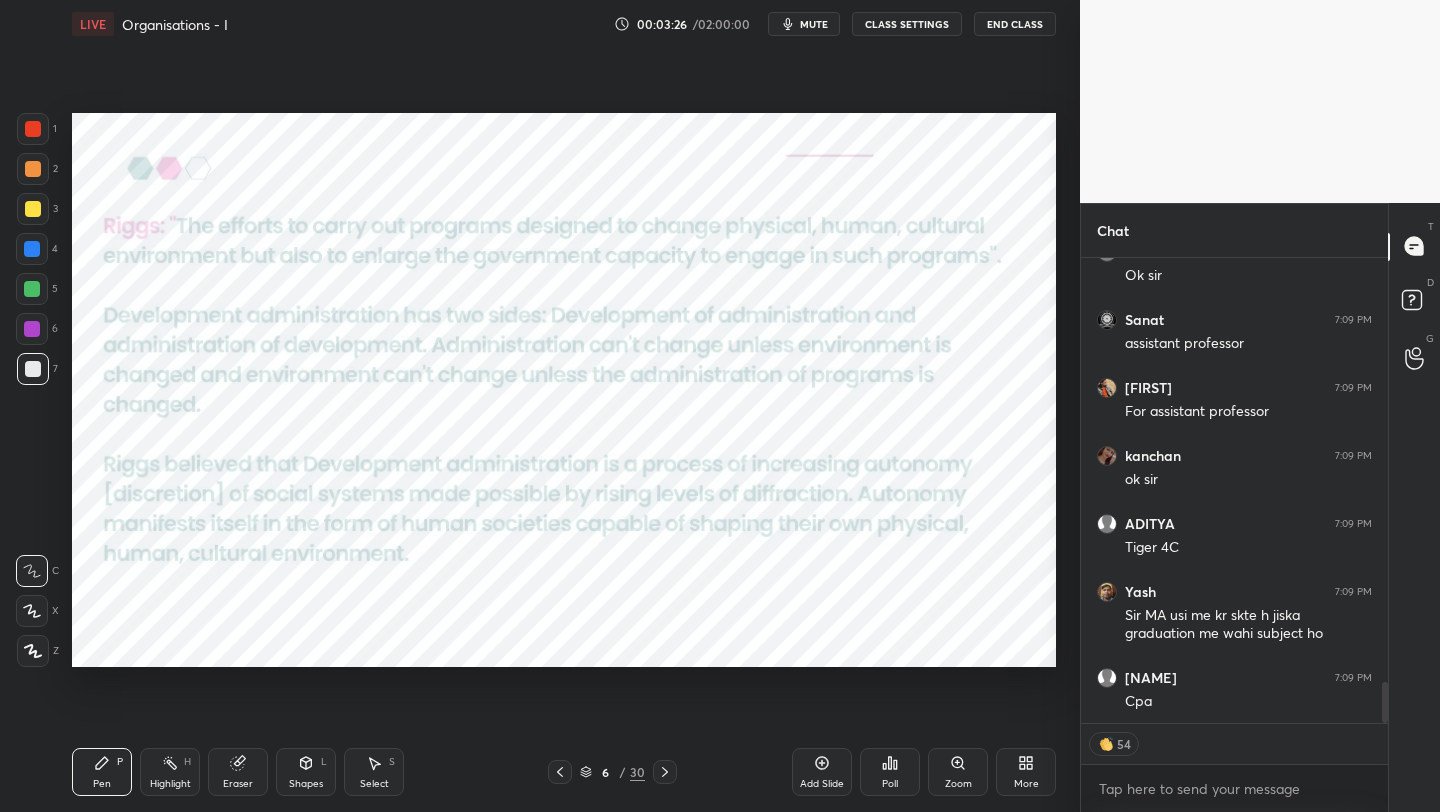 click 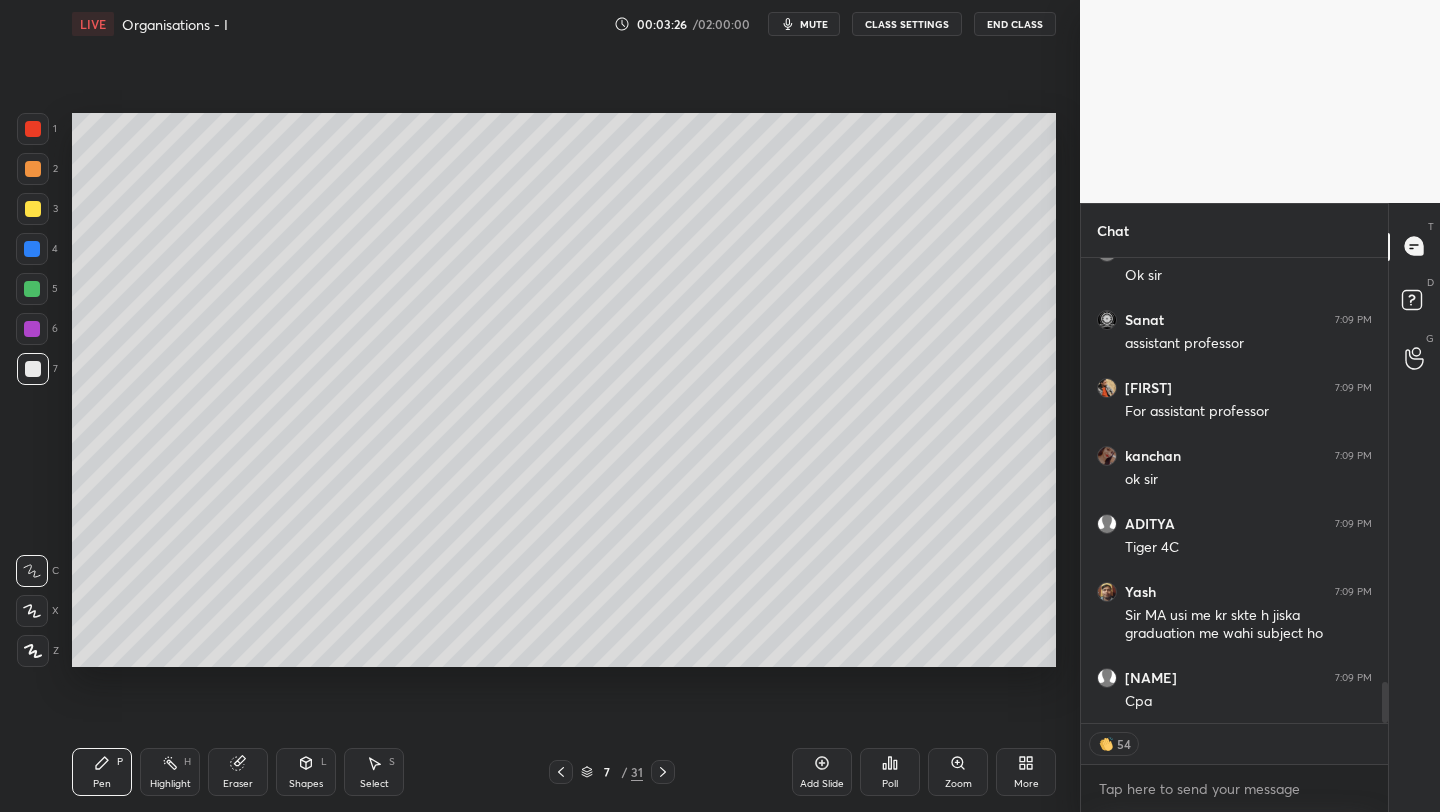 scroll, scrollTop: 4906, scrollLeft: 0, axis: vertical 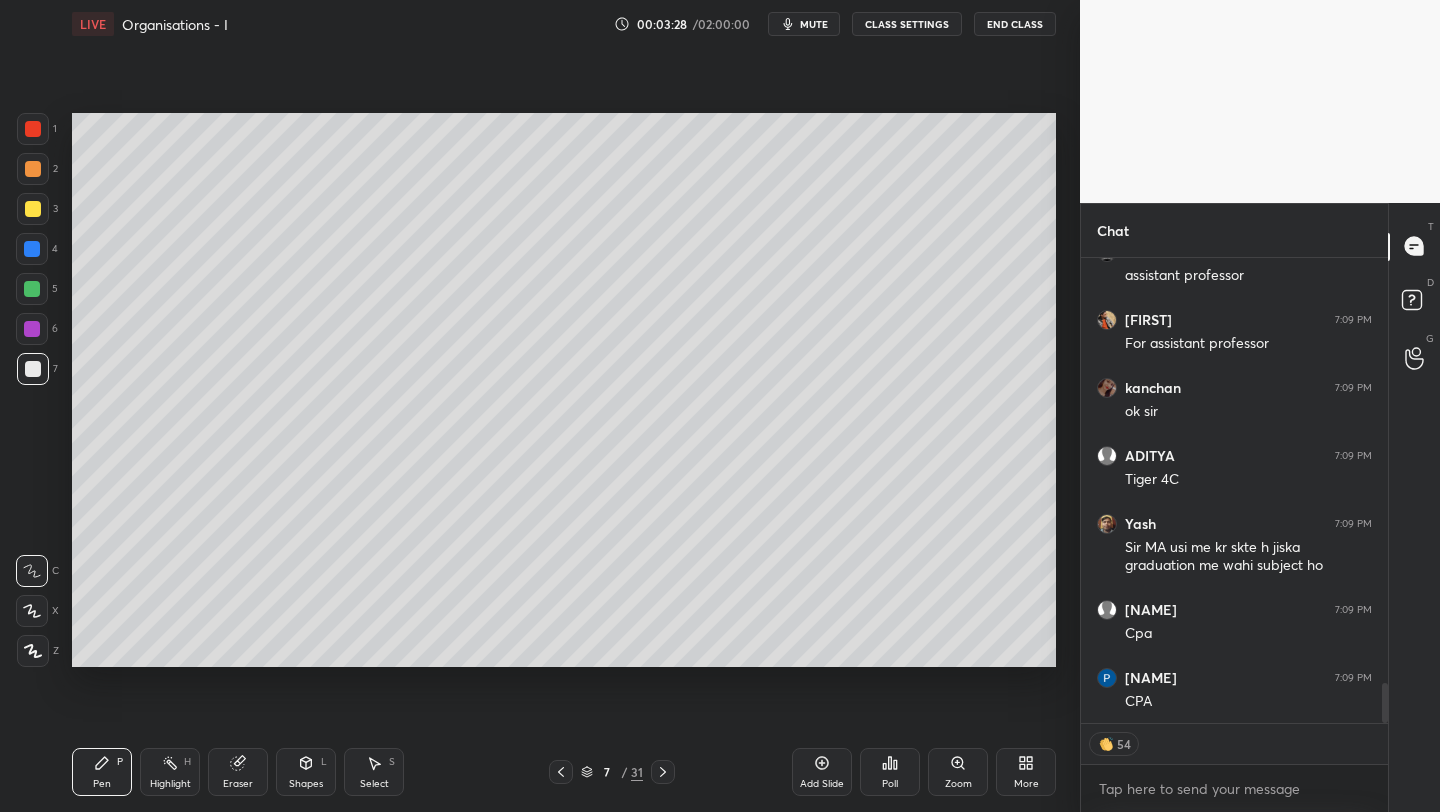 click at bounding box center [33, 209] 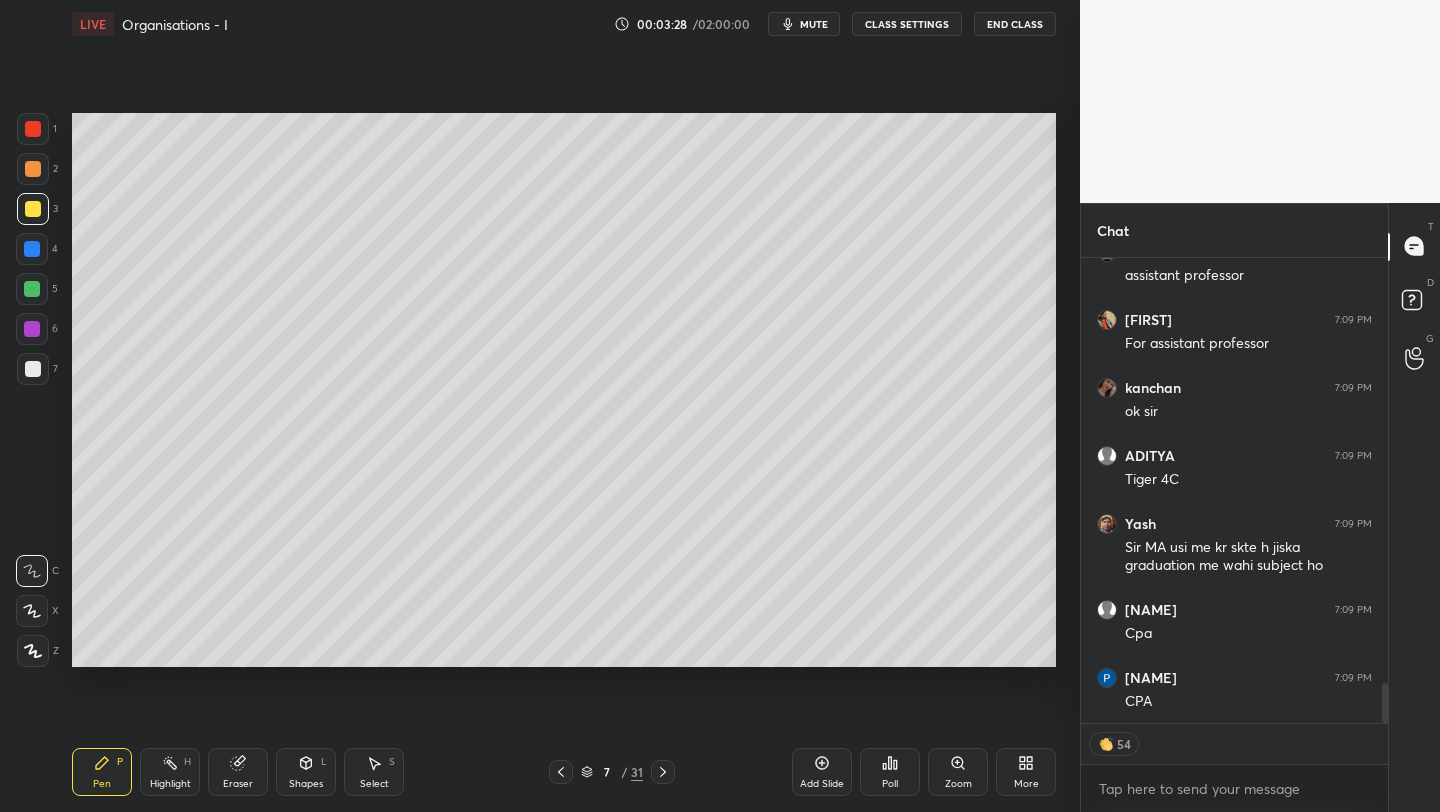 click at bounding box center [33, 169] 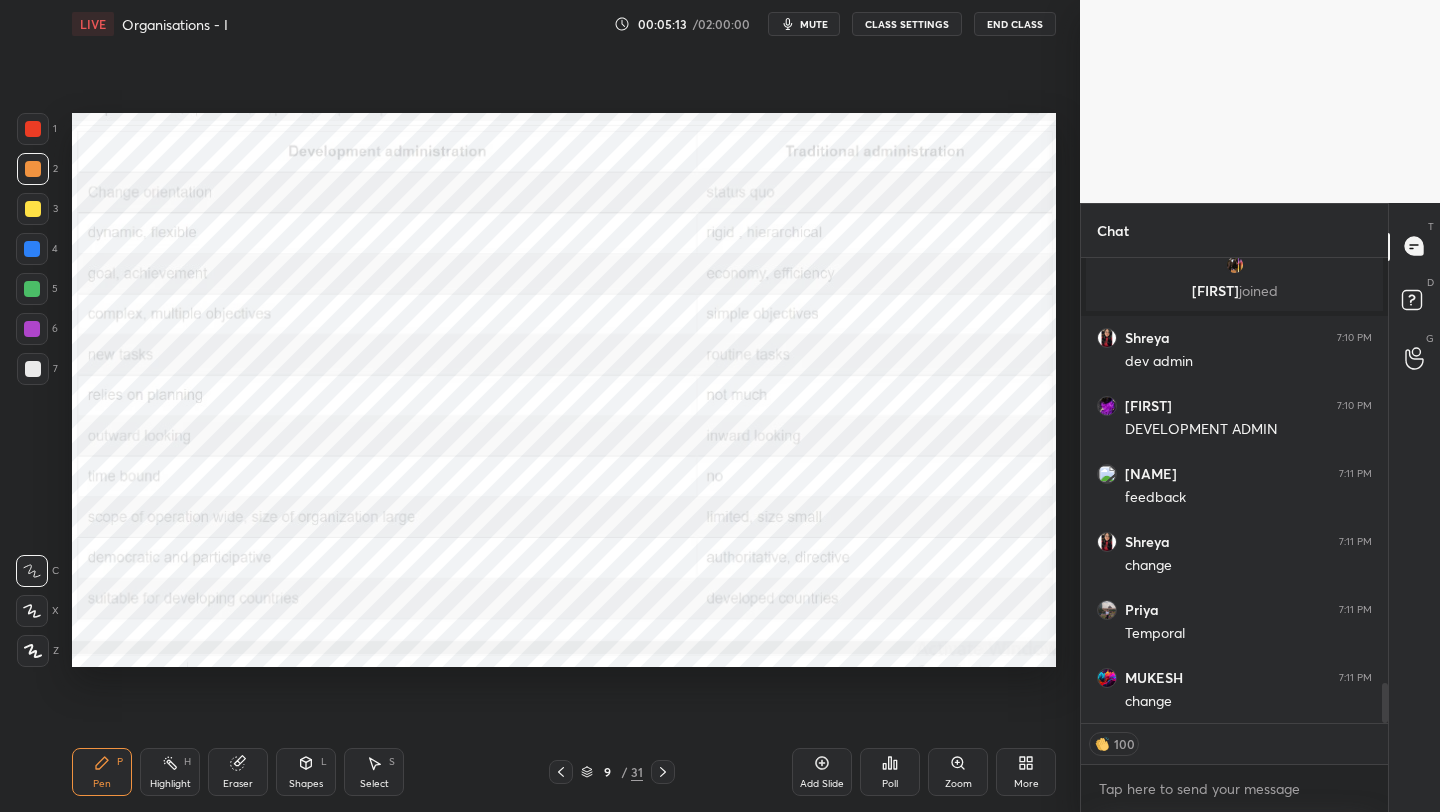 scroll, scrollTop: 5030, scrollLeft: 0, axis: vertical 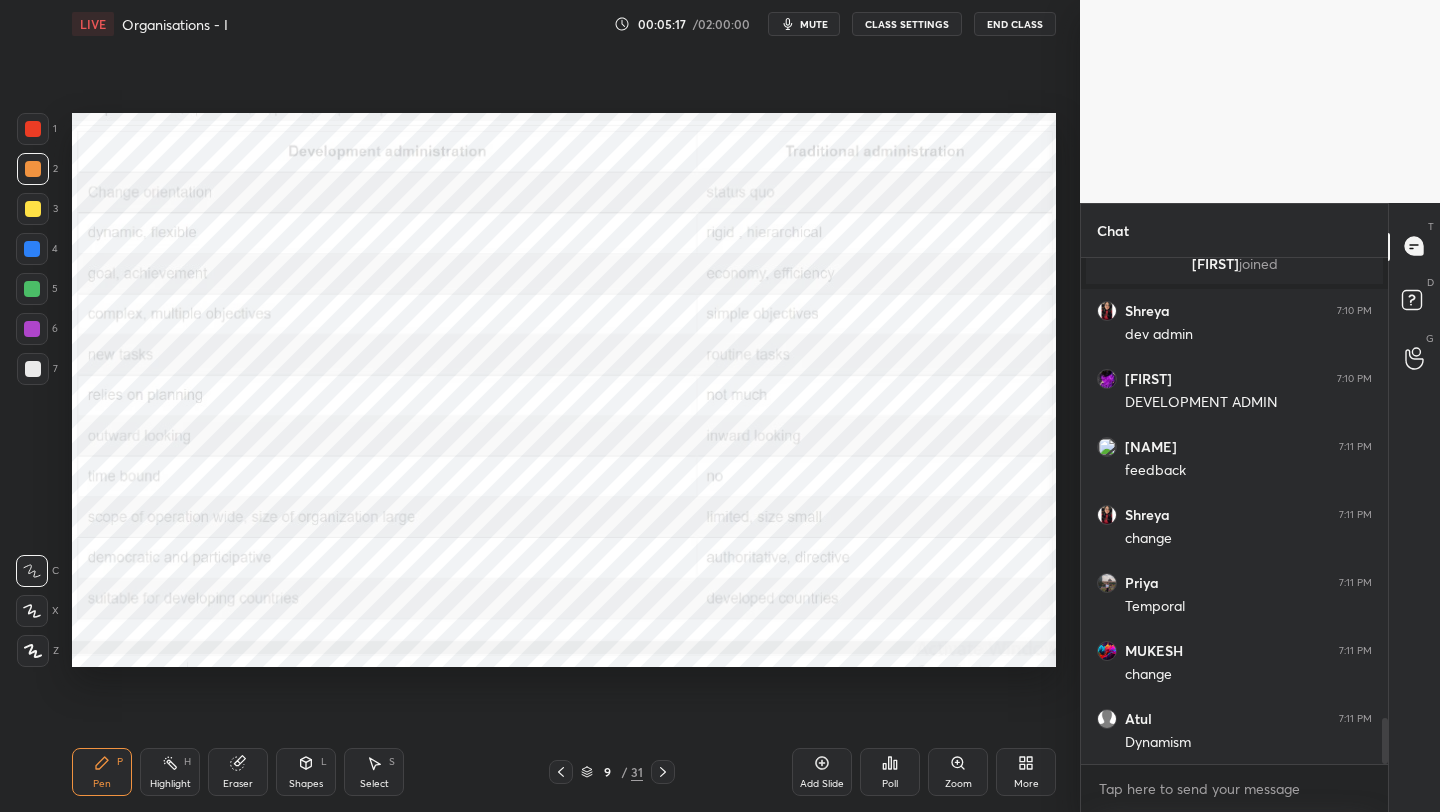click at bounding box center (33, 129) 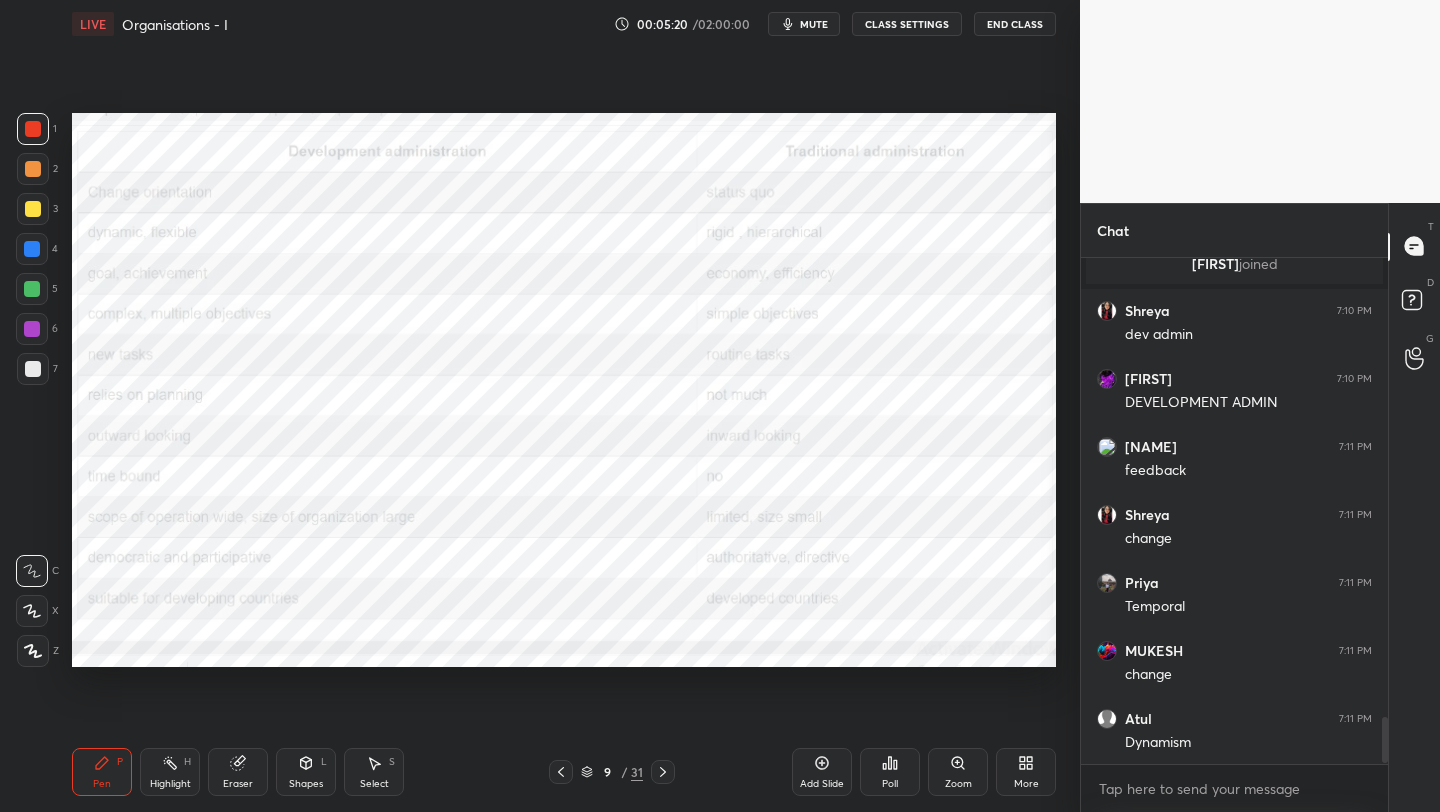 scroll, scrollTop: 5057, scrollLeft: 0, axis: vertical 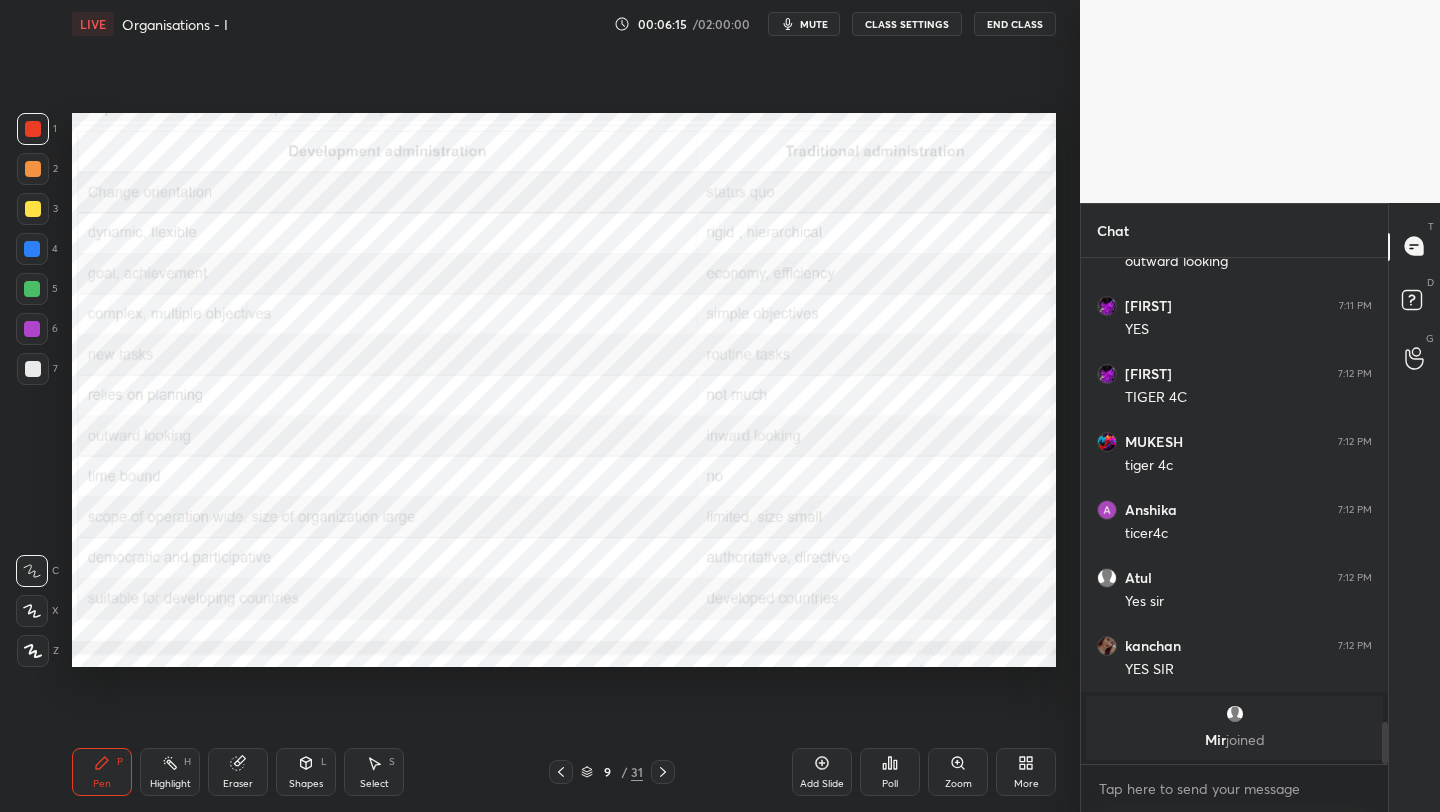 drag, startPoint x: 808, startPoint y: 770, endPoint x: 812, endPoint y: 757, distance: 13.601471 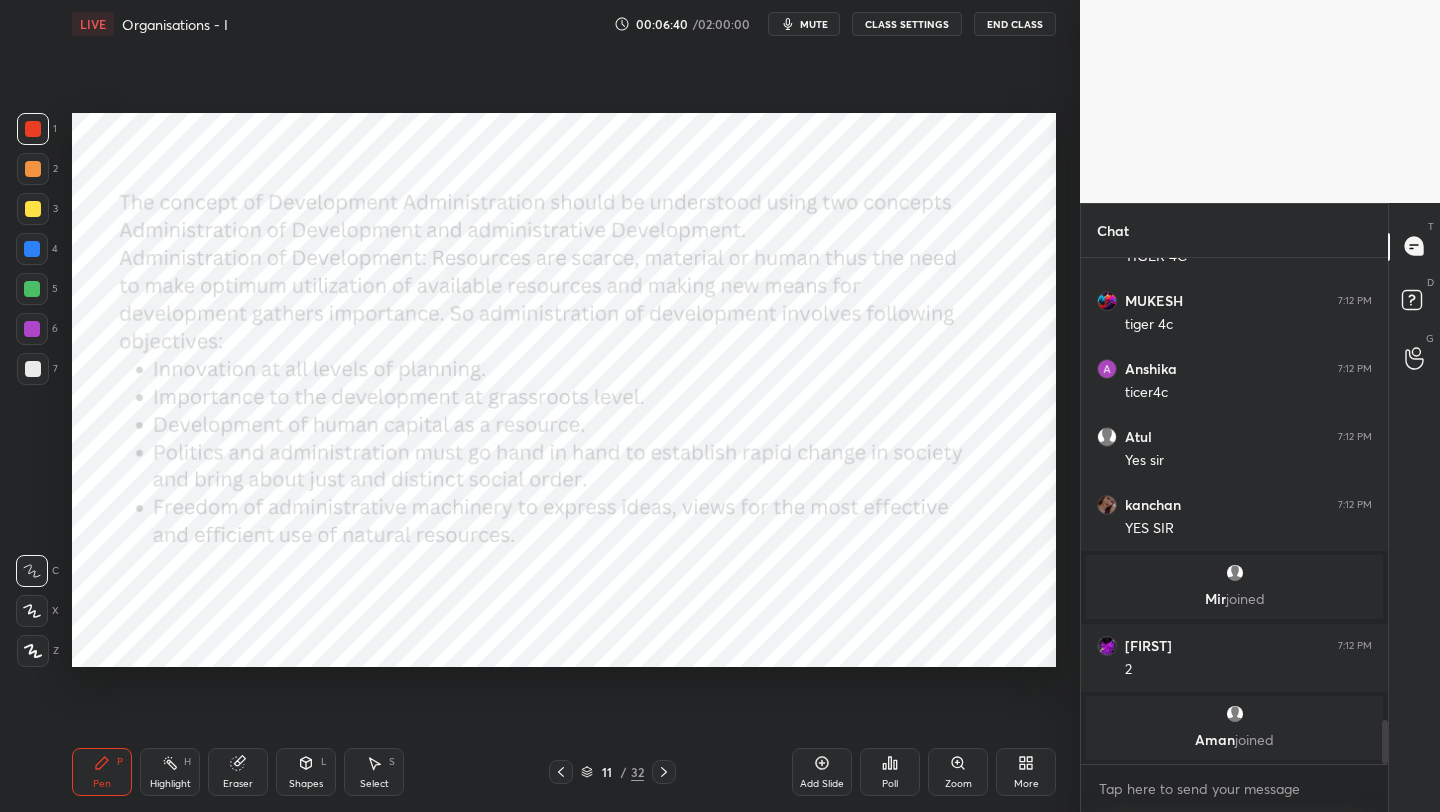 scroll, scrollTop: 5436, scrollLeft: 0, axis: vertical 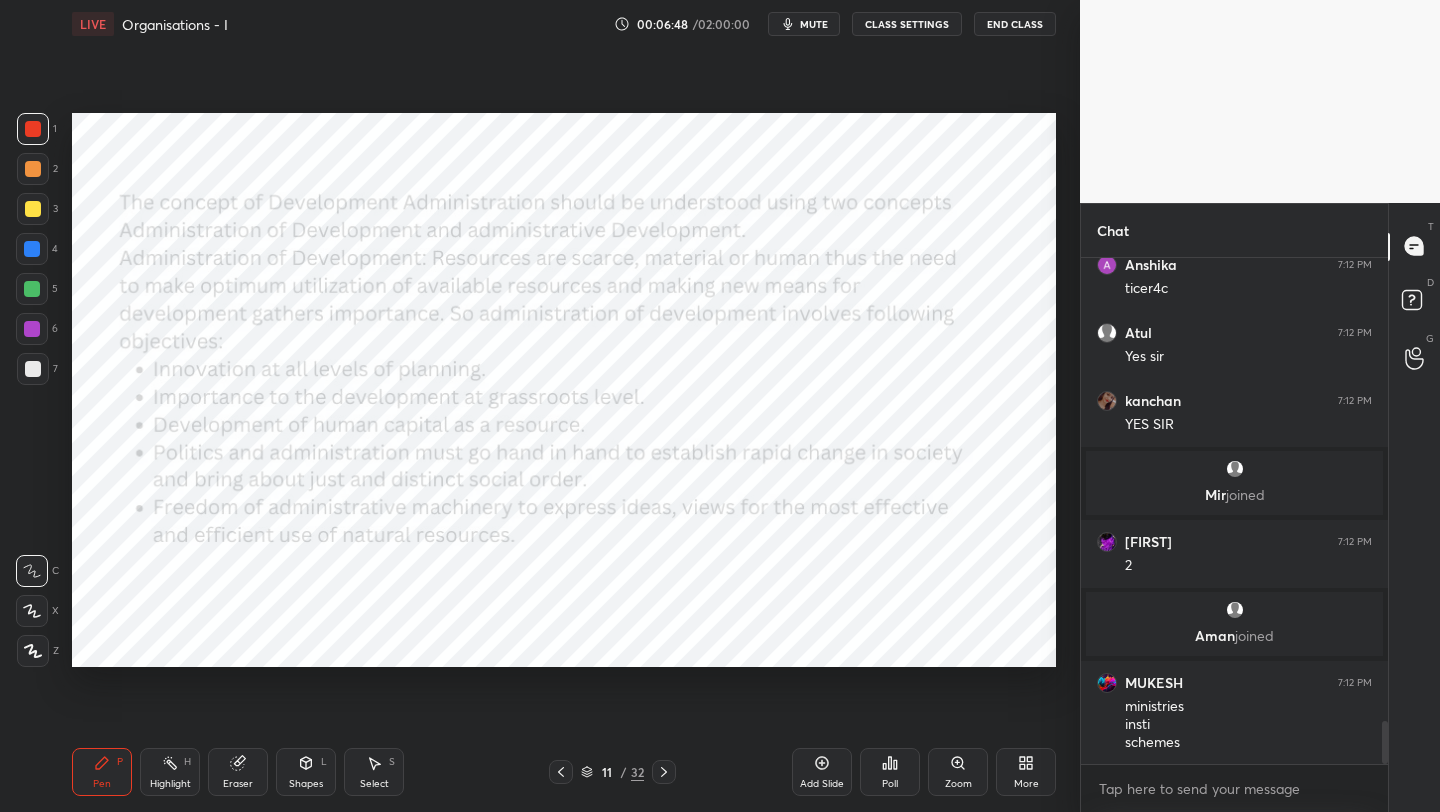 drag, startPoint x: 823, startPoint y: 782, endPoint x: 837, endPoint y: 771, distance: 17.804493 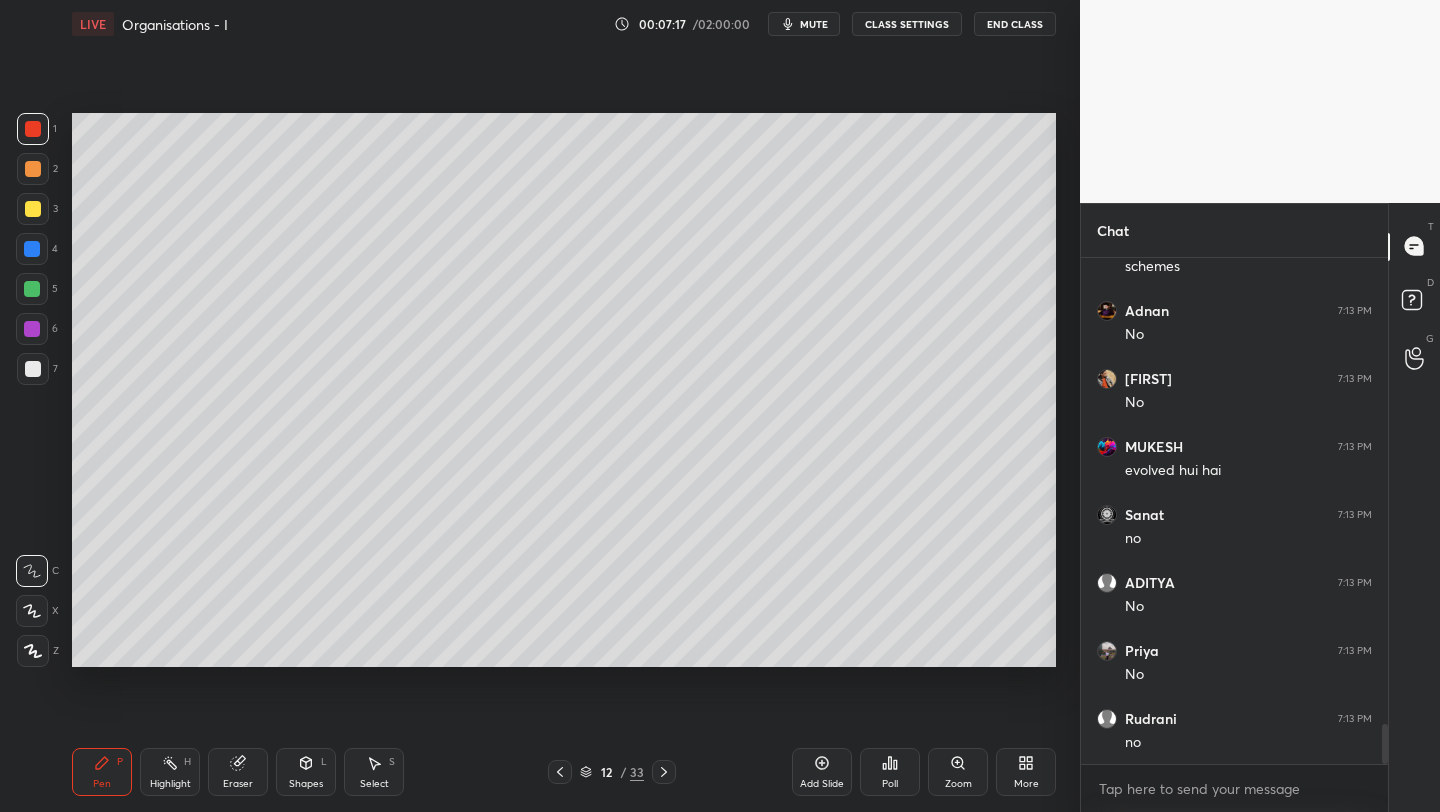 scroll, scrollTop: 5980, scrollLeft: 0, axis: vertical 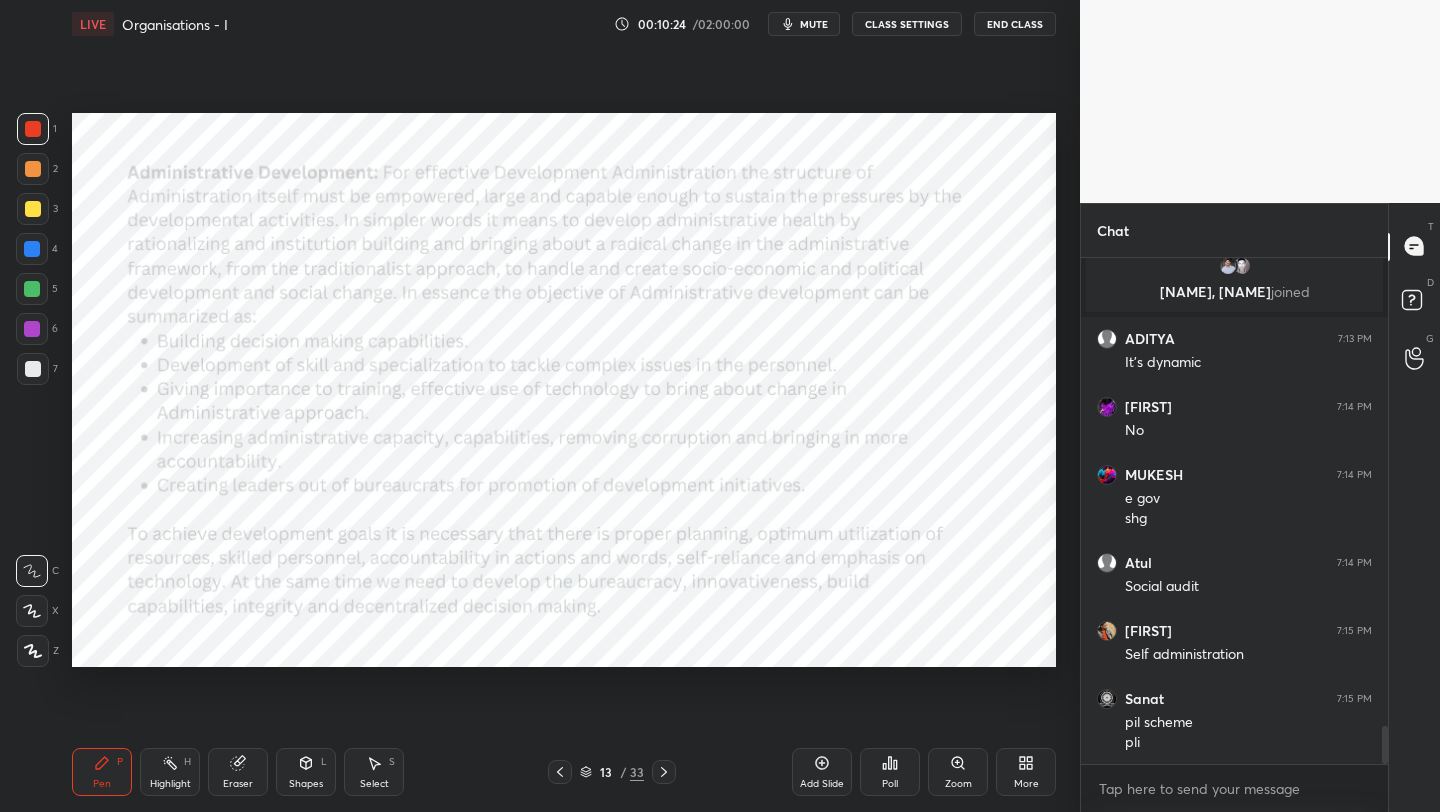 drag, startPoint x: 816, startPoint y: 766, endPoint x: 839, endPoint y: 727, distance: 45.276924 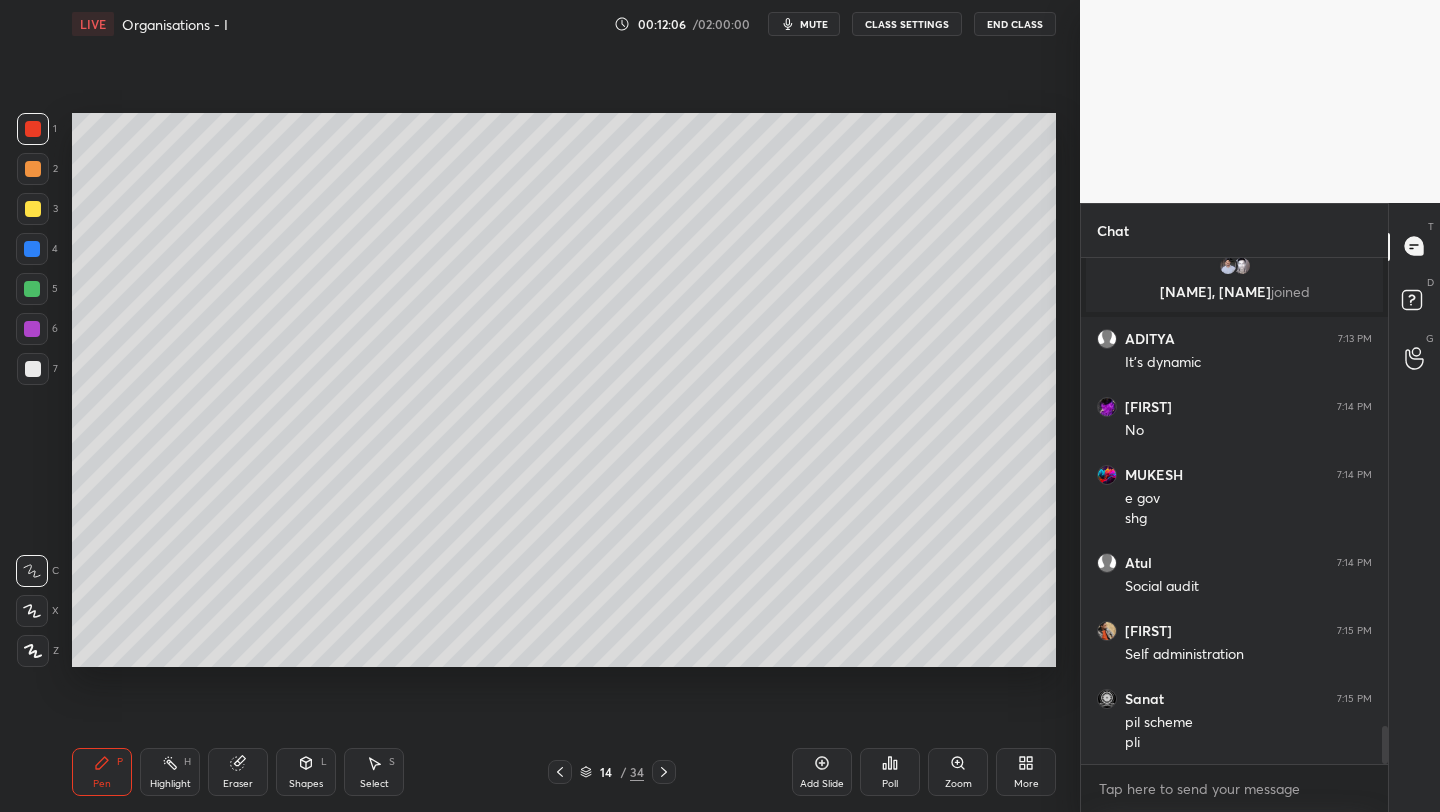 scroll, scrollTop: 6407, scrollLeft: 0, axis: vertical 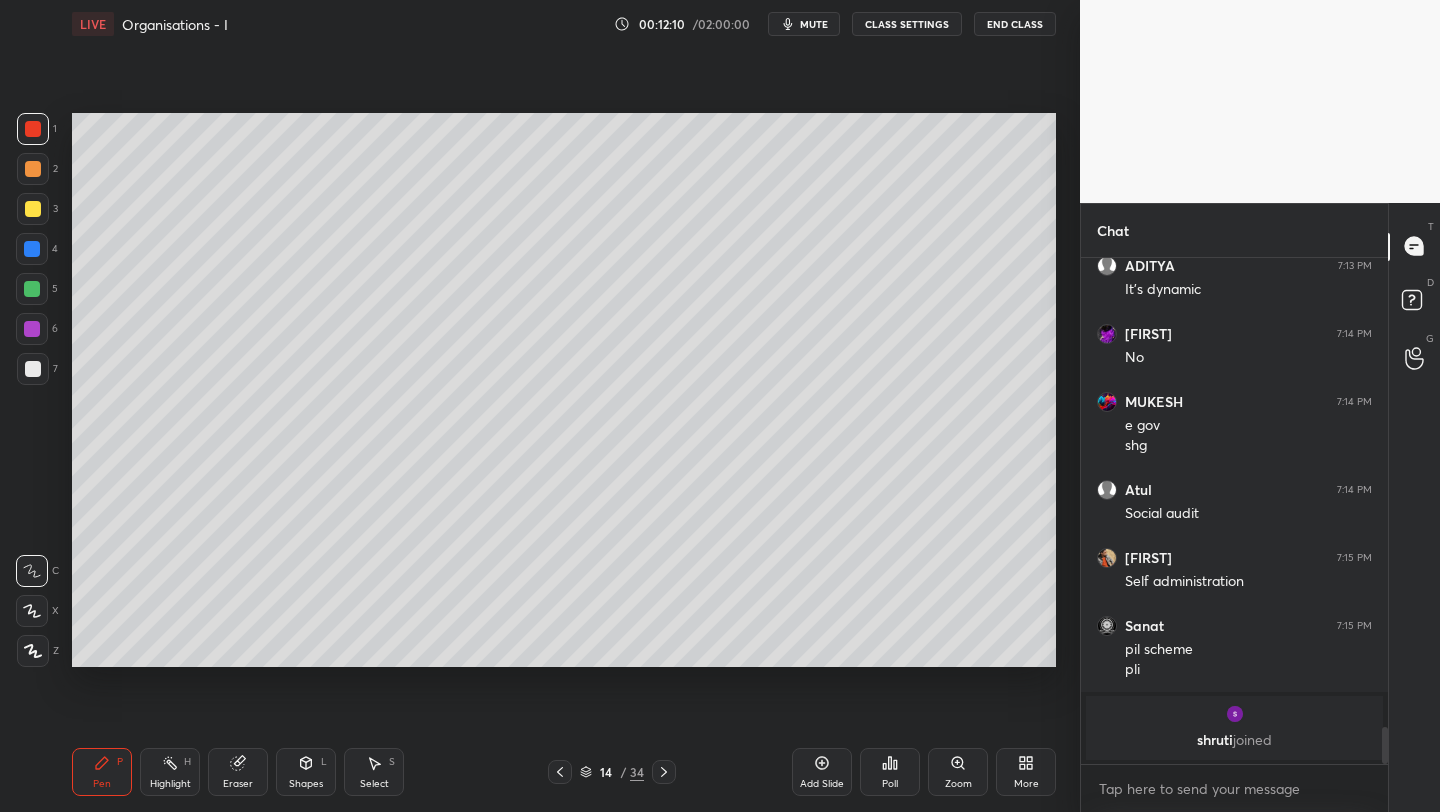 click at bounding box center (33, 209) 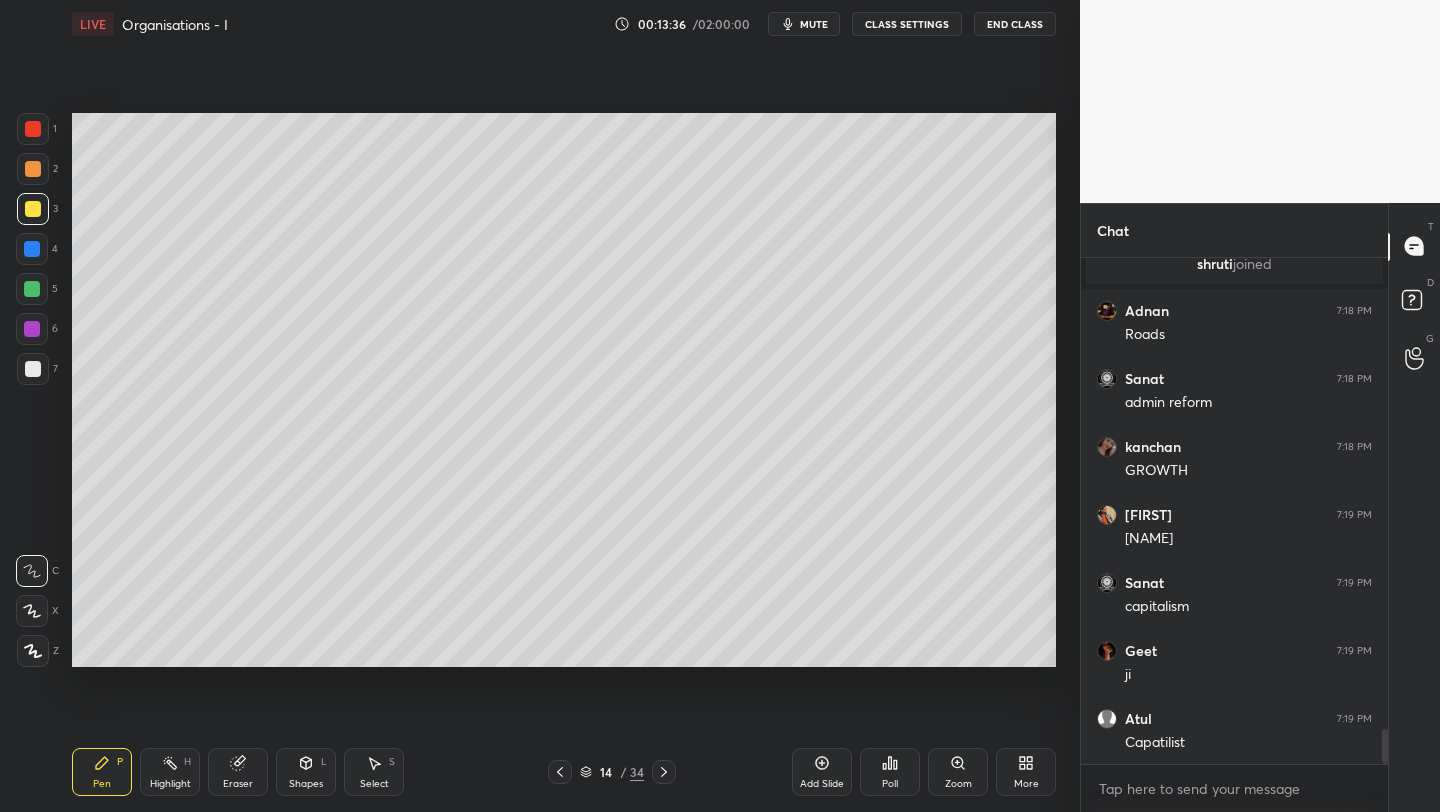 scroll, scrollTop: 6838, scrollLeft: 0, axis: vertical 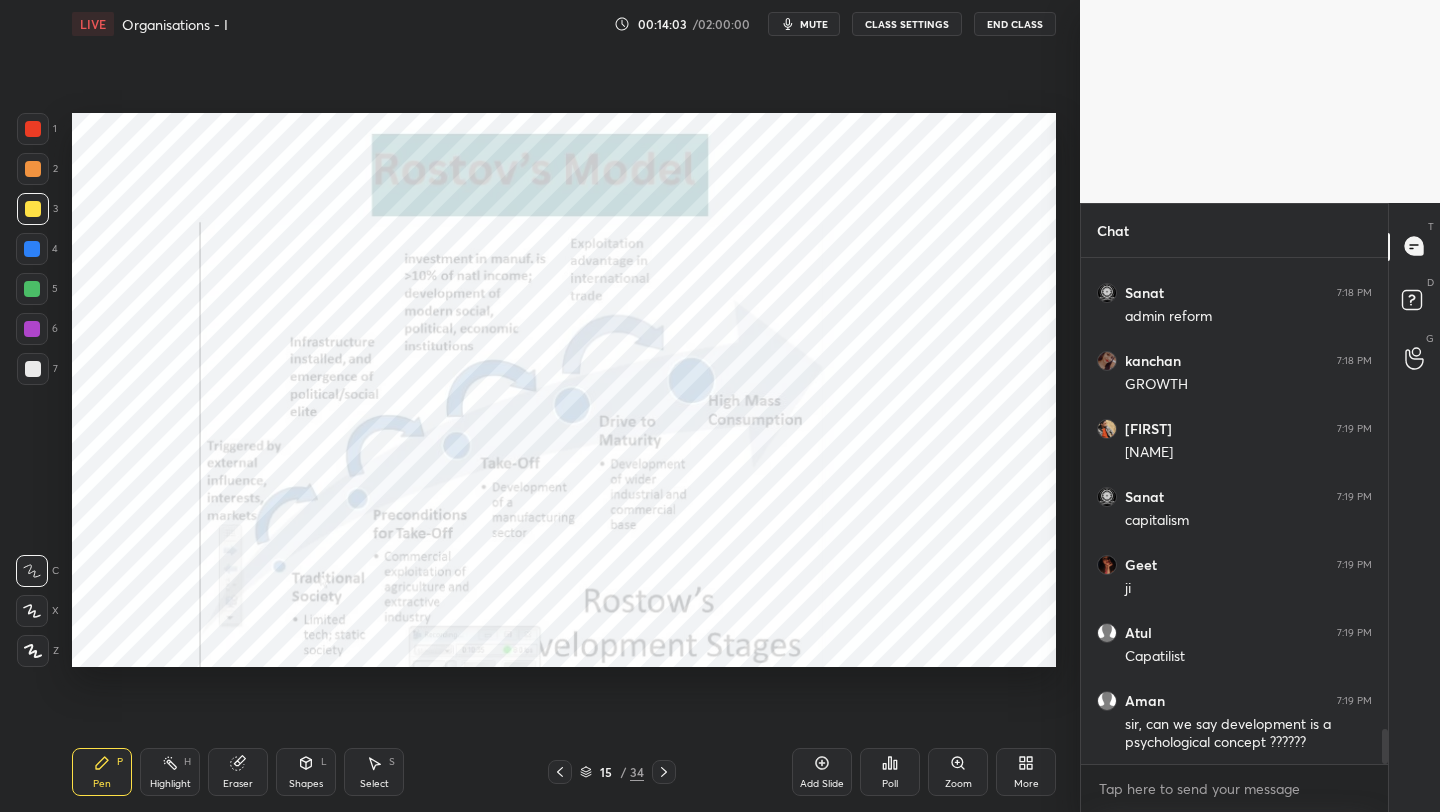 click at bounding box center (33, 129) 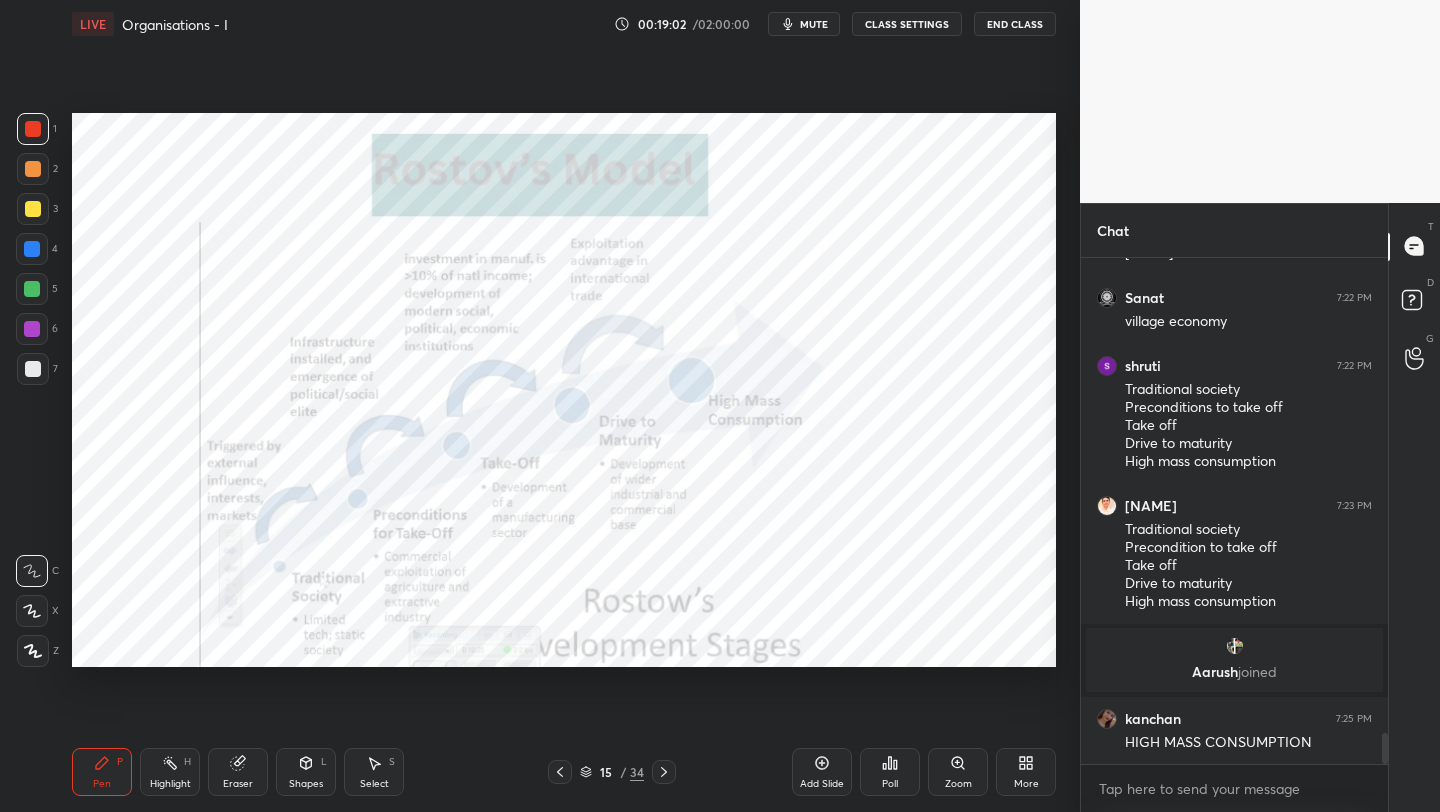 scroll, scrollTop: 7657, scrollLeft: 0, axis: vertical 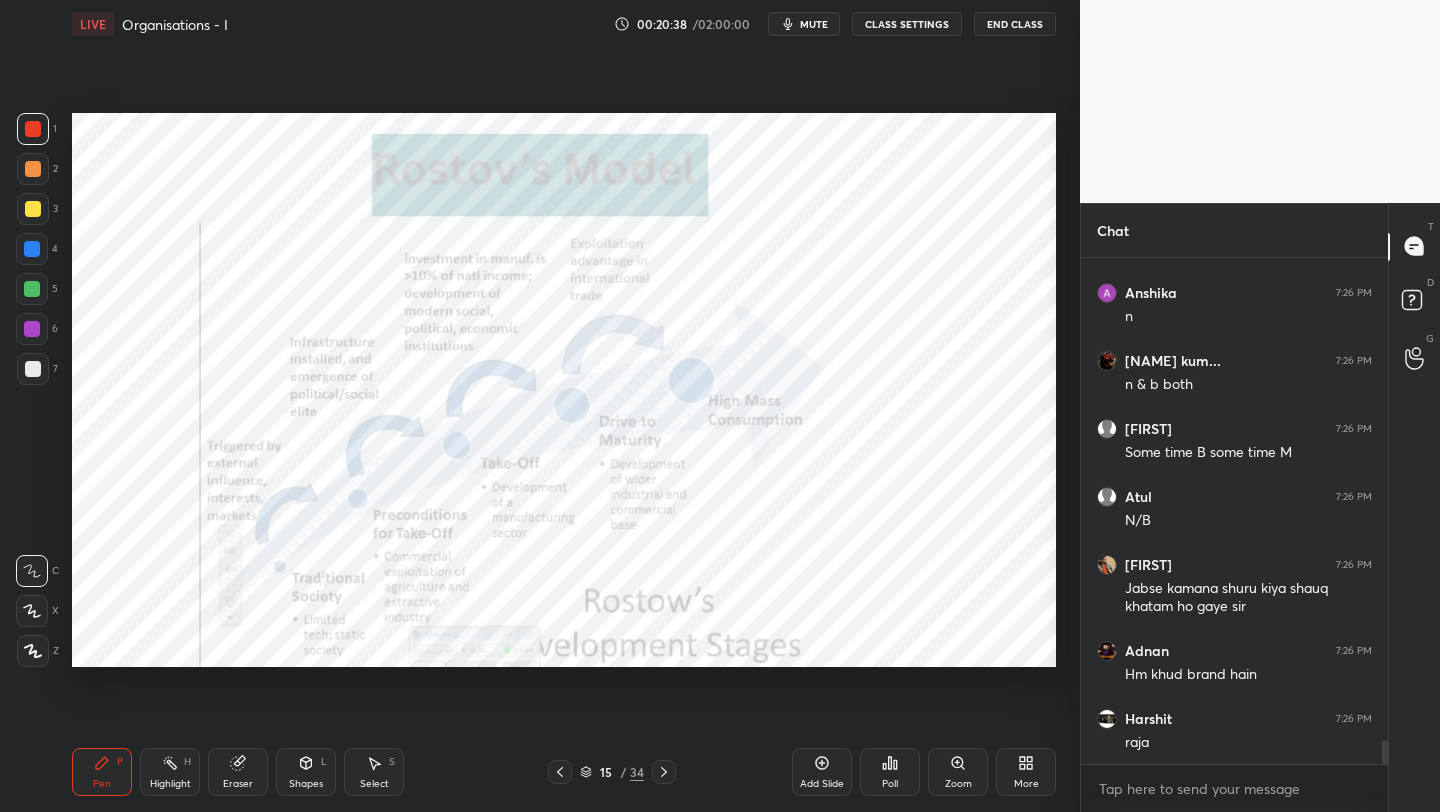 click on "More" at bounding box center [1026, 784] 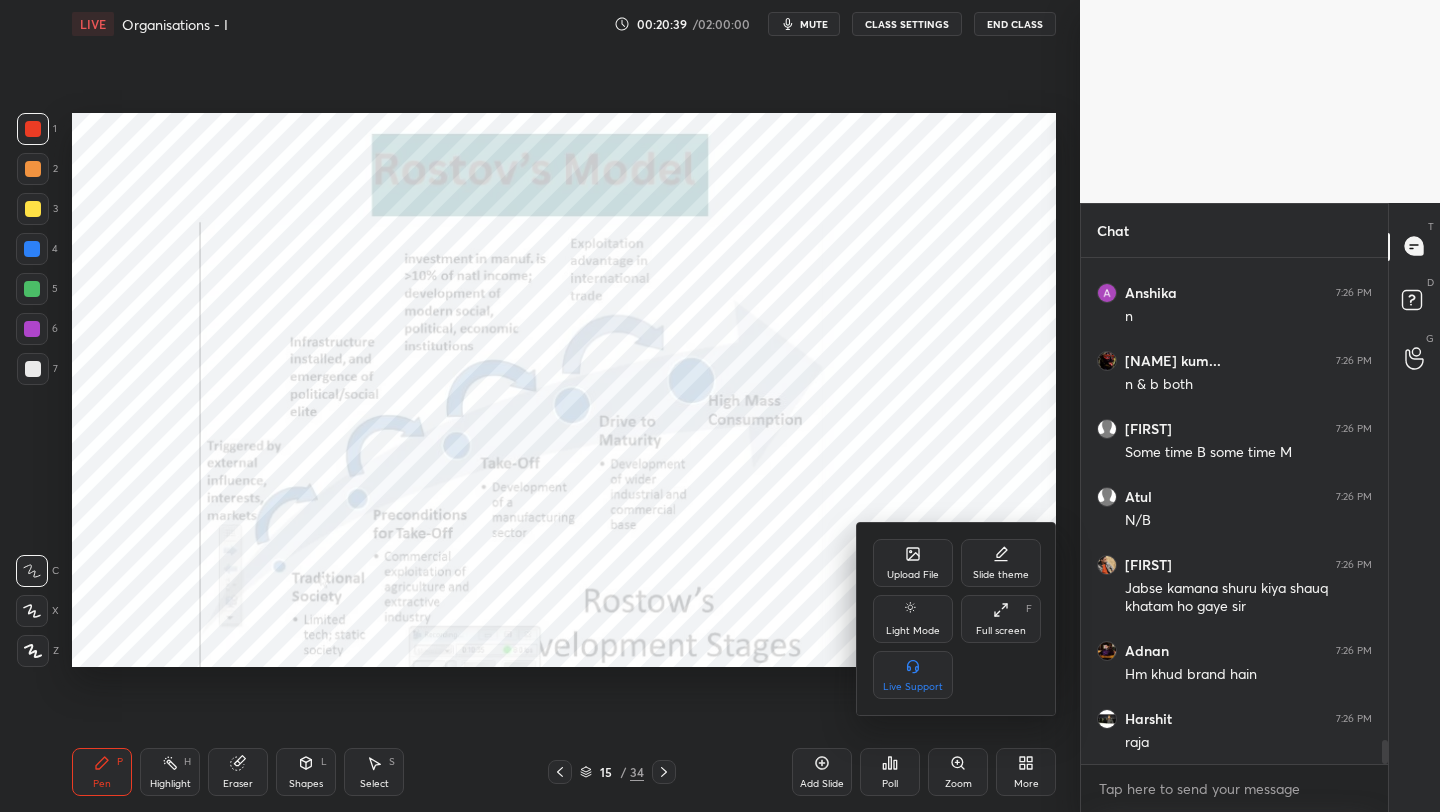 click on "Upload File" at bounding box center [913, 575] 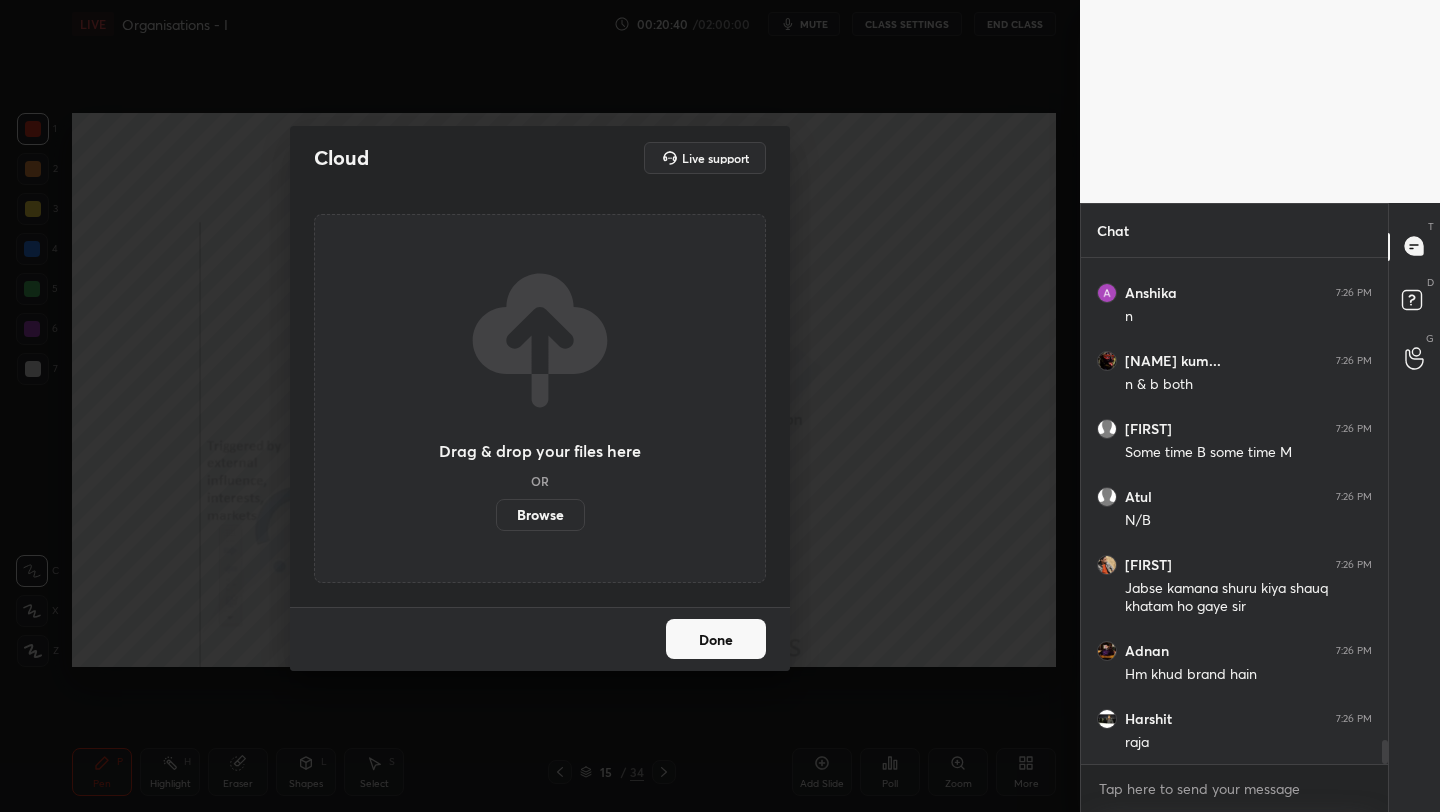 click on "Browse" at bounding box center (540, 515) 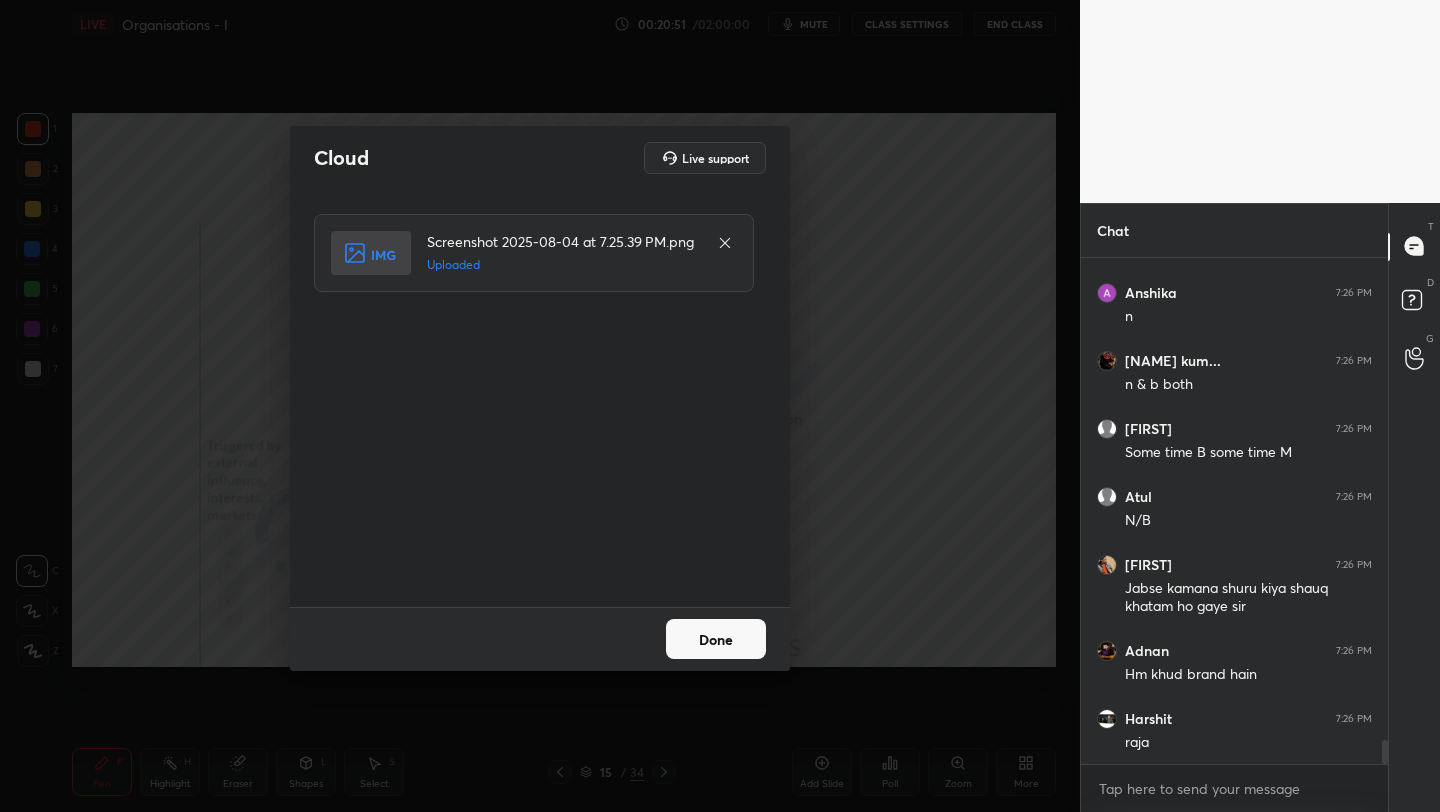 click on "Done" at bounding box center (716, 639) 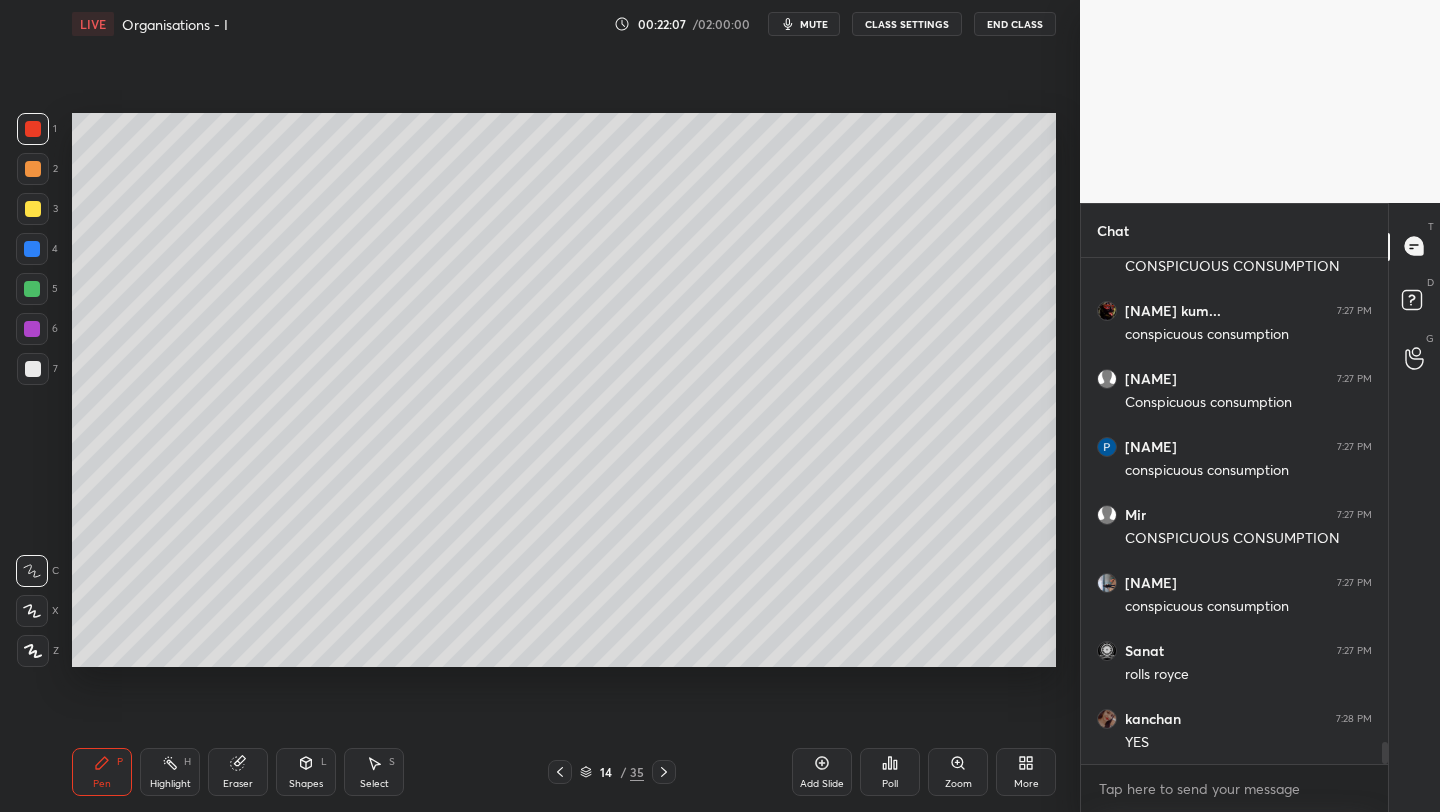 scroll, scrollTop: 11143, scrollLeft: 0, axis: vertical 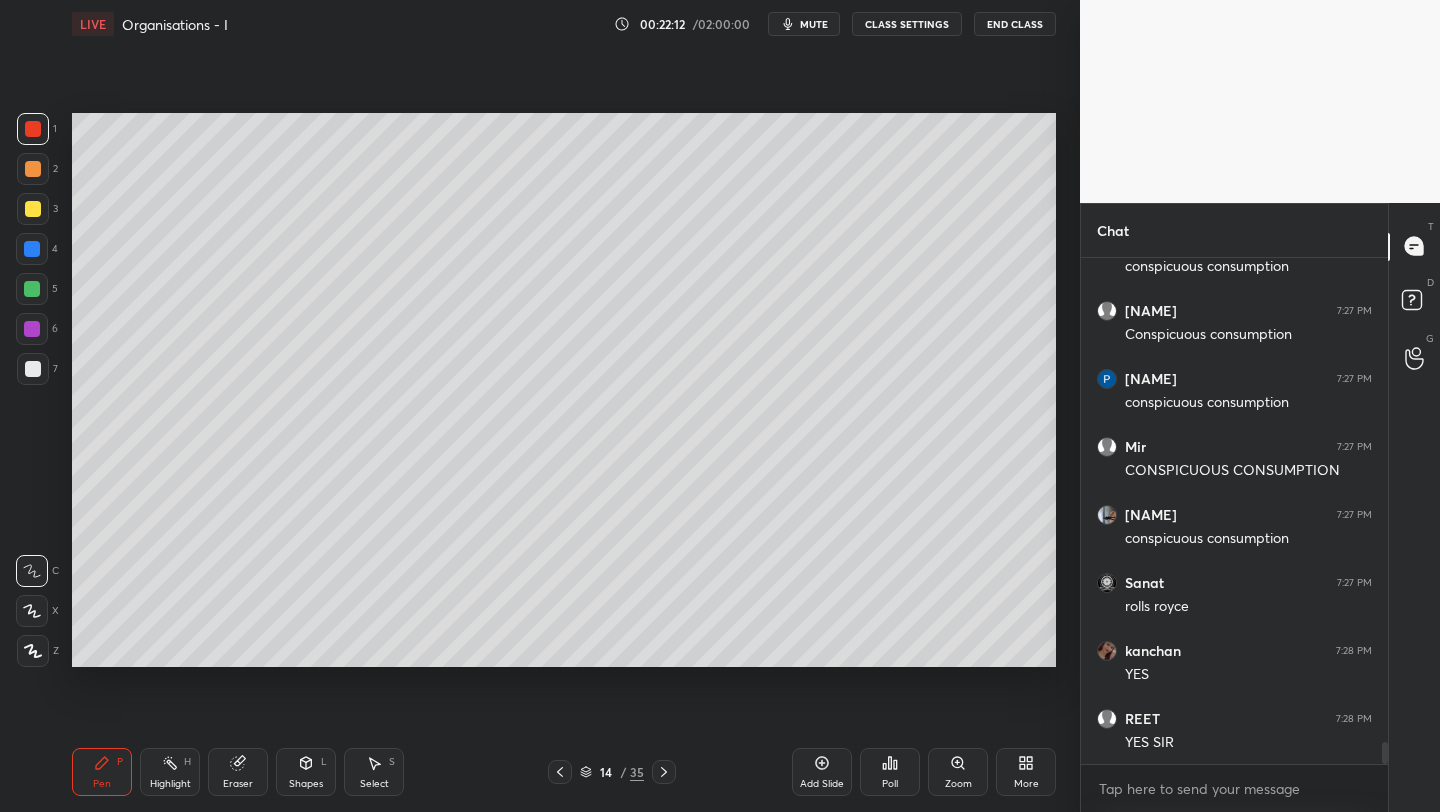 drag, startPoint x: 34, startPoint y: 291, endPoint x: 67, endPoint y: 284, distance: 33.734257 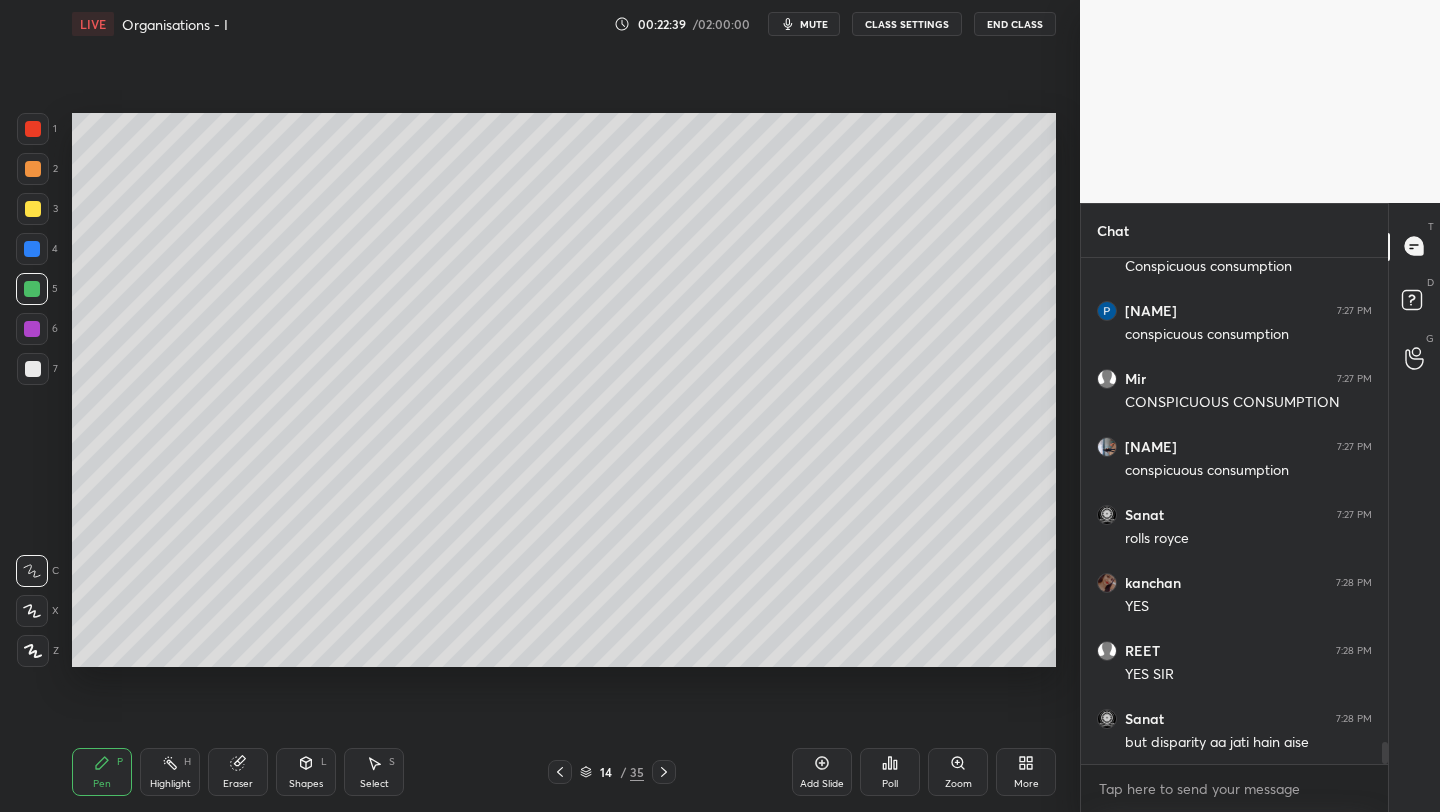 scroll, scrollTop: 11279, scrollLeft: 0, axis: vertical 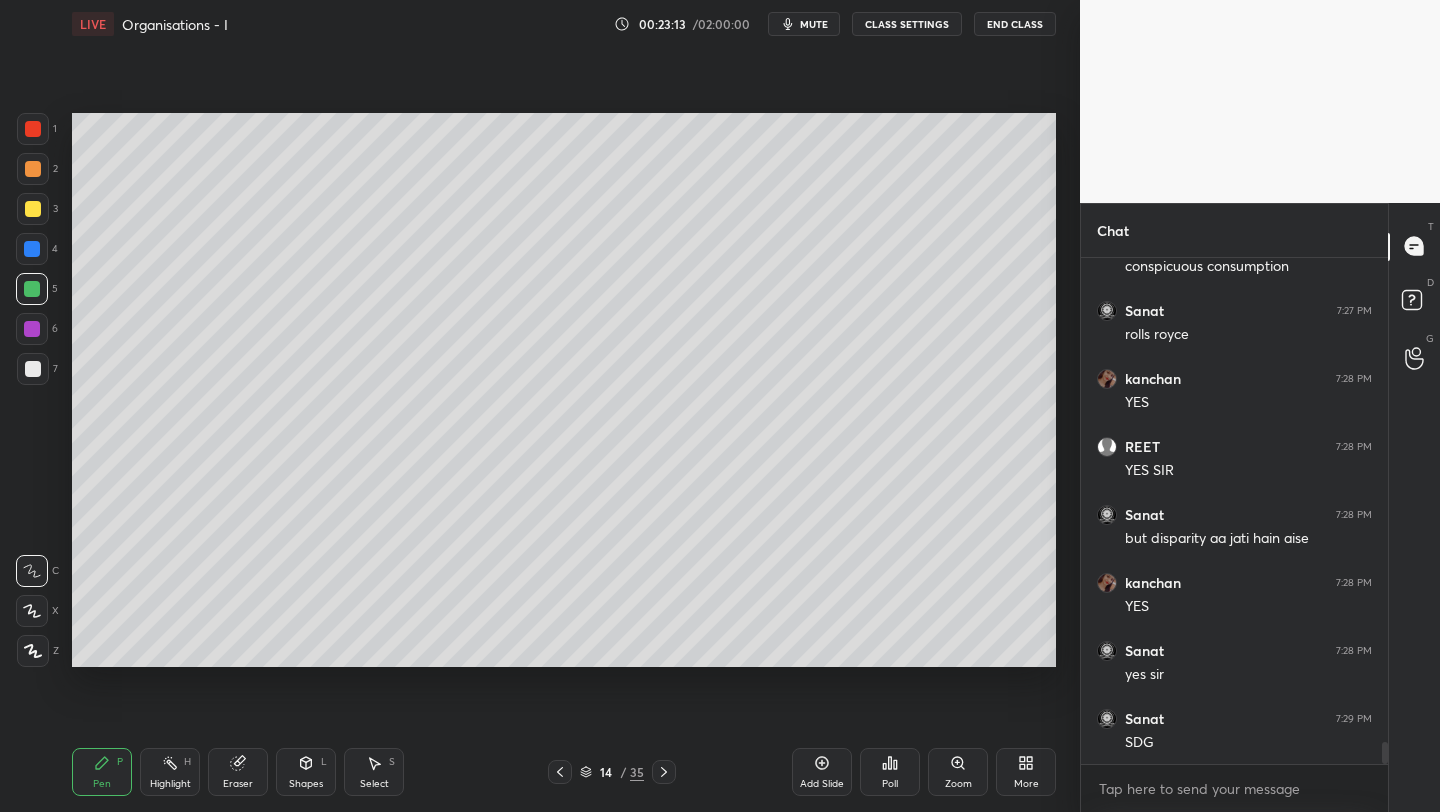 click 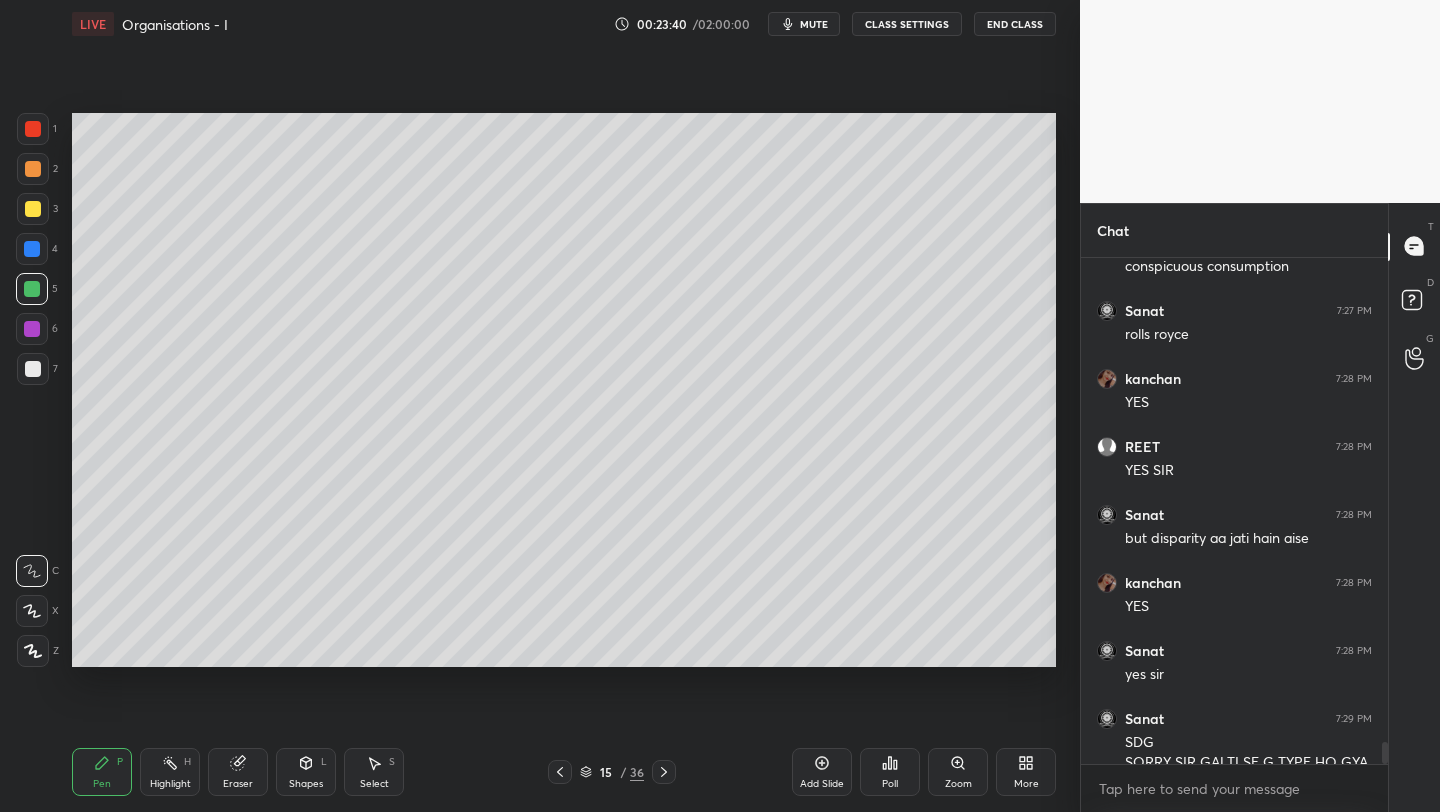 scroll, scrollTop: 11435, scrollLeft: 0, axis: vertical 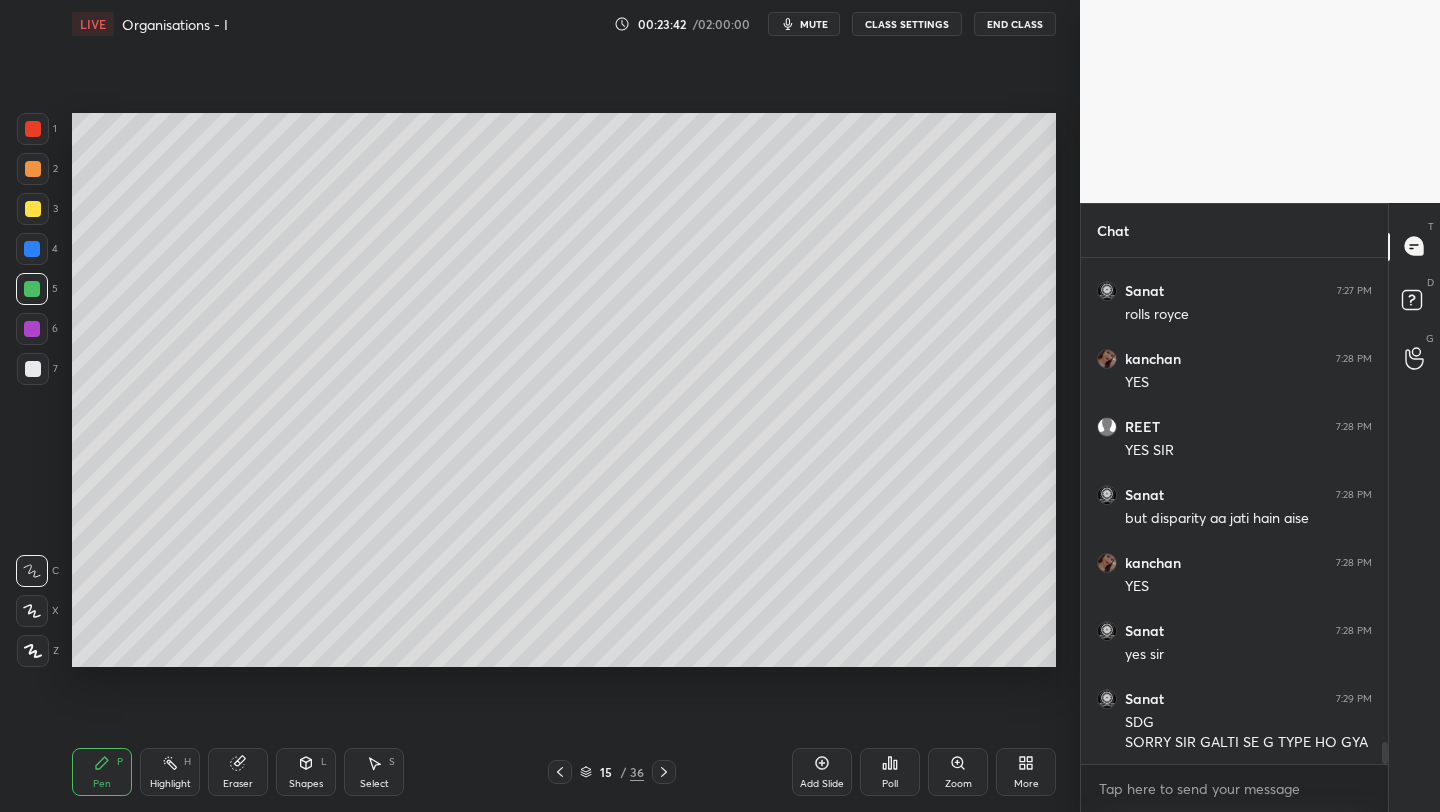 click on "More" at bounding box center (1026, 772) 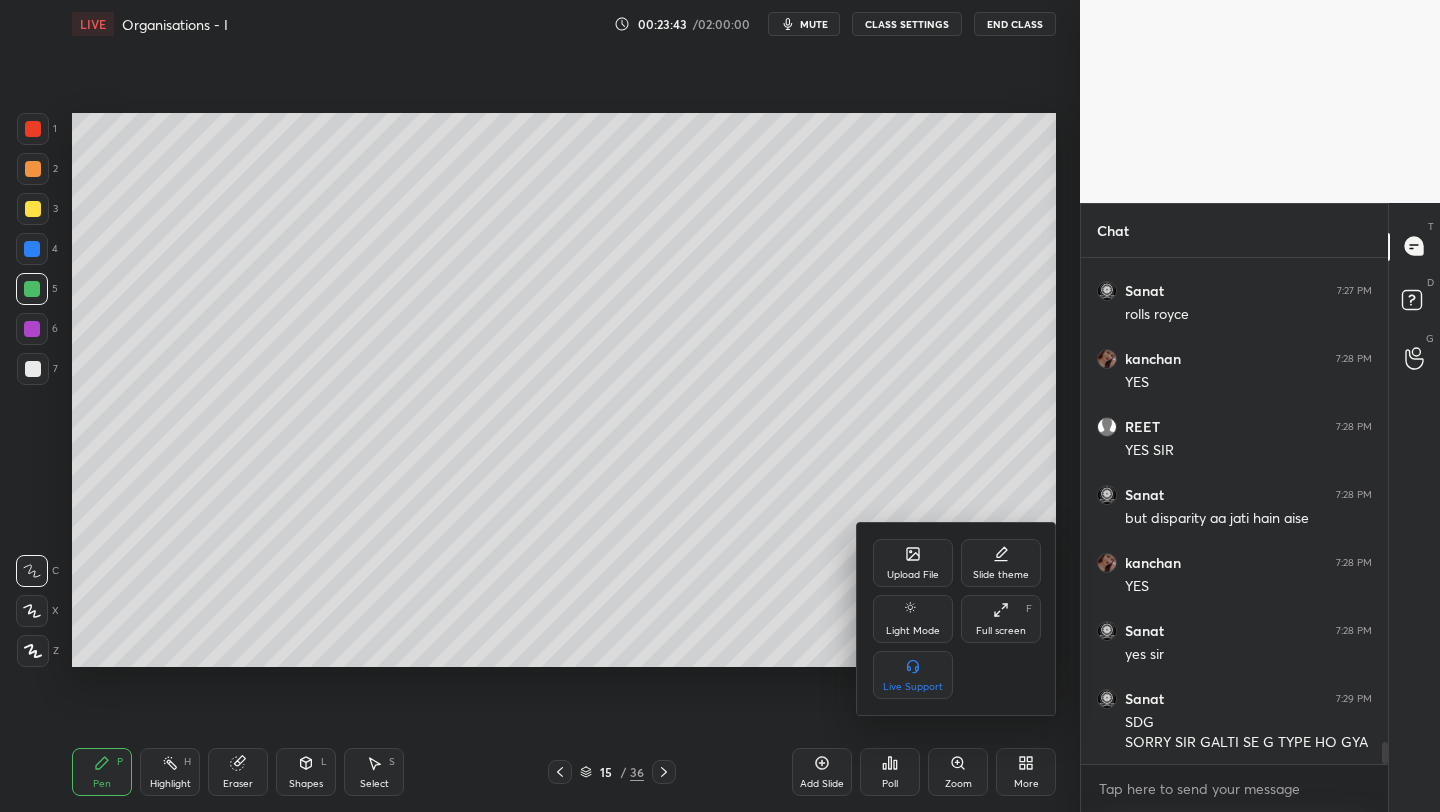 click on "Upload File" at bounding box center [913, 575] 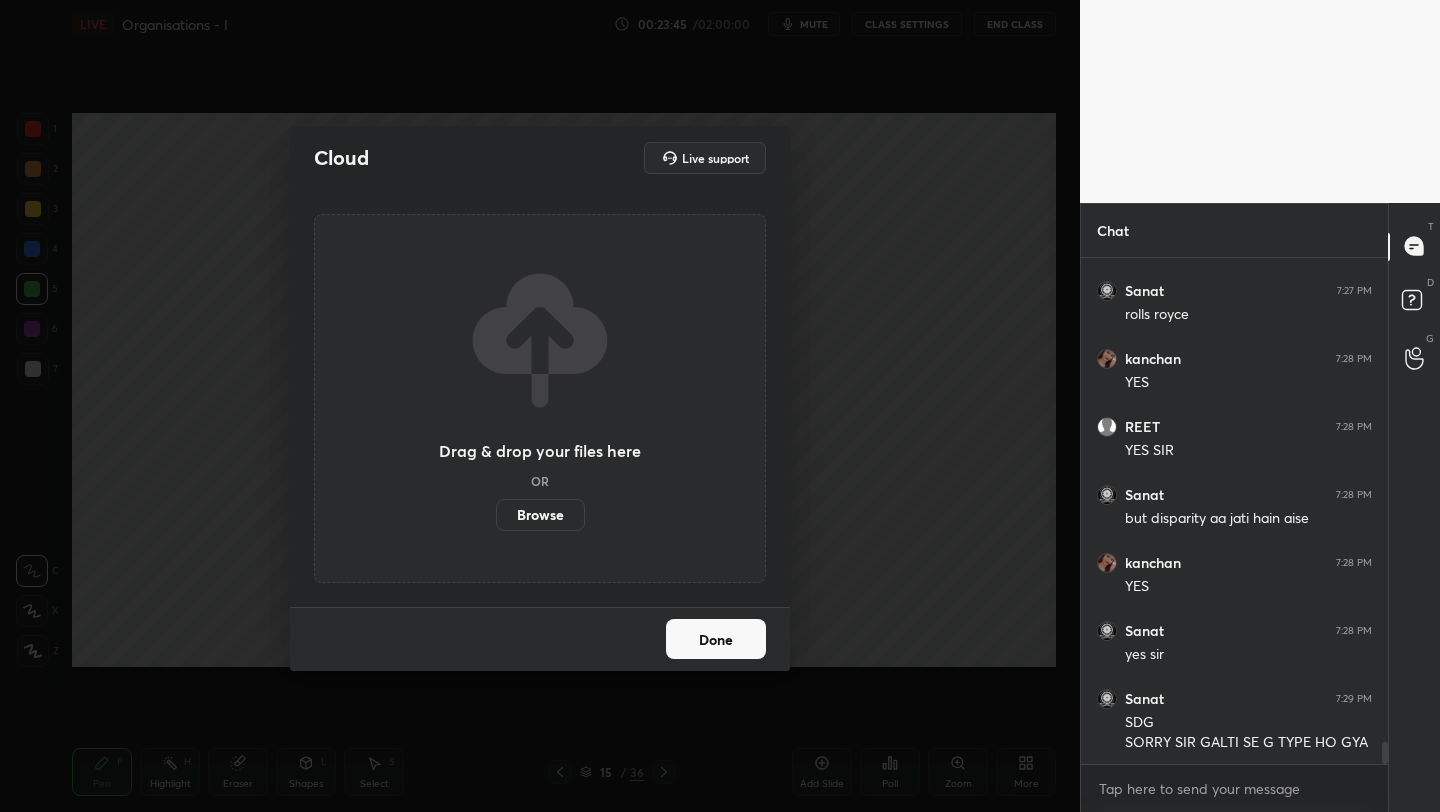 click on "Browse" at bounding box center [540, 515] 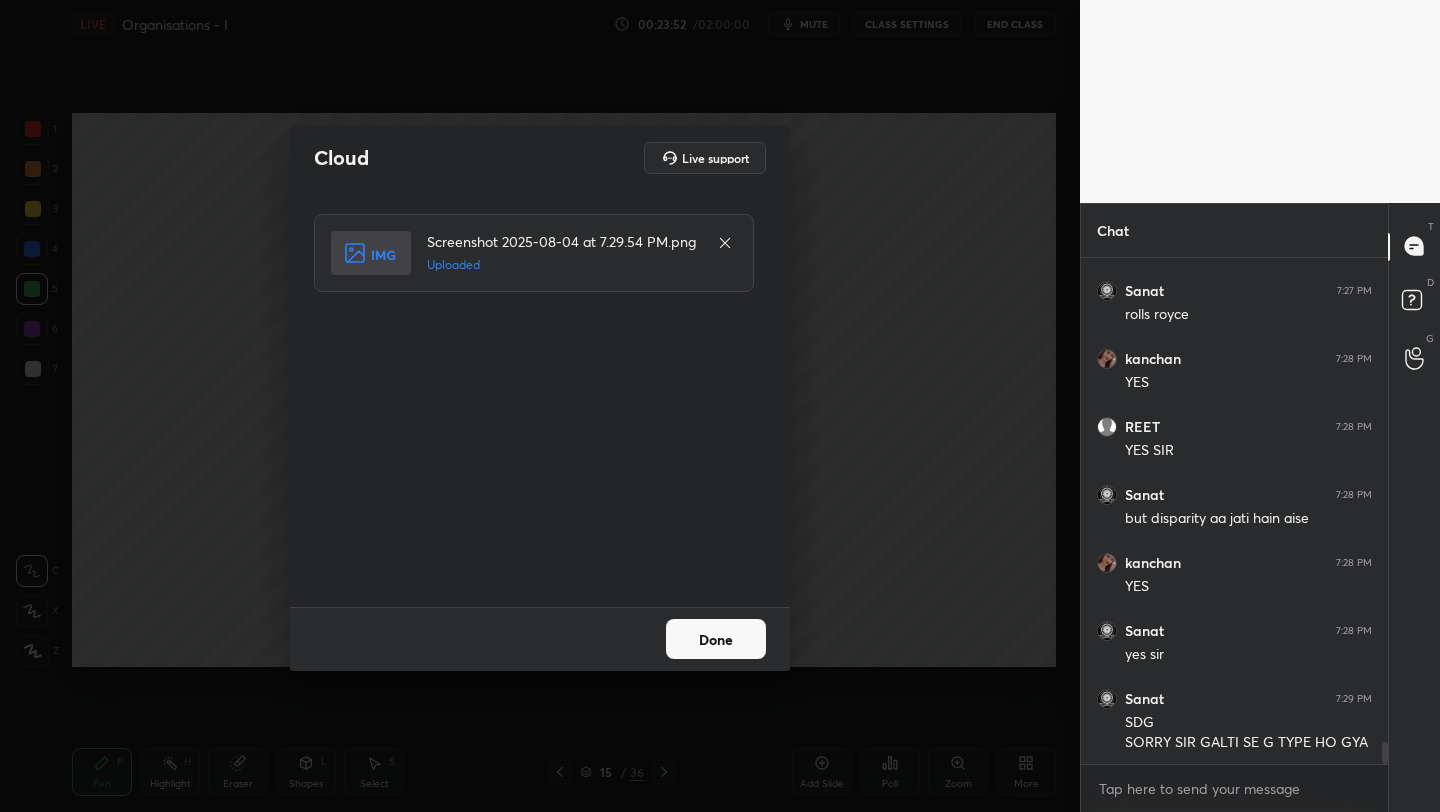 click on "Done" at bounding box center [716, 639] 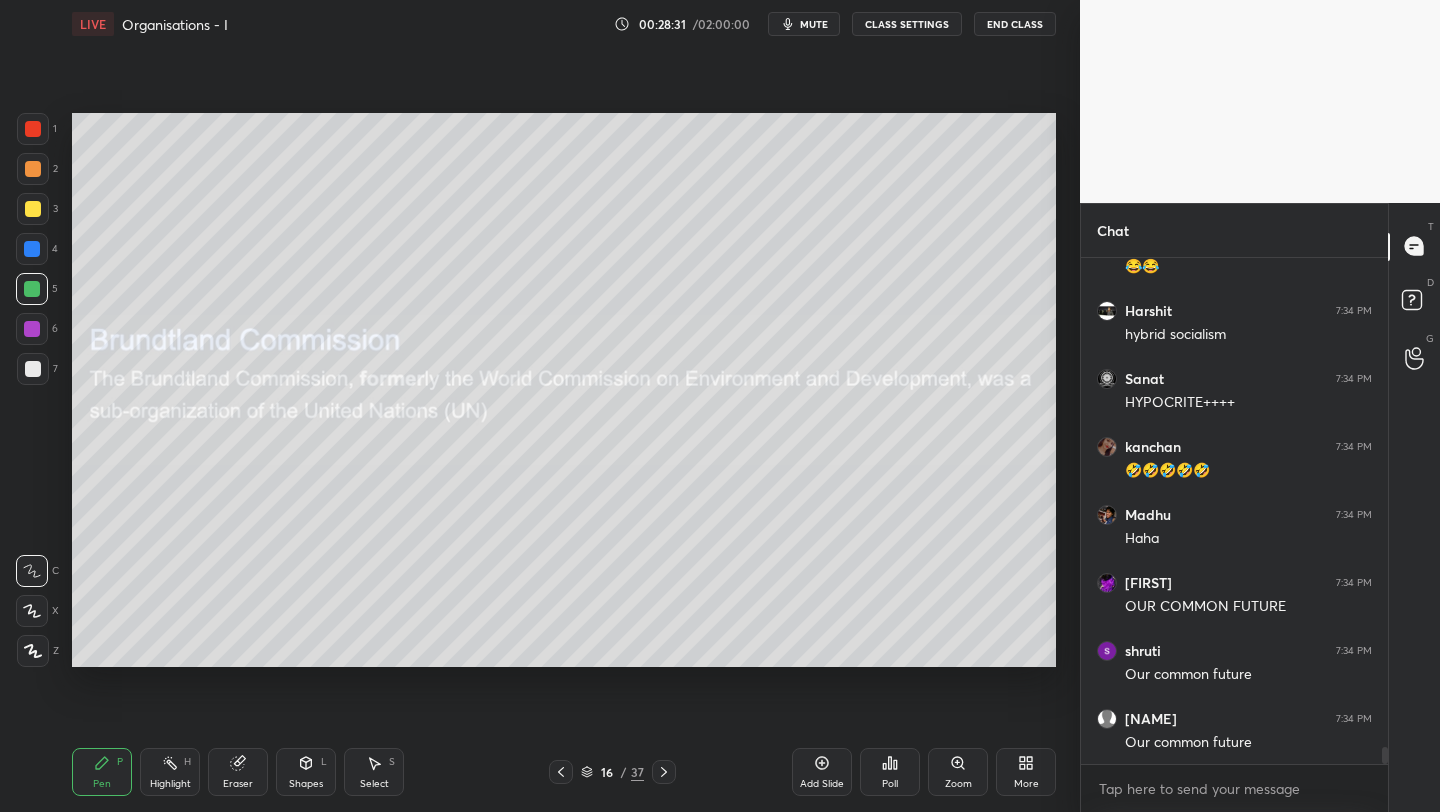 scroll, scrollTop: 14415, scrollLeft: 0, axis: vertical 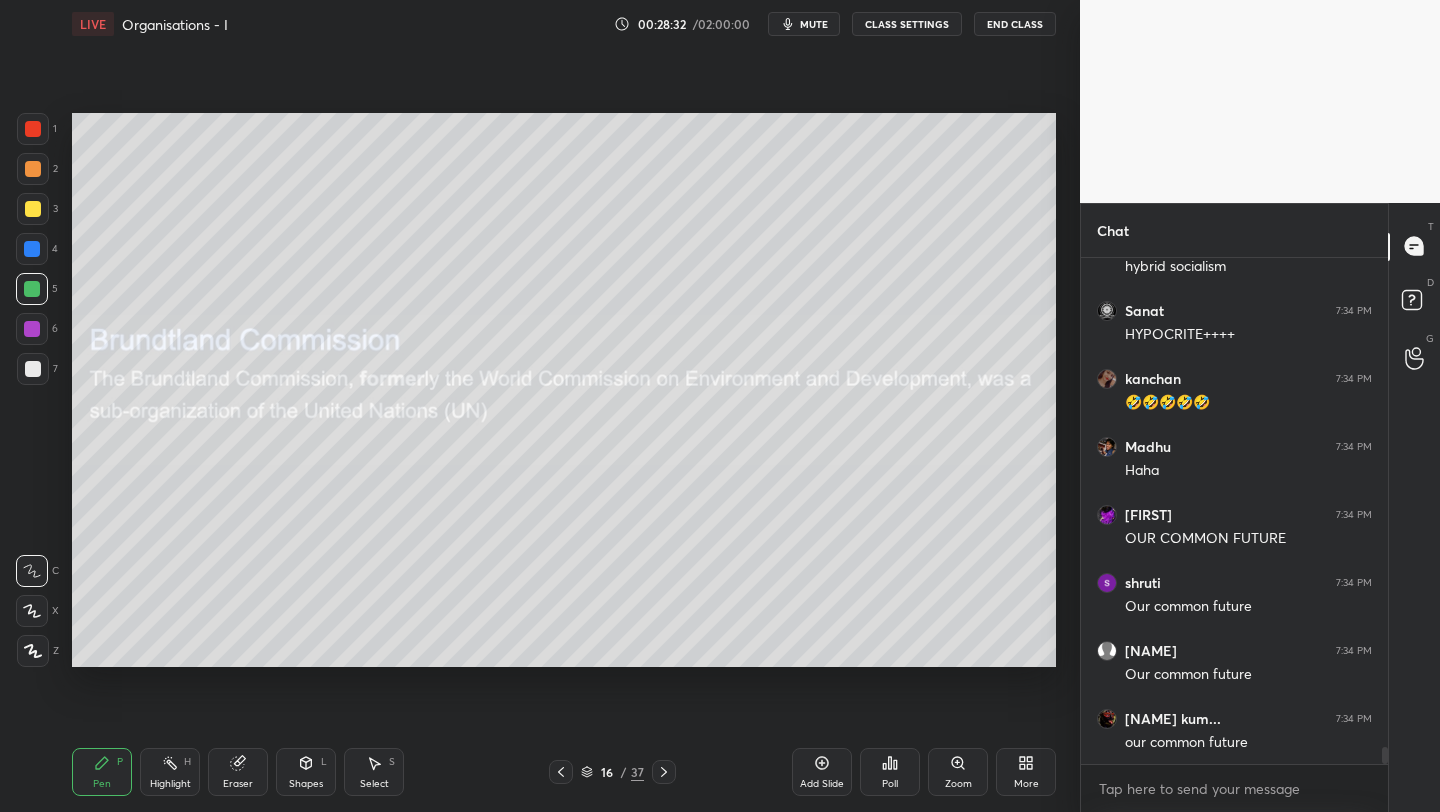 drag, startPoint x: 819, startPoint y: 776, endPoint x: 829, endPoint y: 774, distance: 10.198039 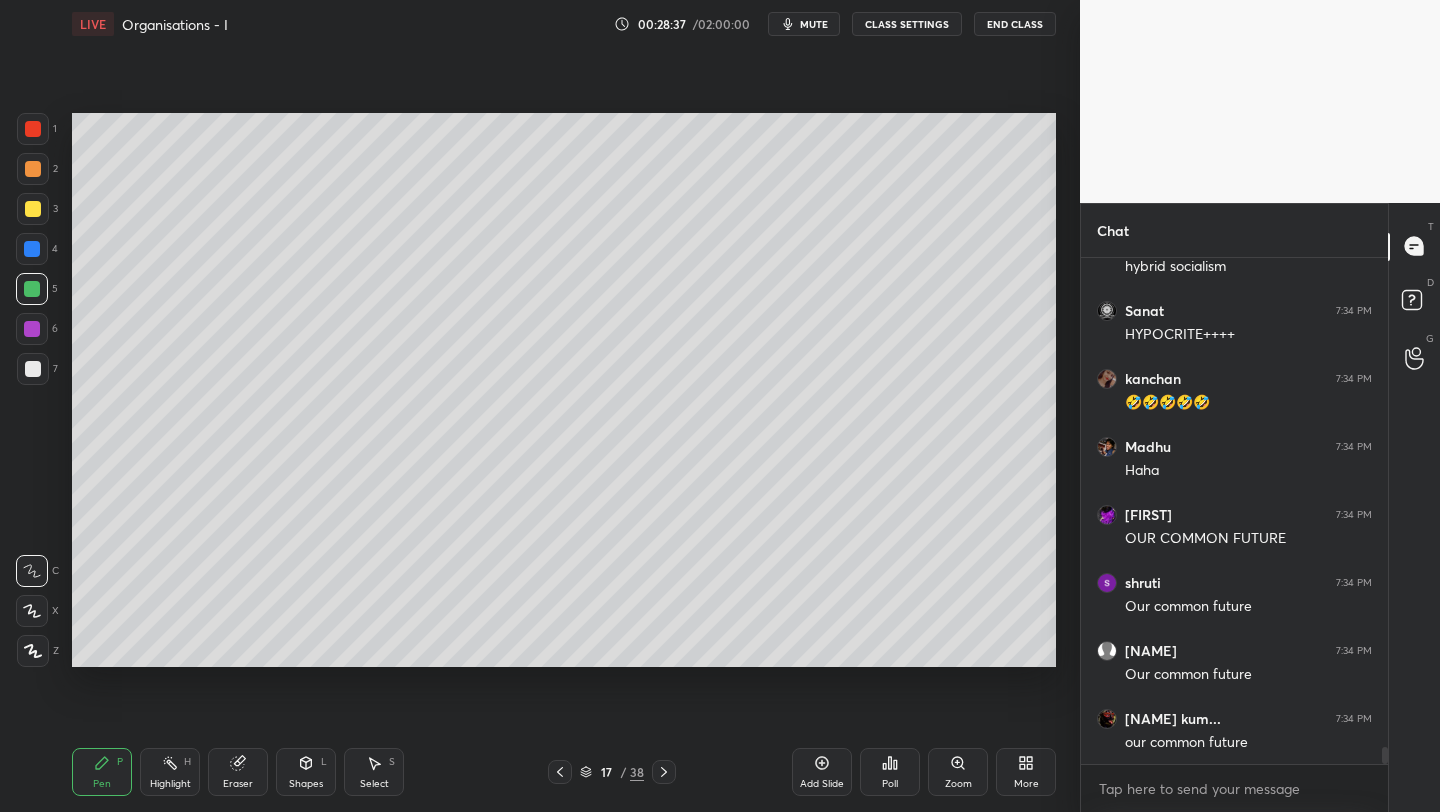 scroll, scrollTop: 14483, scrollLeft: 0, axis: vertical 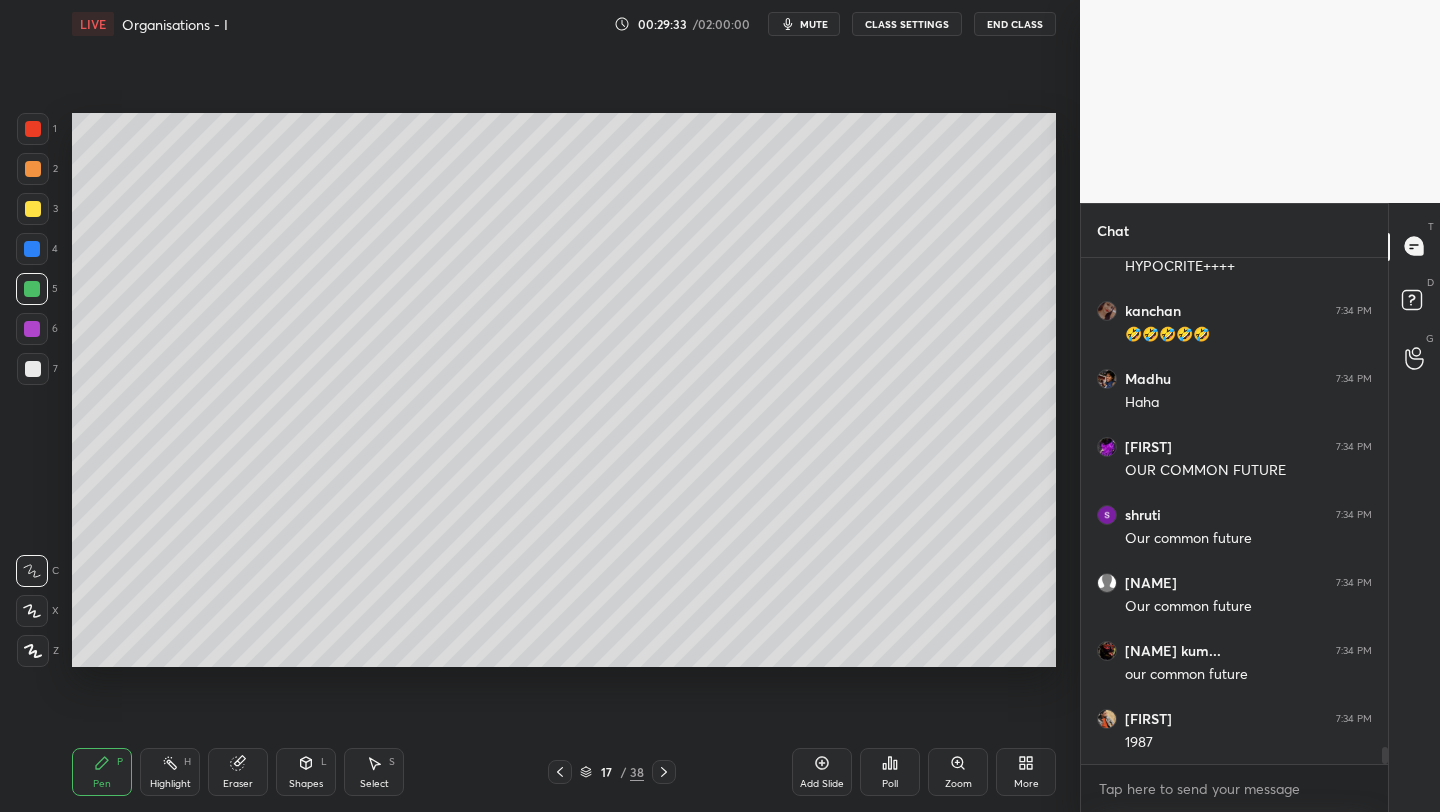 click 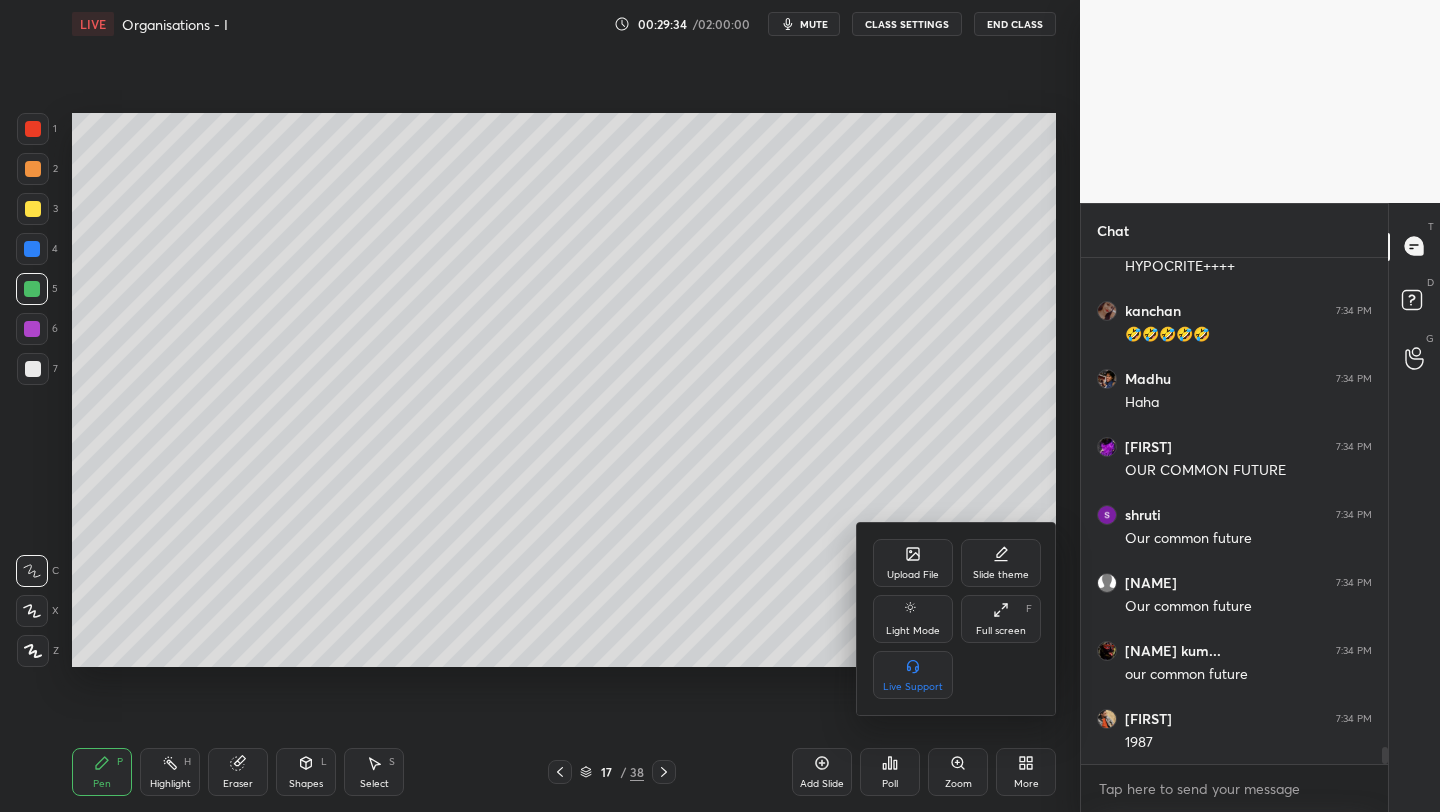 click on "Upload File" at bounding box center [913, 563] 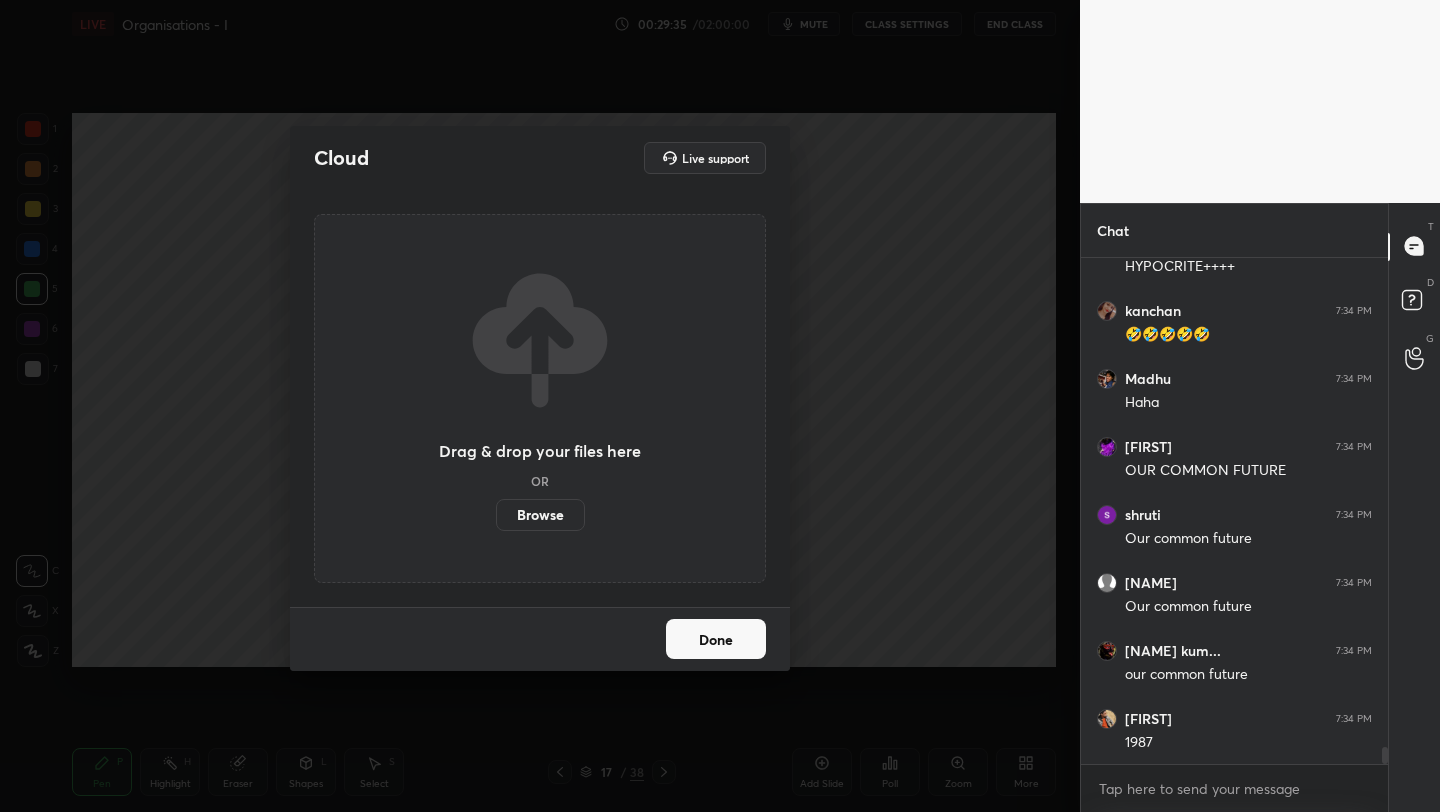 click on "Browse" at bounding box center [540, 515] 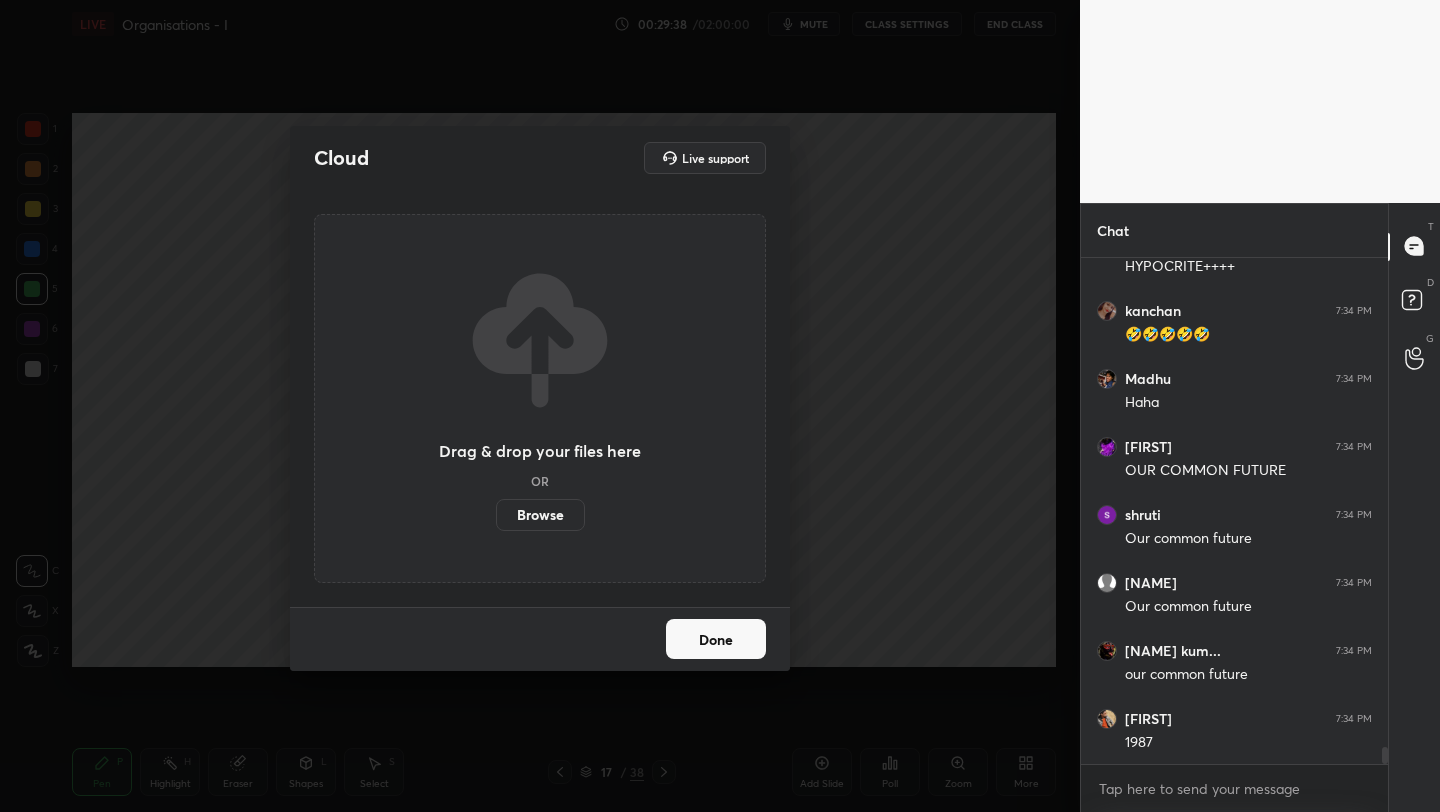 scroll, scrollTop: 14551, scrollLeft: 0, axis: vertical 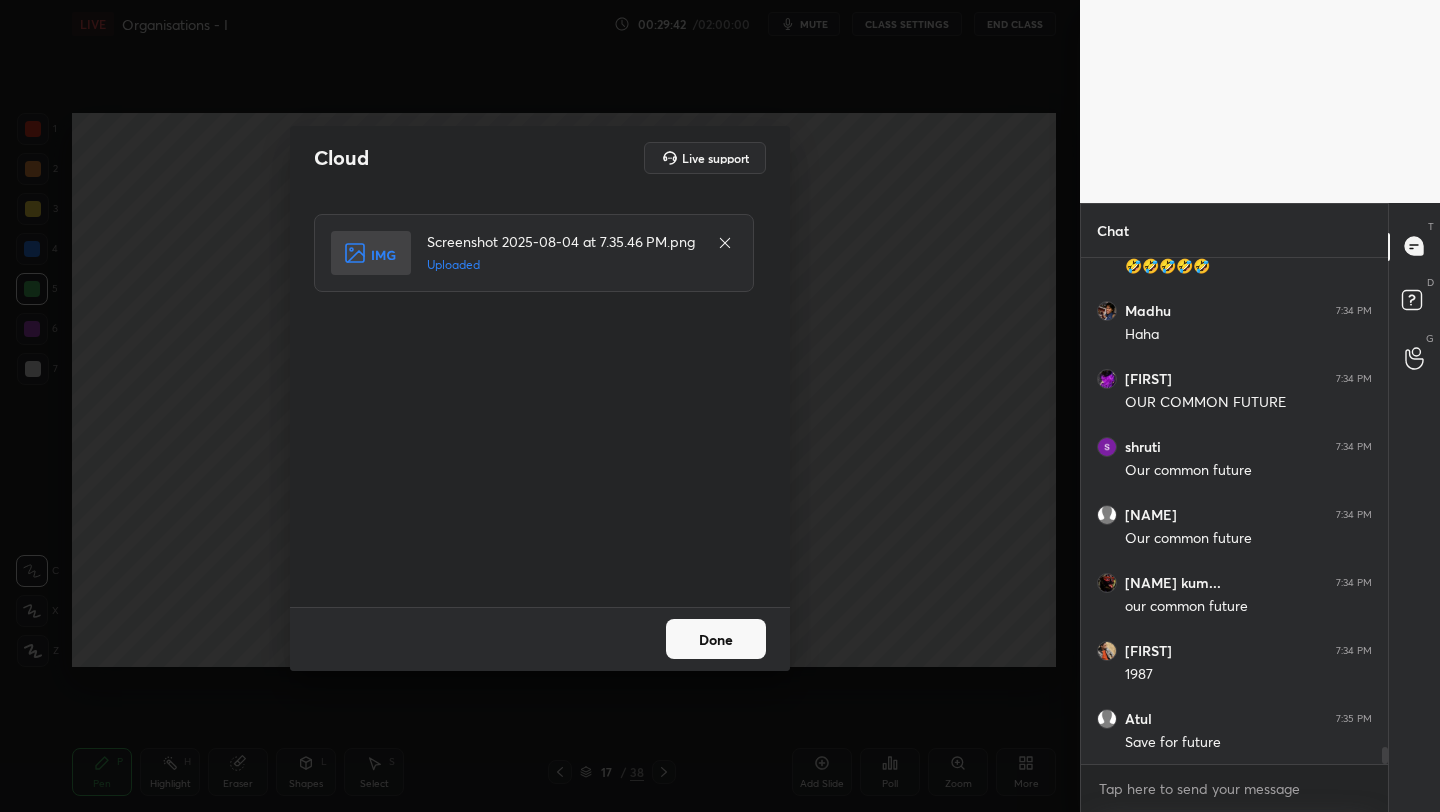 click on "Done" at bounding box center (716, 639) 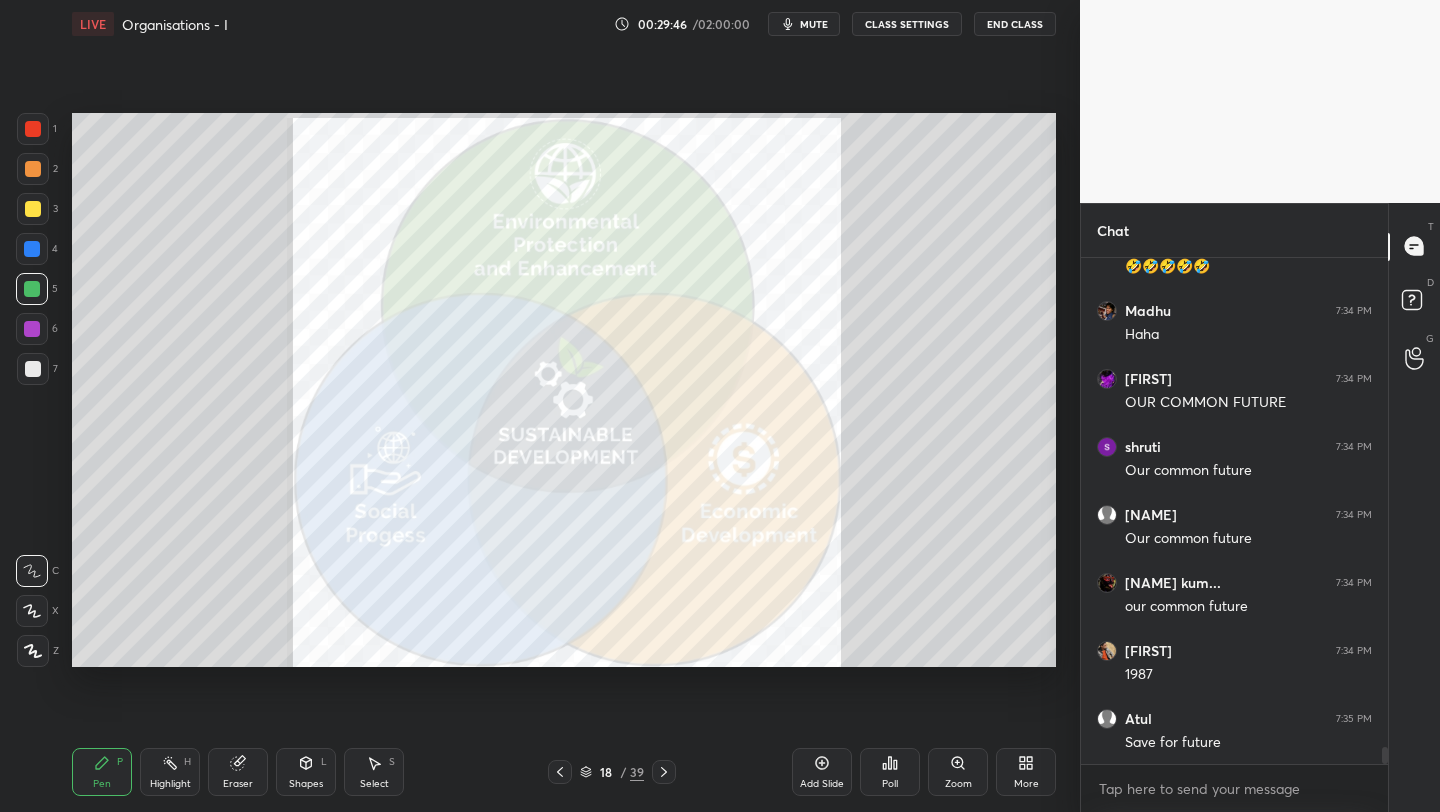 click 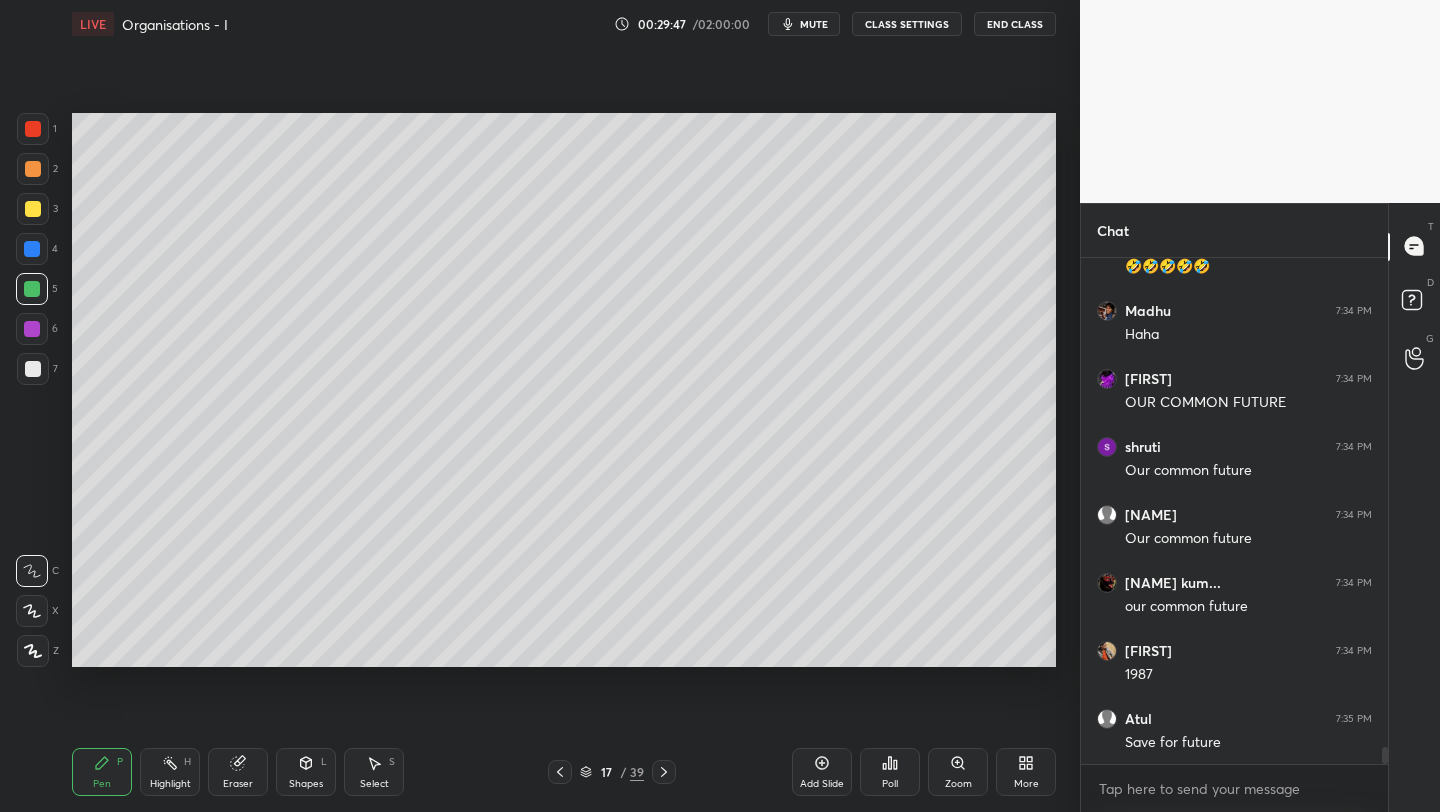 drag, startPoint x: 824, startPoint y: 772, endPoint x: 842, endPoint y: 759, distance: 22.203604 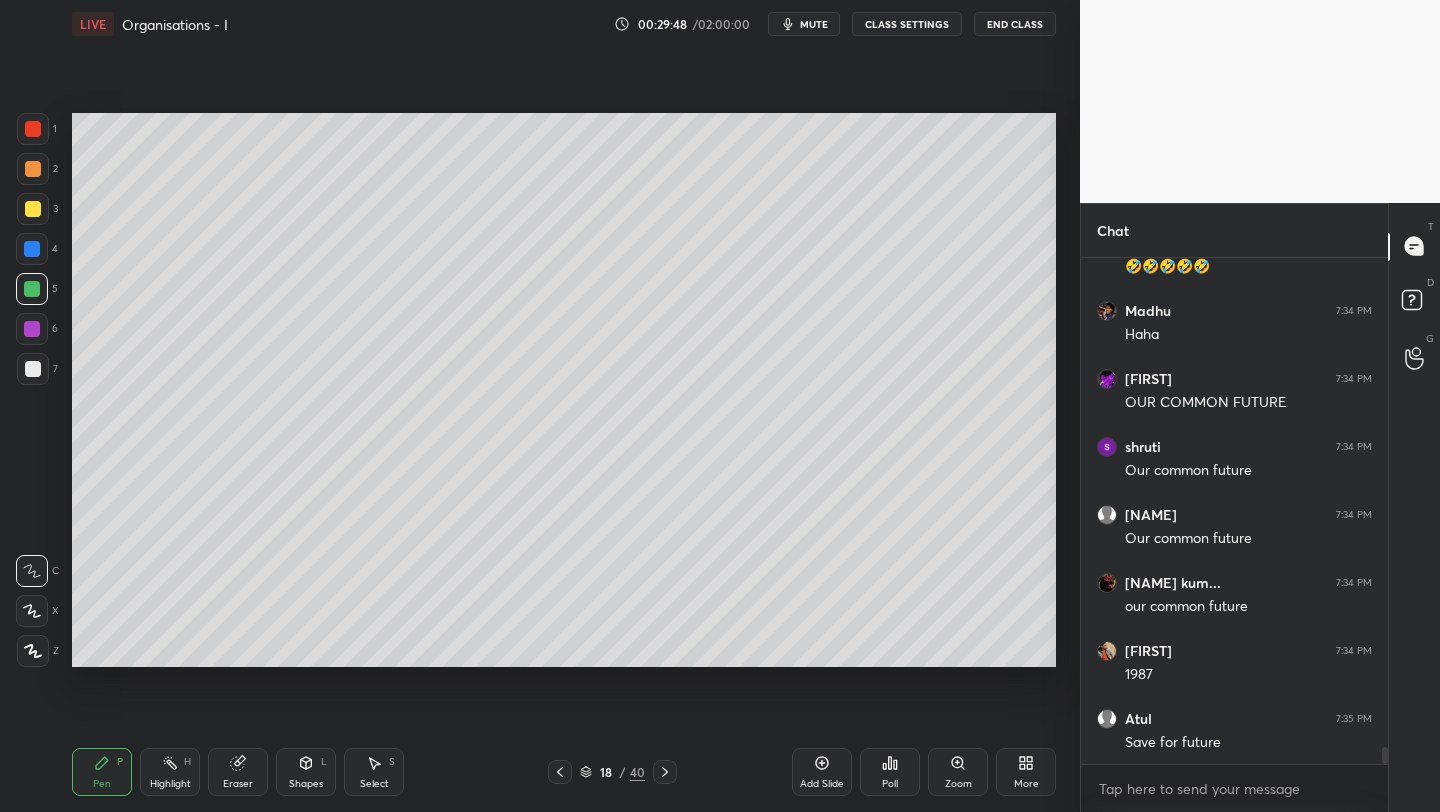 drag, startPoint x: 39, startPoint y: 208, endPoint x: 48, endPoint y: 203, distance: 10.29563 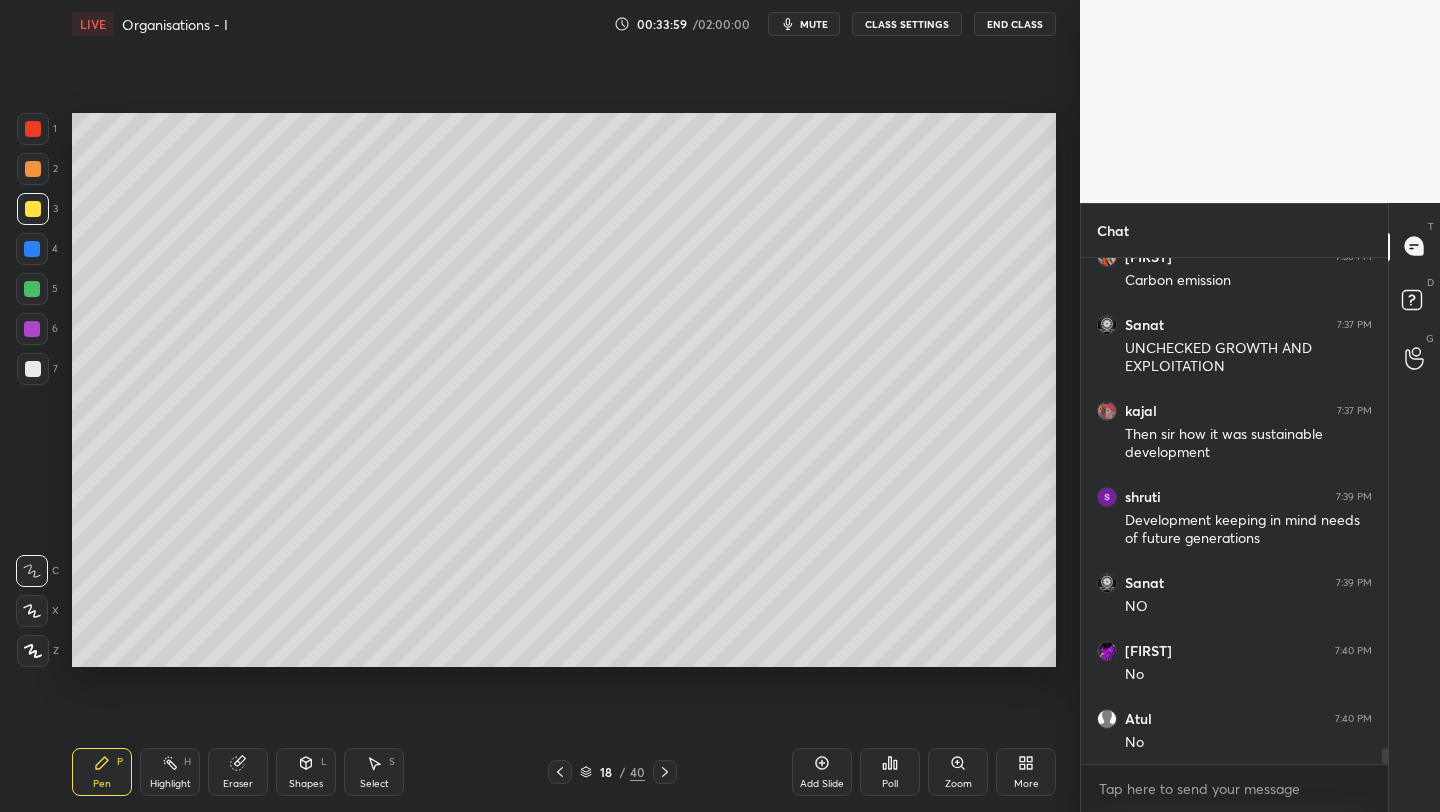 scroll, scrollTop: 15217, scrollLeft: 0, axis: vertical 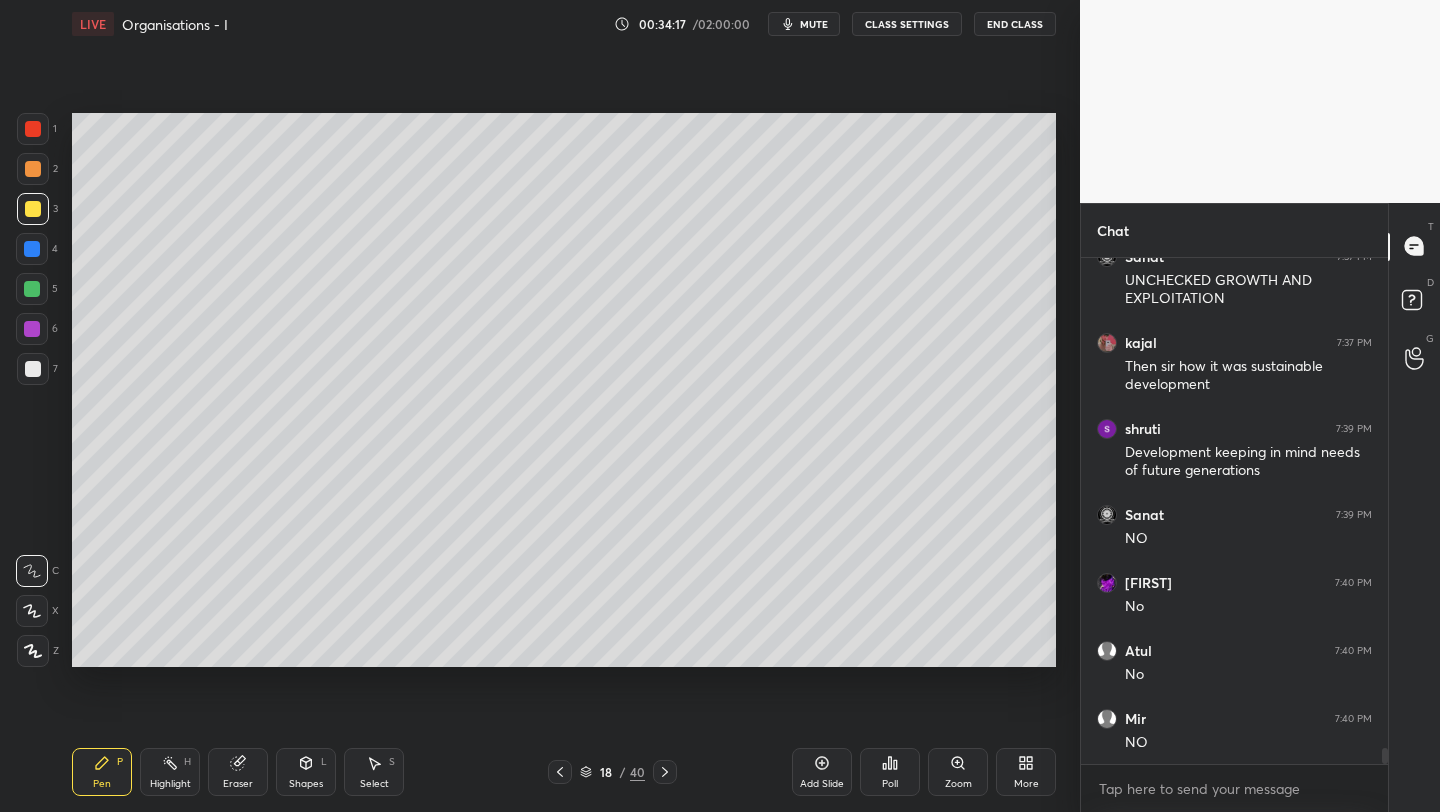 click at bounding box center [32, 289] 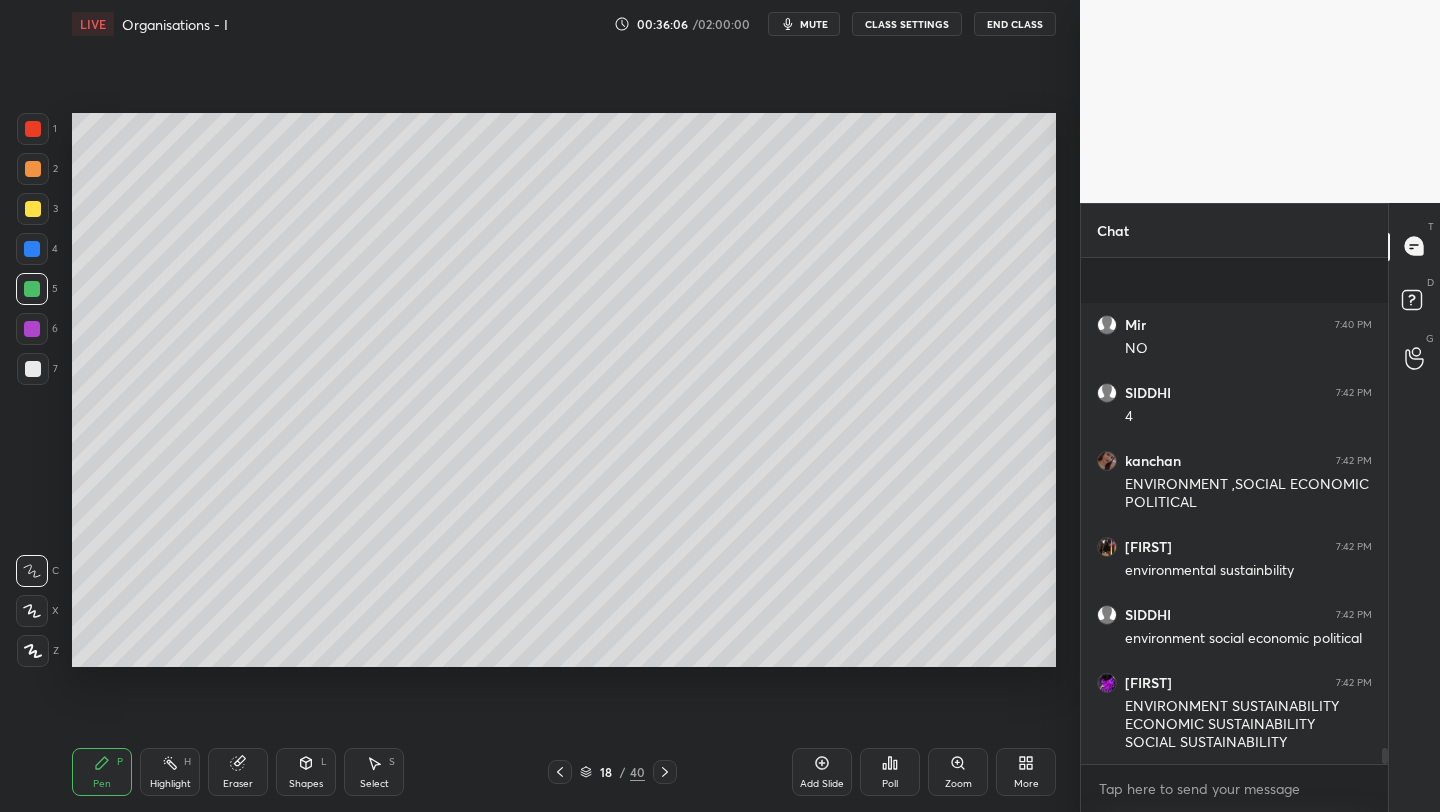 scroll, scrollTop: 15733, scrollLeft: 0, axis: vertical 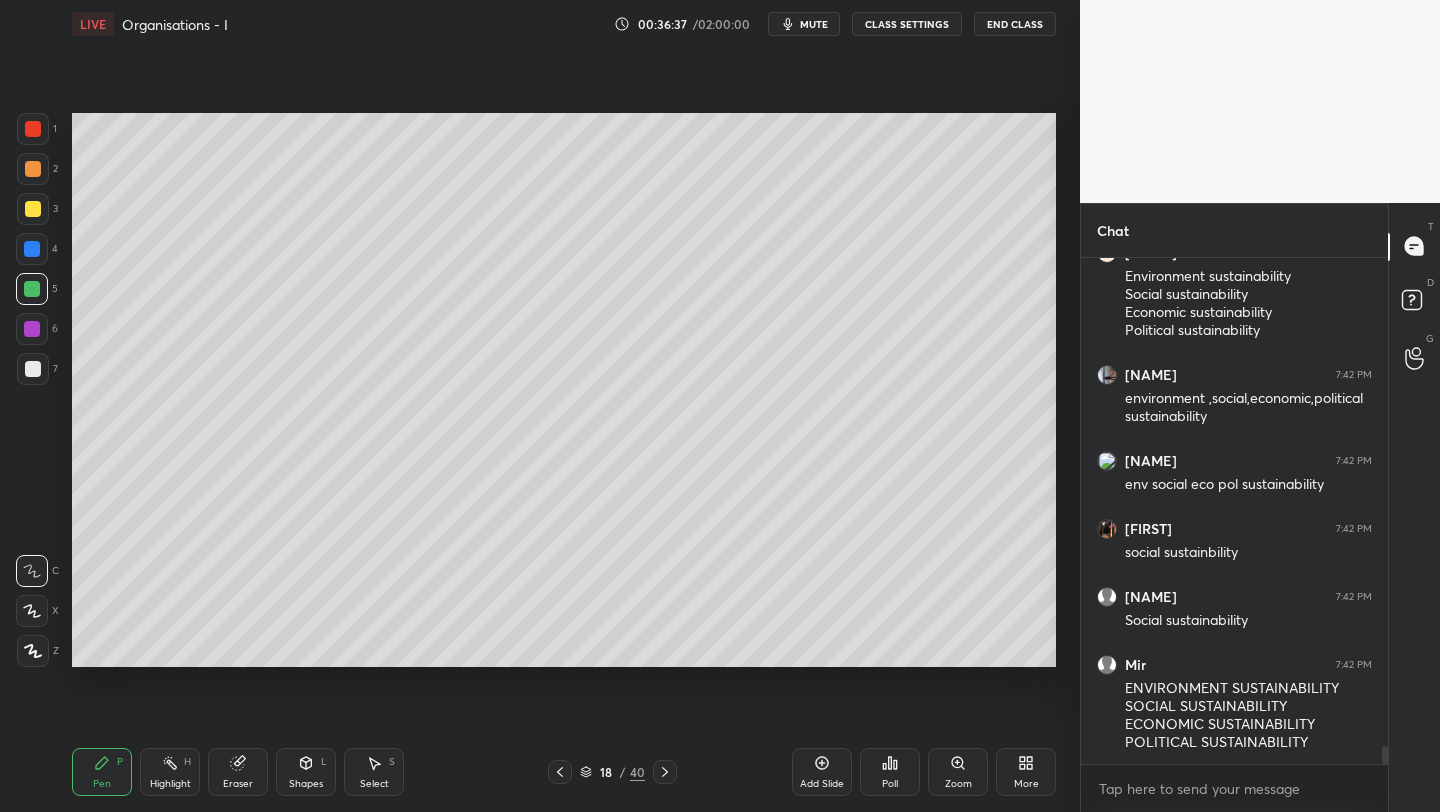 click on "More" at bounding box center [1026, 784] 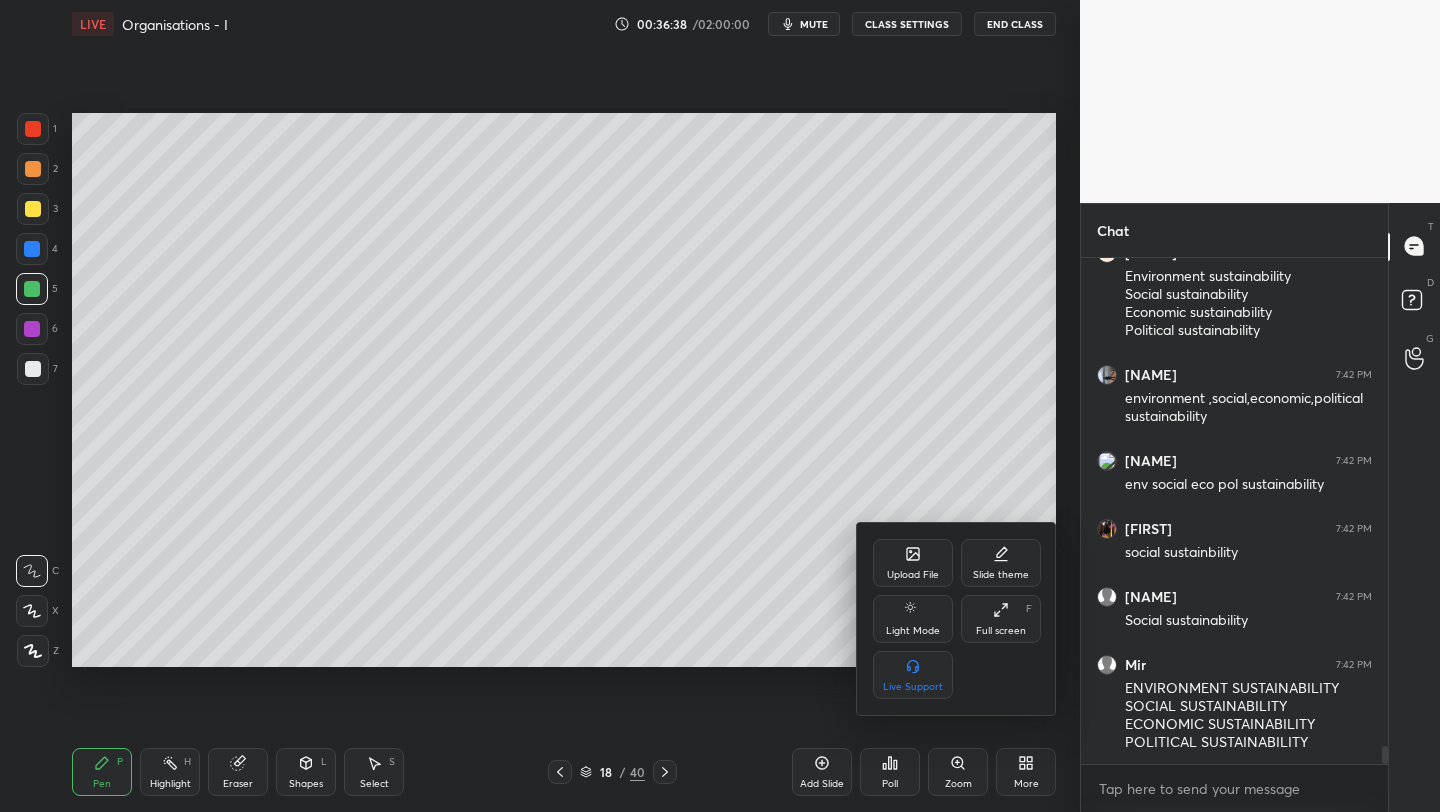 click on "Upload File" at bounding box center [913, 575] 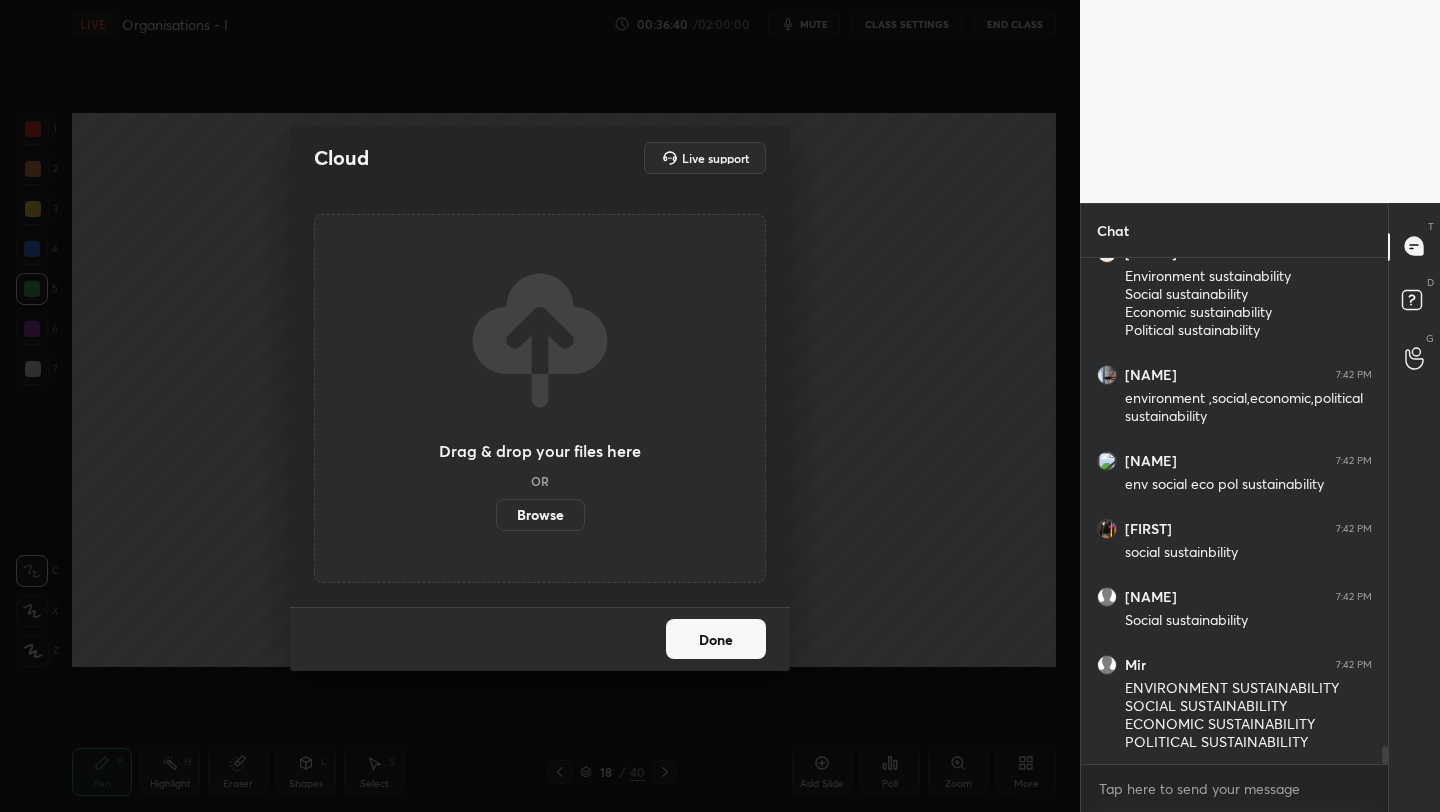 click on "Browse" at bounding box center [540, 515] 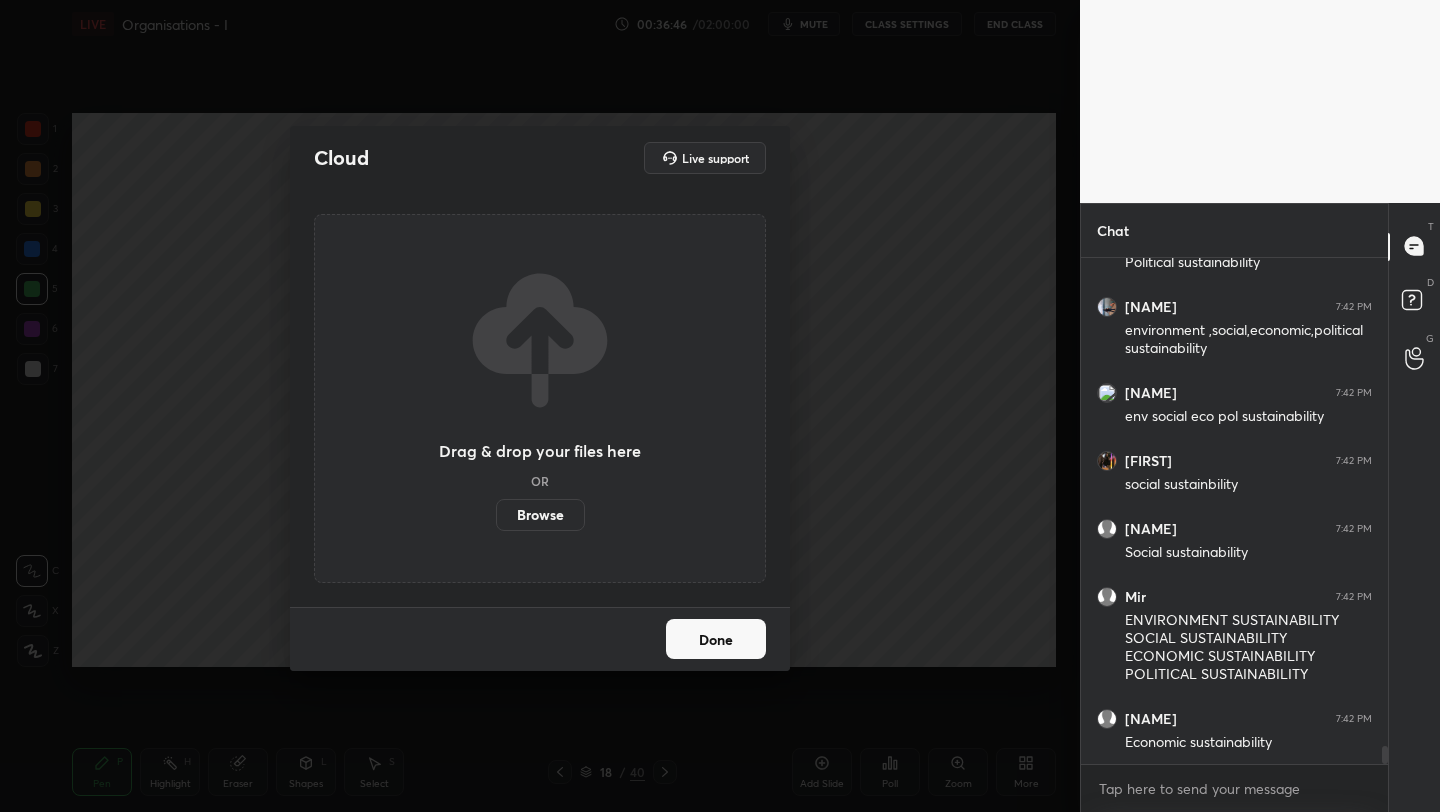 scroll, scrollTop: 13969, scrollLeft: 0, axis: vertical 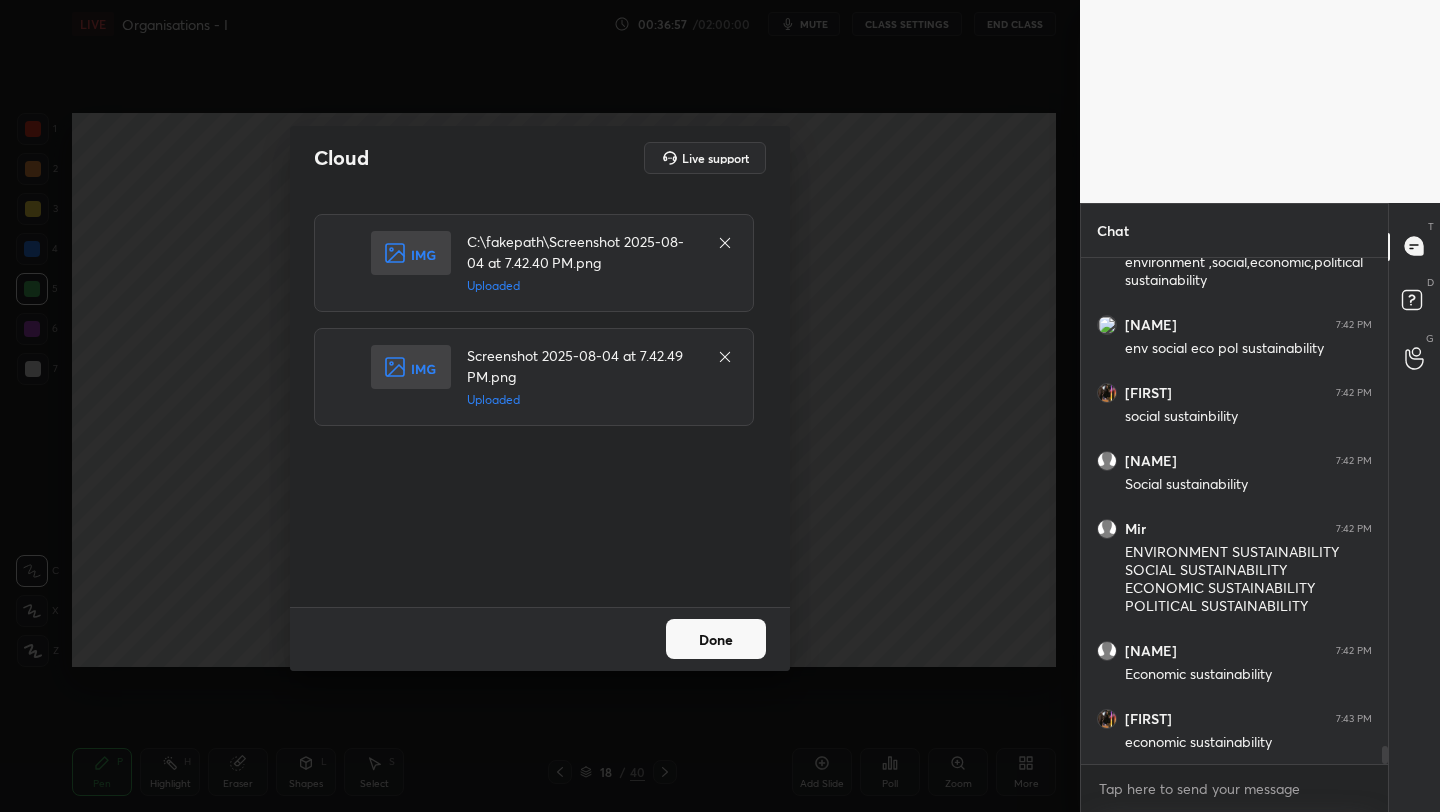 click on "Done" at bounding box center (716, 639) 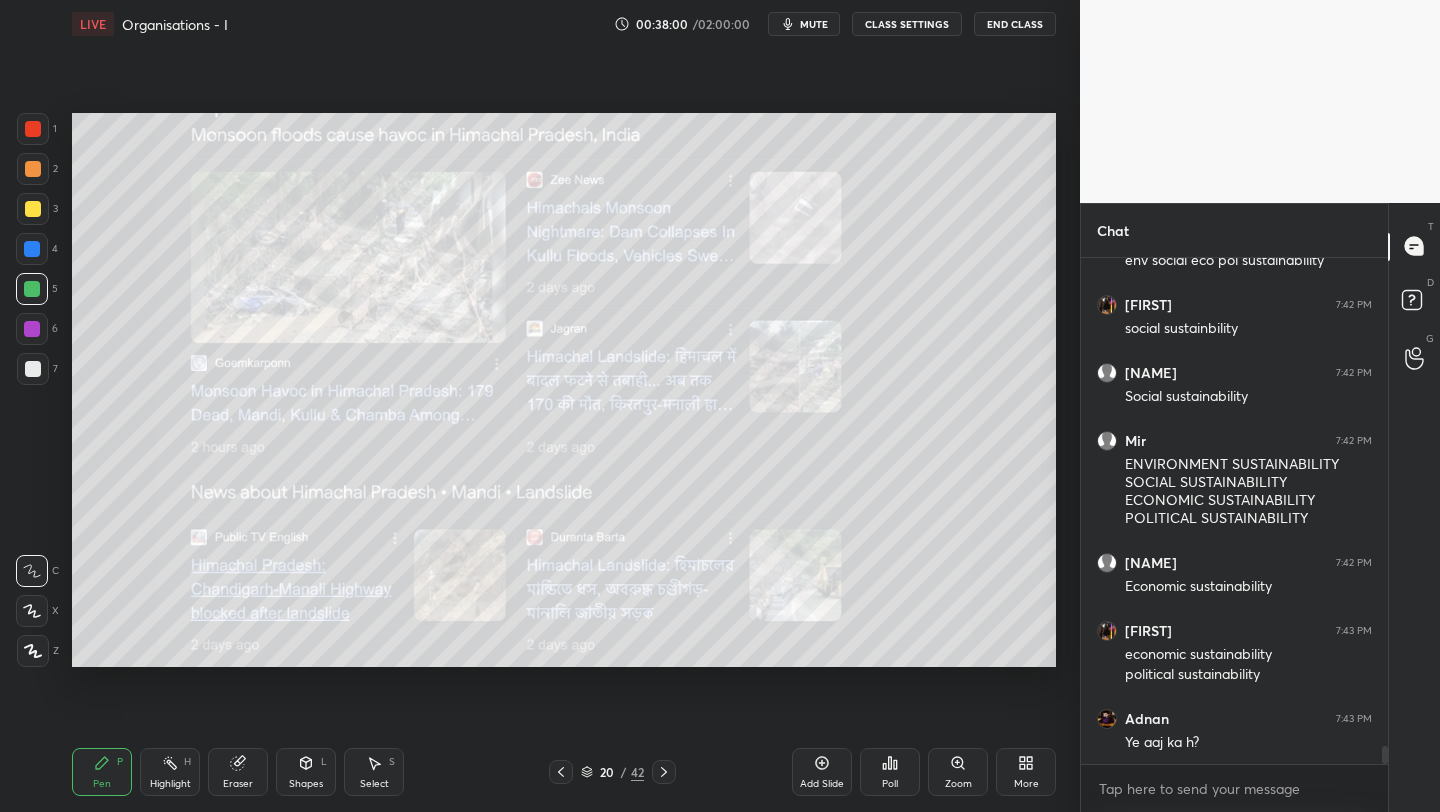 scroll, scrollTop: 14125, scrollLeft: 0, axis: vertical 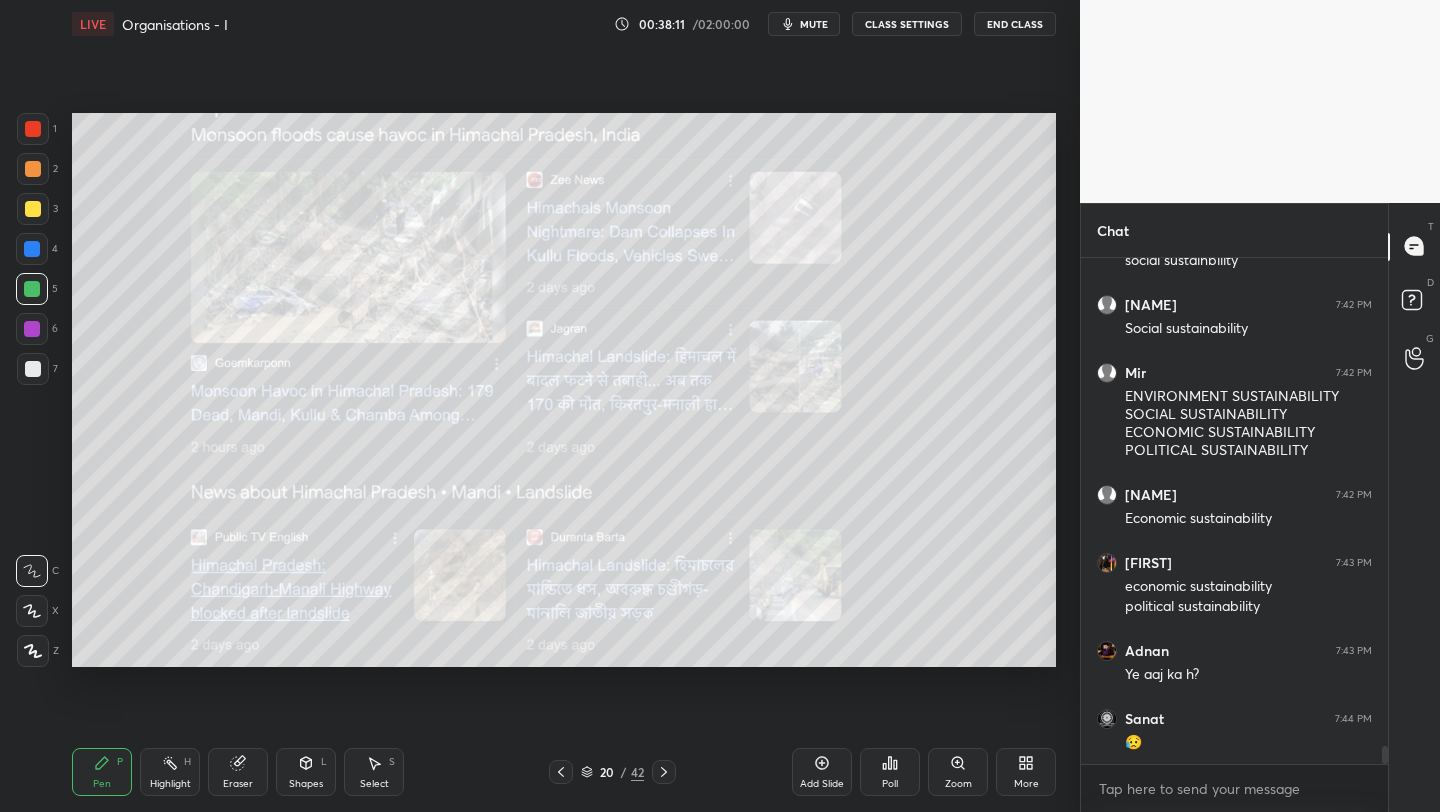 click 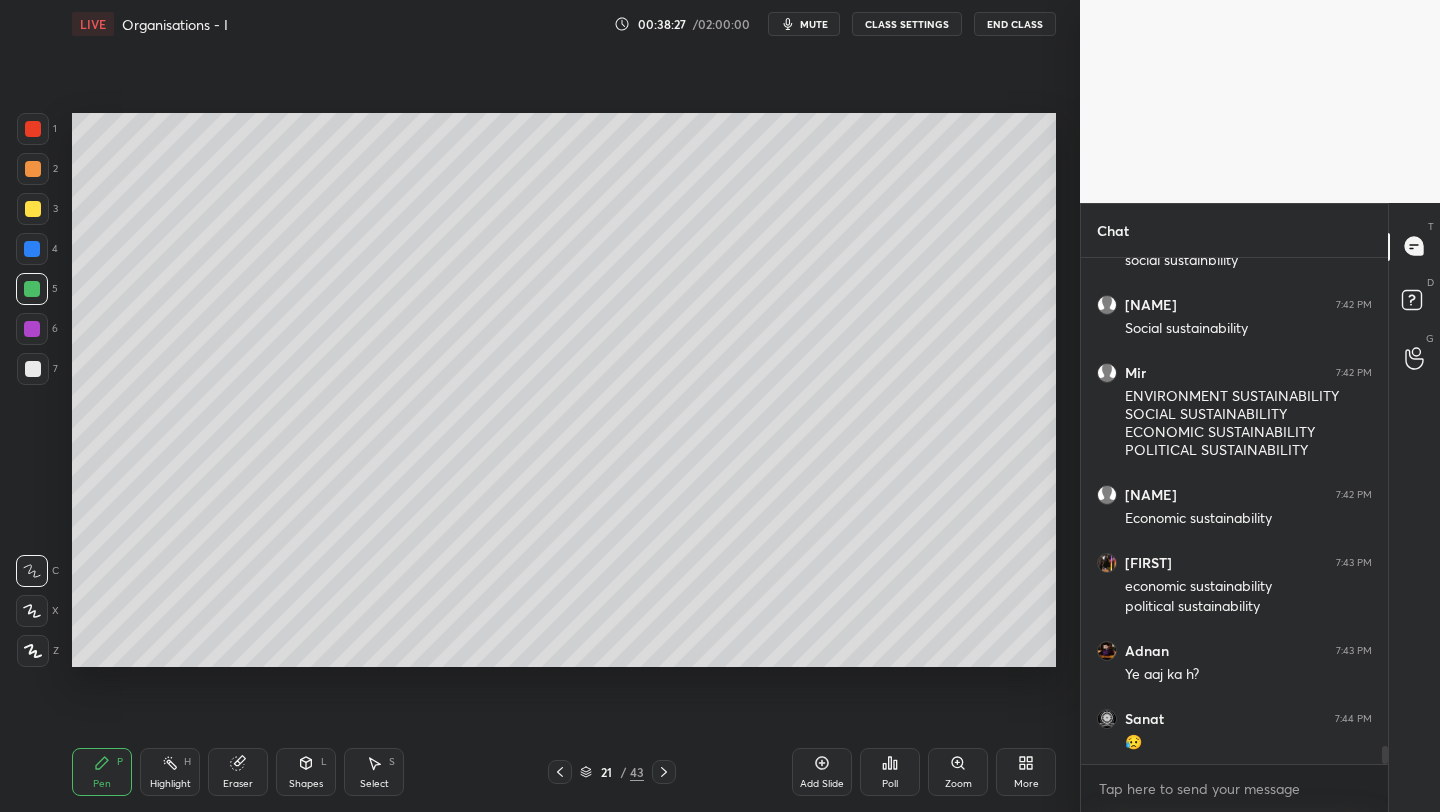 click at bounding box center [33, 209] 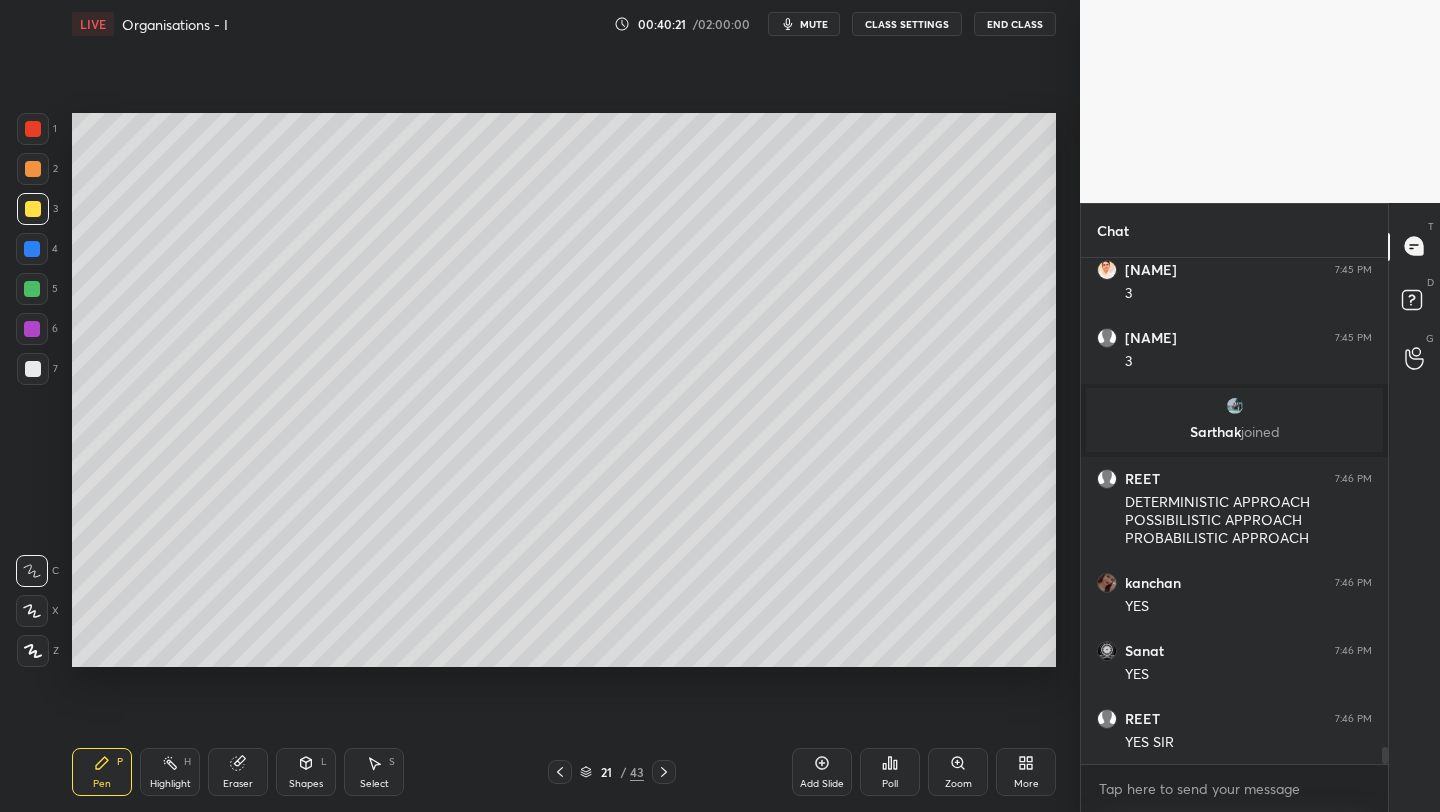scroll, scrollTop: 14874, scrollLeft: 0, axis: vertical 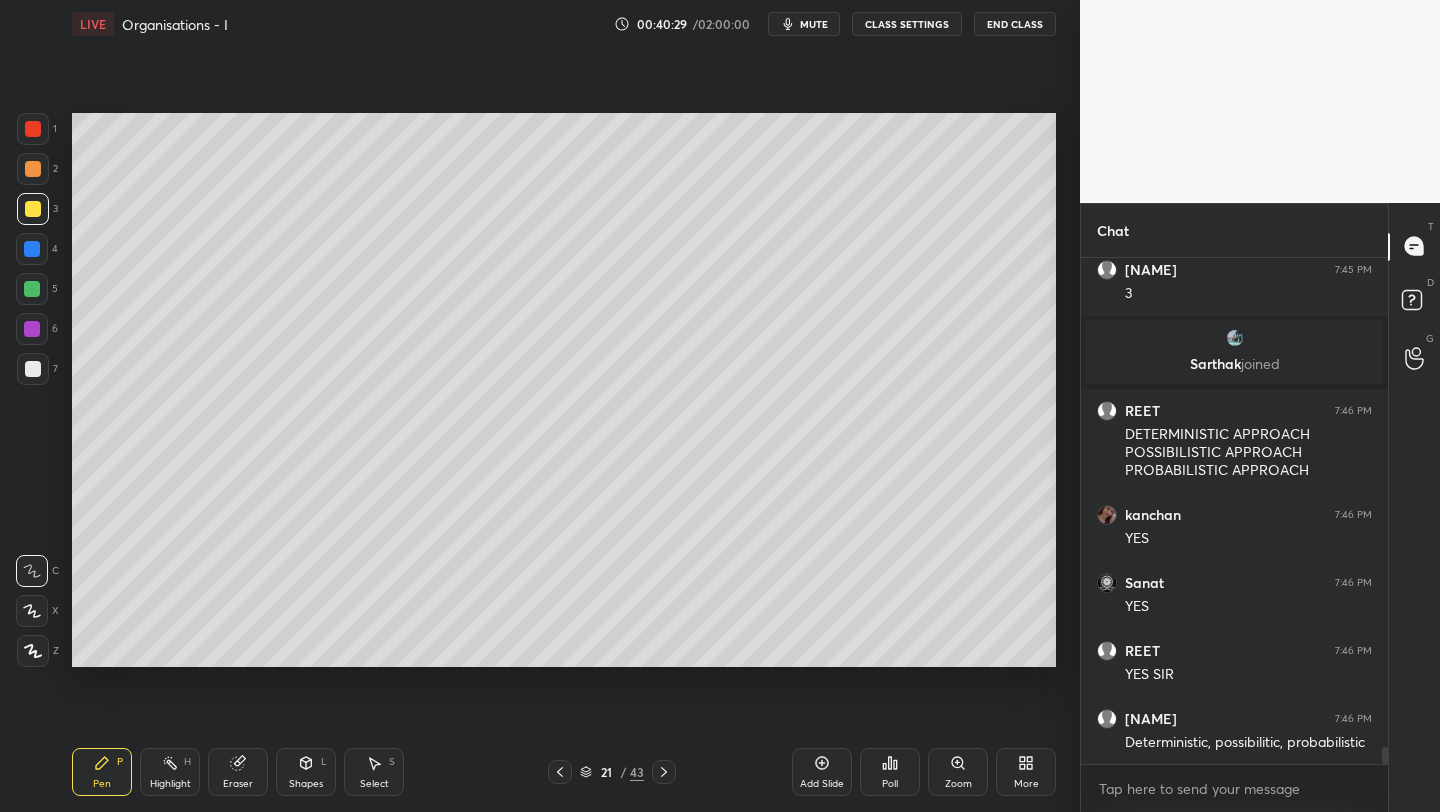 drag, startPoint x: 35, startPoint y: 369, endPoint x: 46, endPoint y: 370, distance: 11.045361 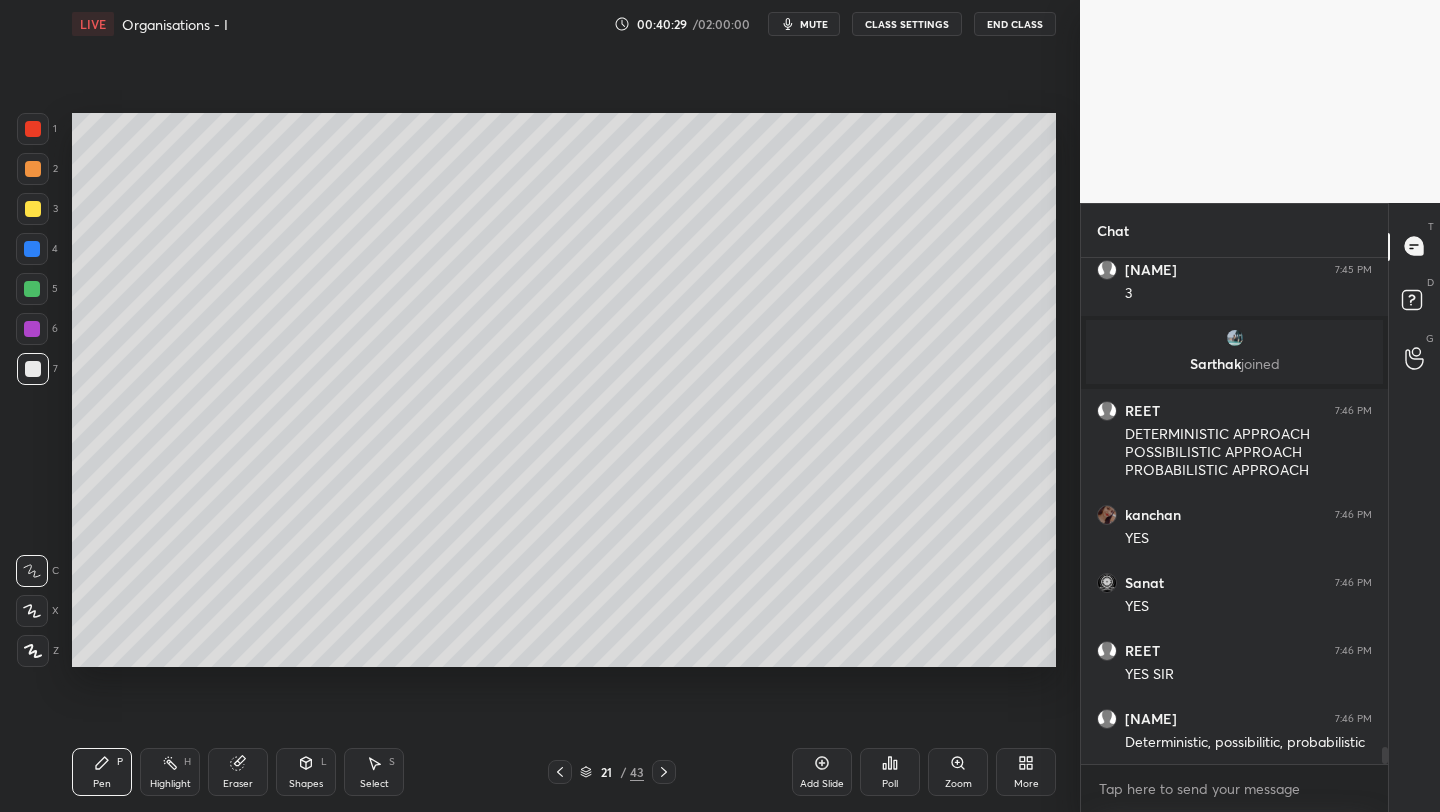 click 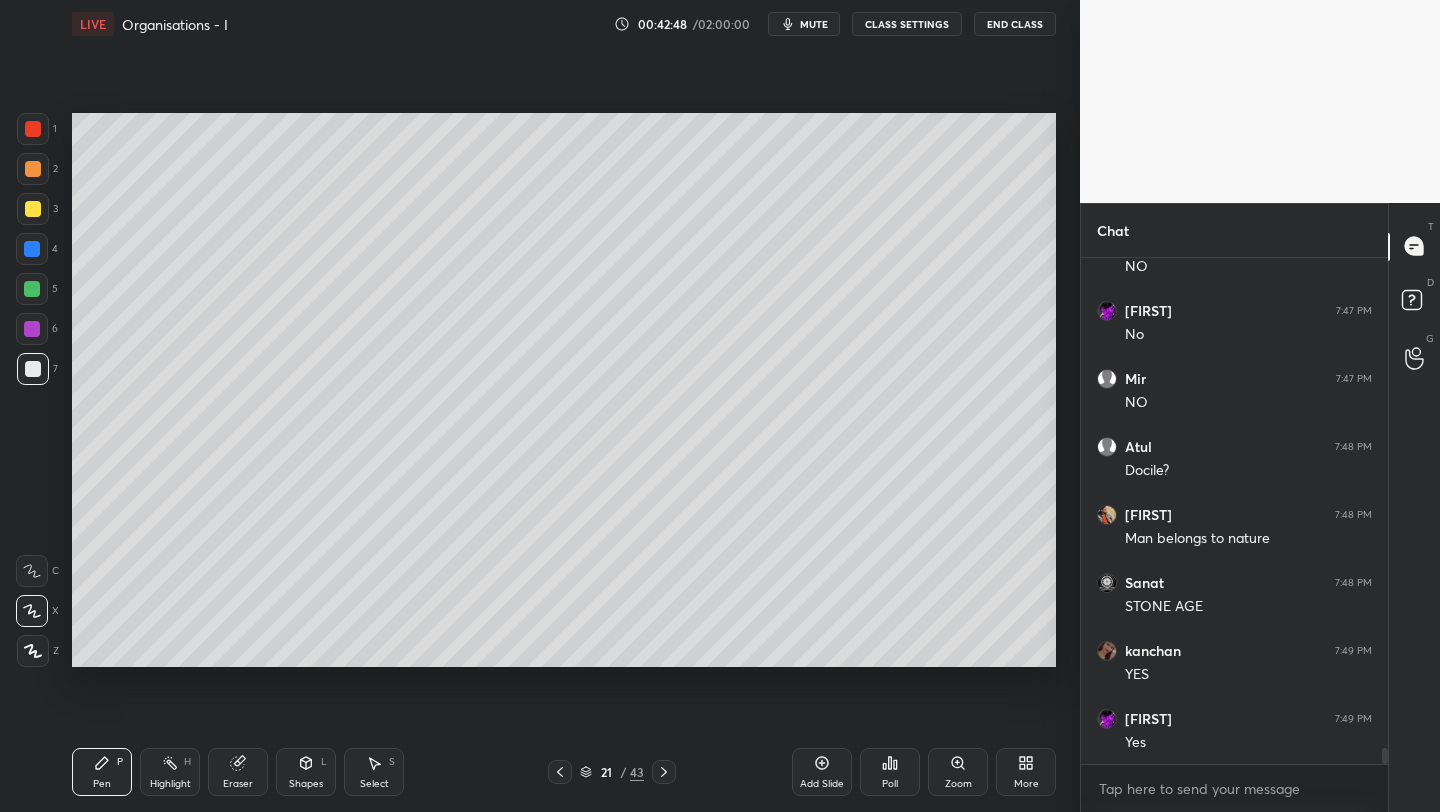 scroll, scrollTop: 15622, scrollLeft: 0, axis: vertical 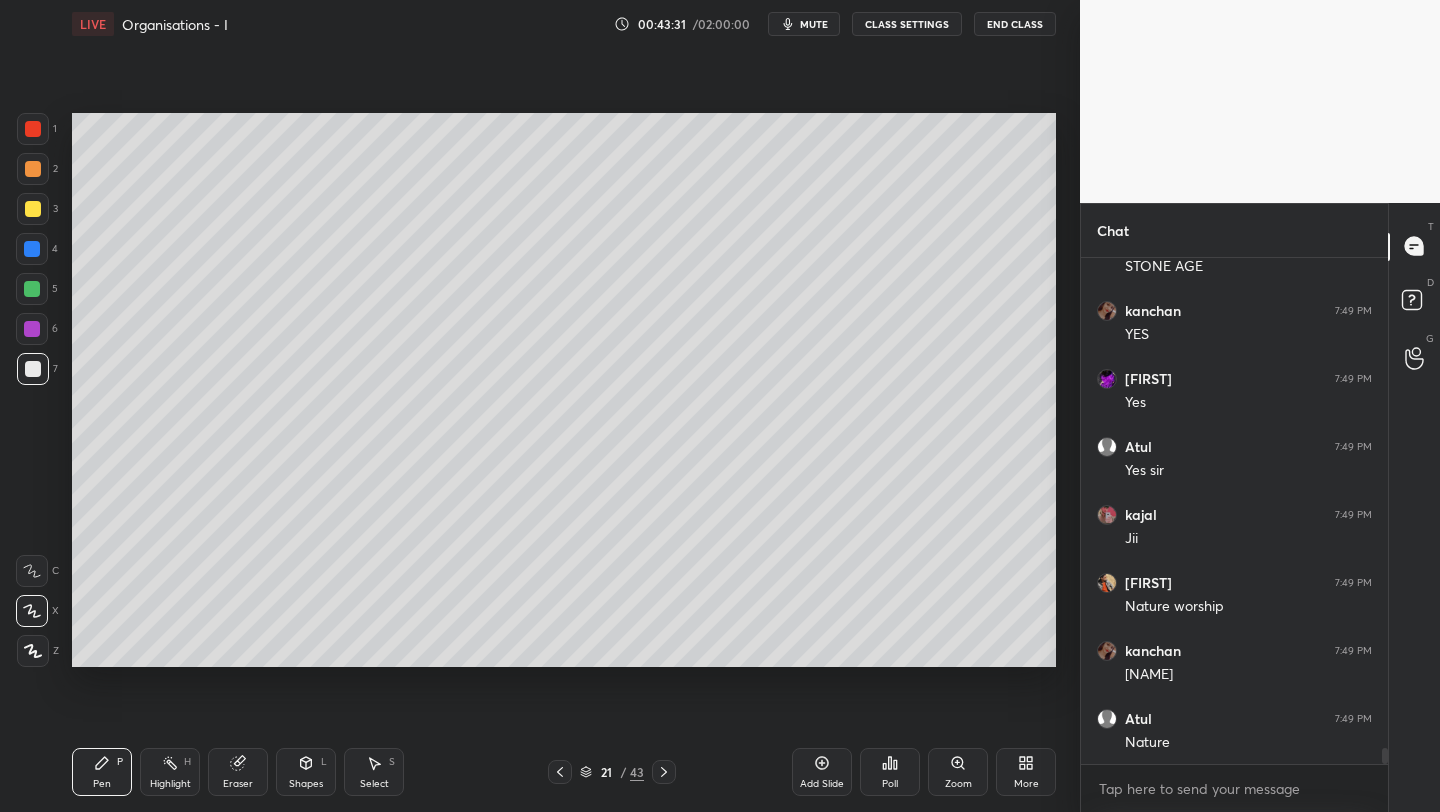 click on "Add Slide" at bounding box center (822, 772) 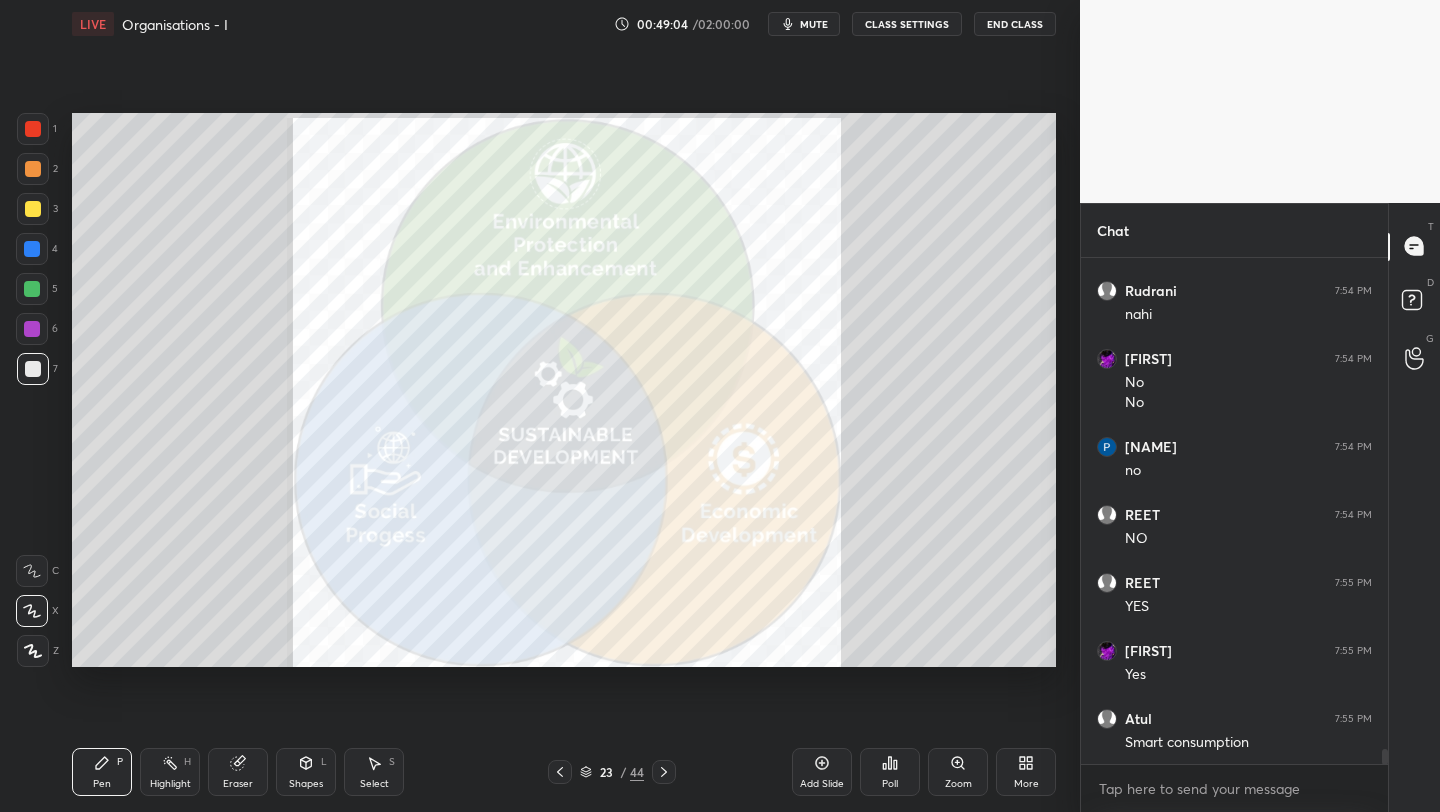 scroll, scrollTop: 17064, scrollLeft: 0, axis: vertical 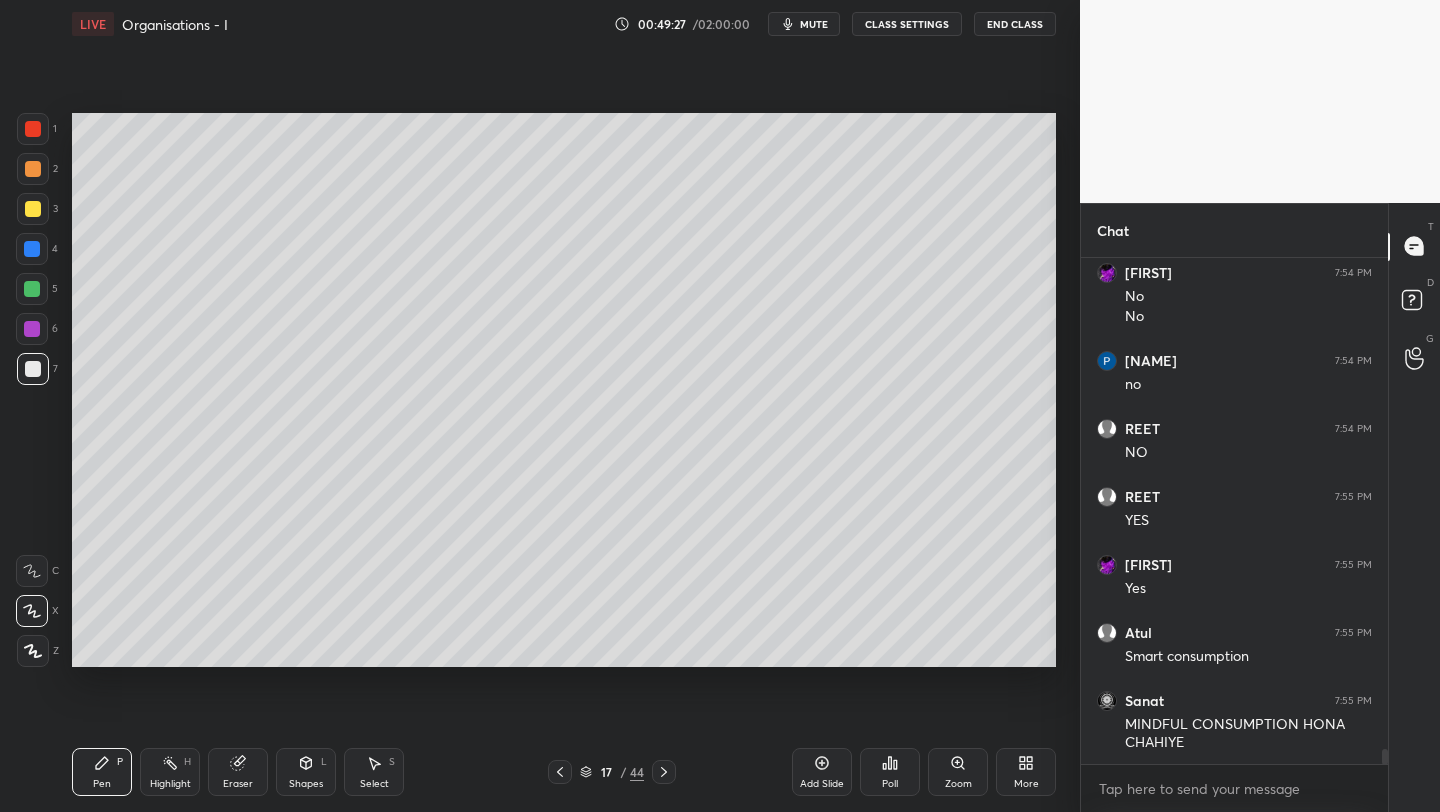 click on "Add Slide" at bounding box center [822, 772] 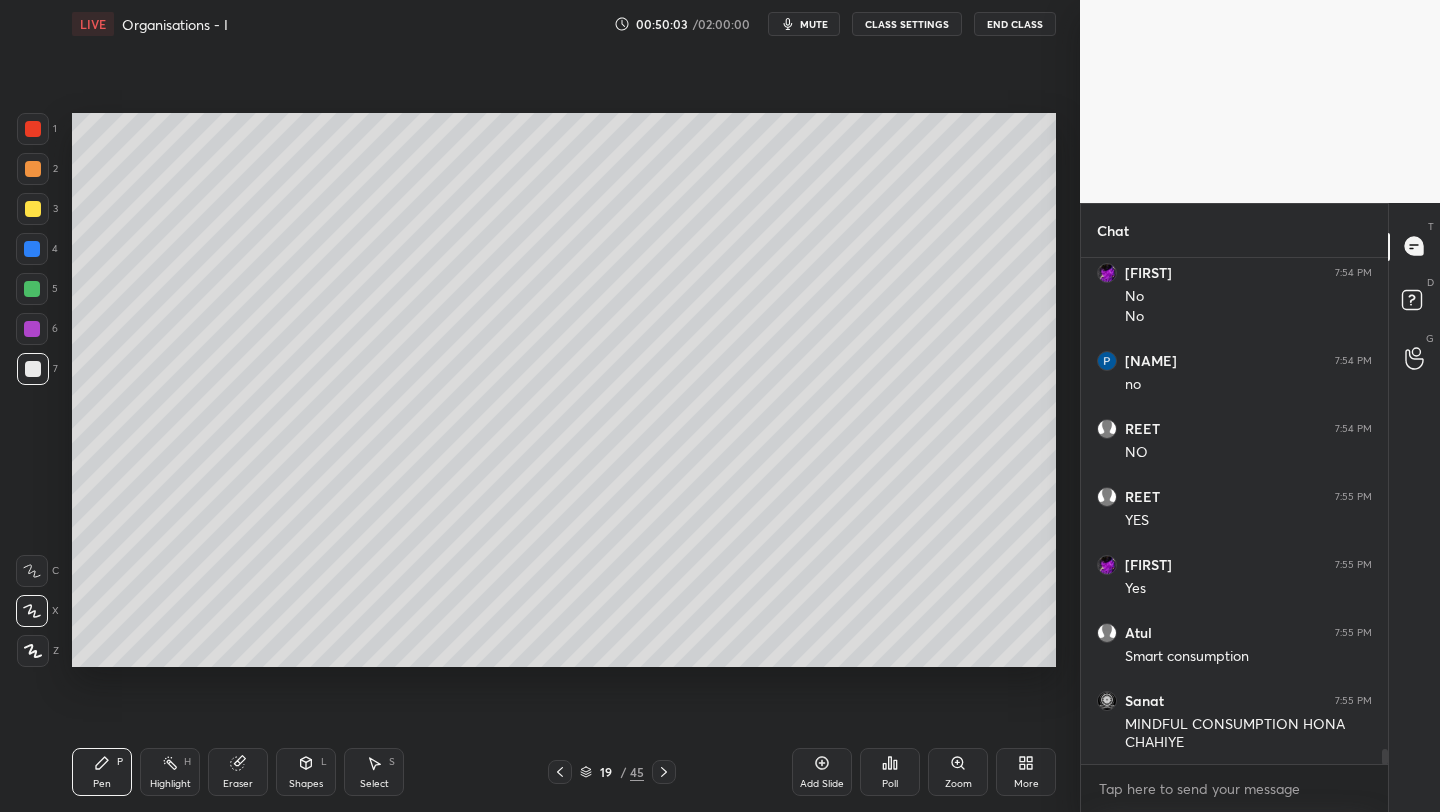 click 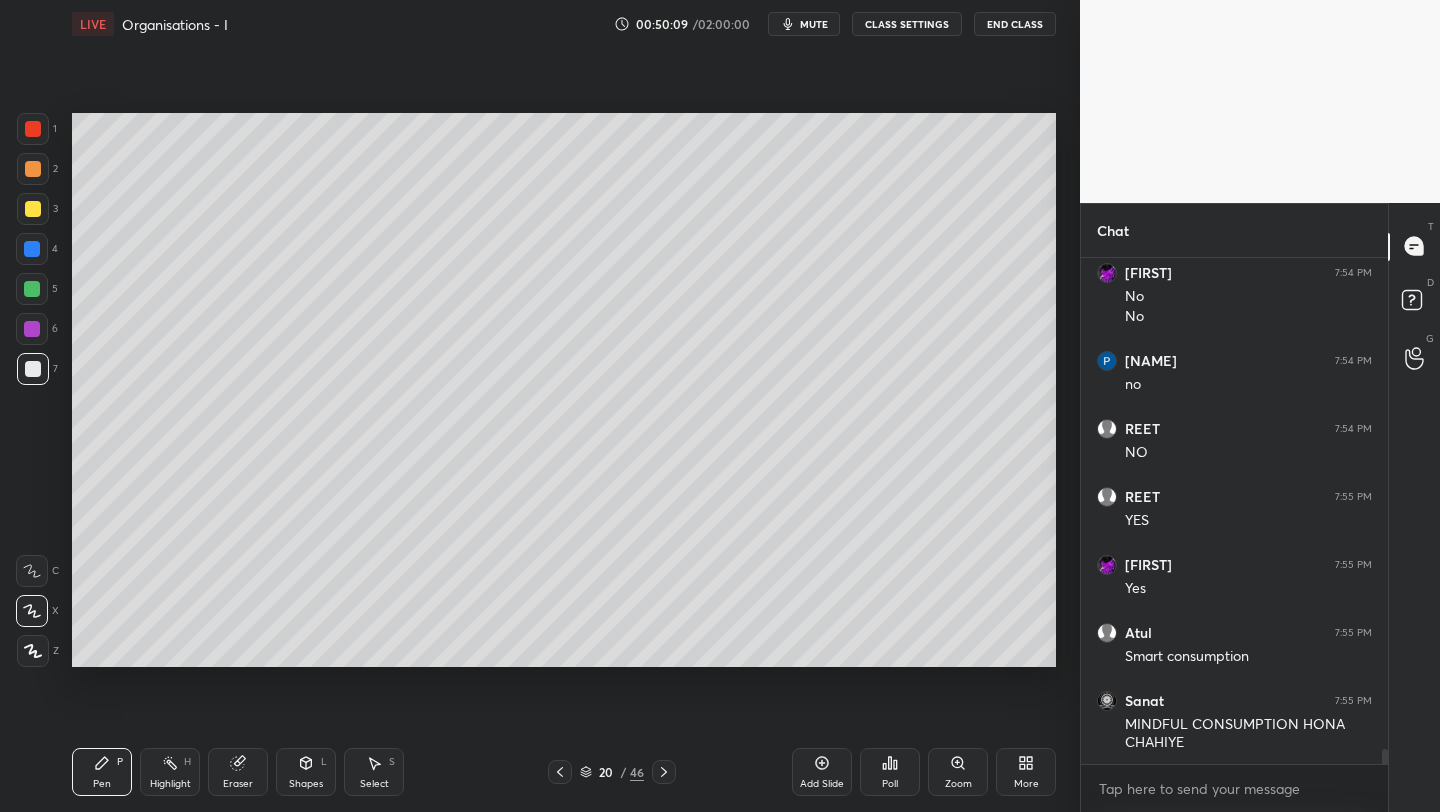 drag, startPoint x: 33, startPoint y: 204, endPoint x: 66, endPoint y: 201, distance: 33.13608 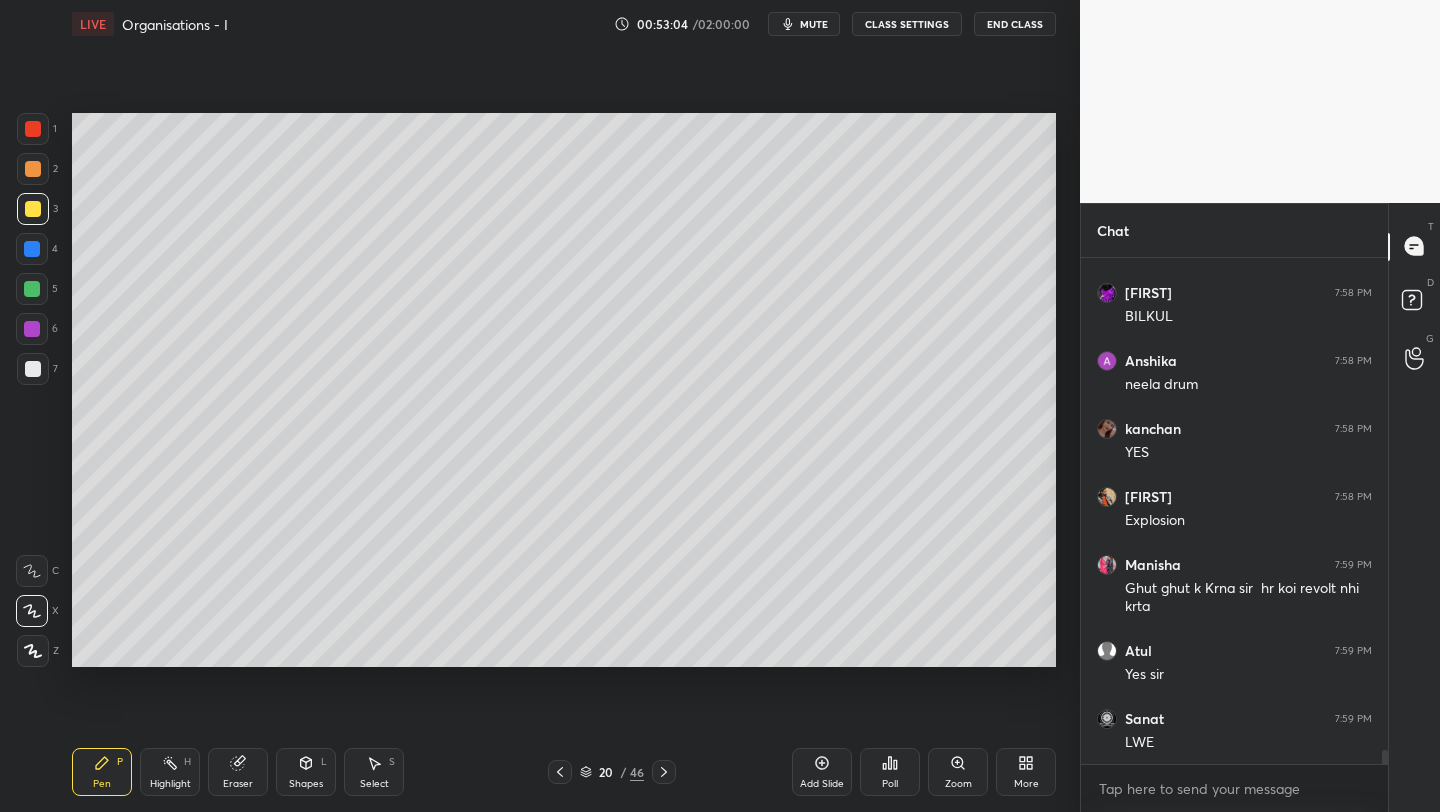 scroll, scrollTop: 18392, scrollLeft: 0, axis: vertical 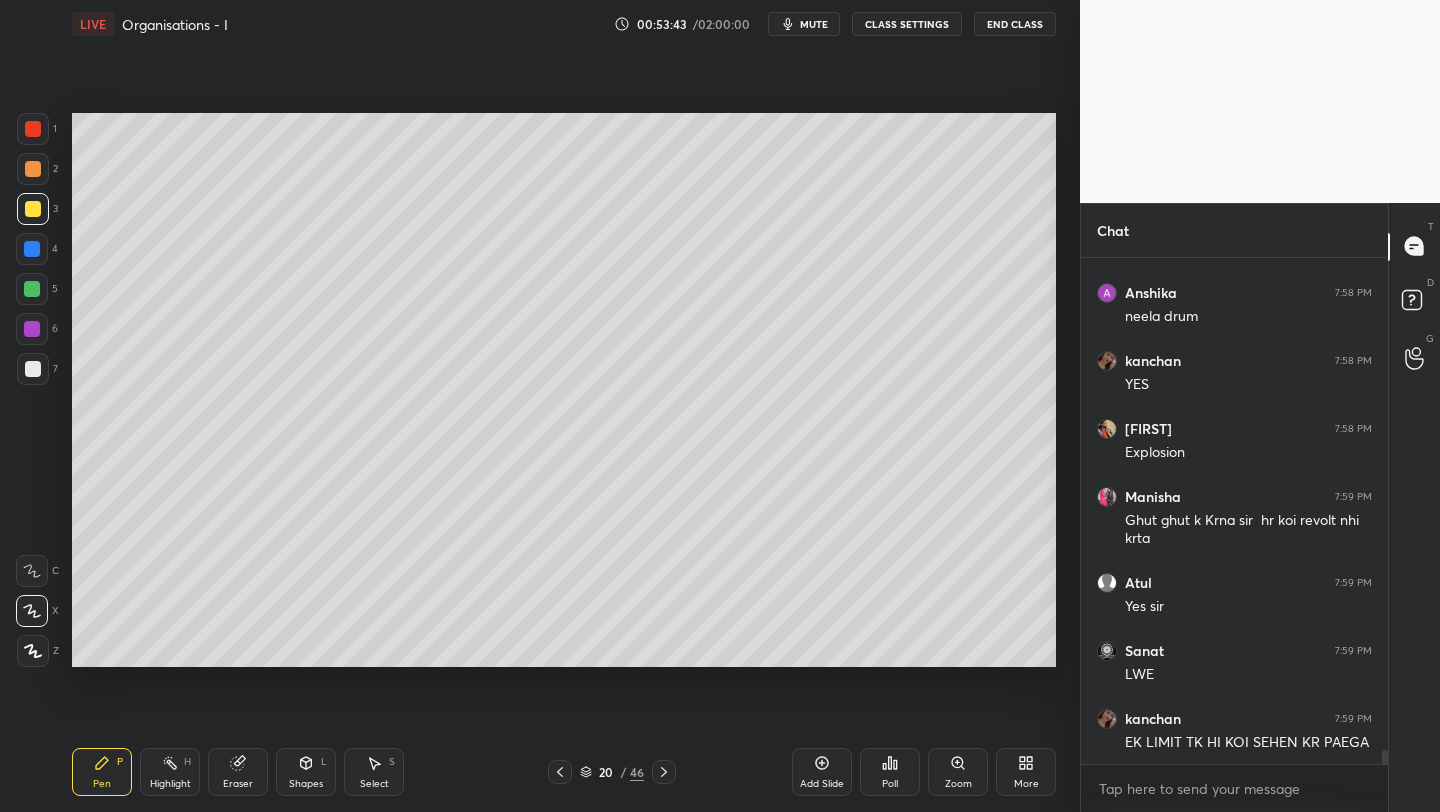 click on "More" at bounding box center (1026, 772) 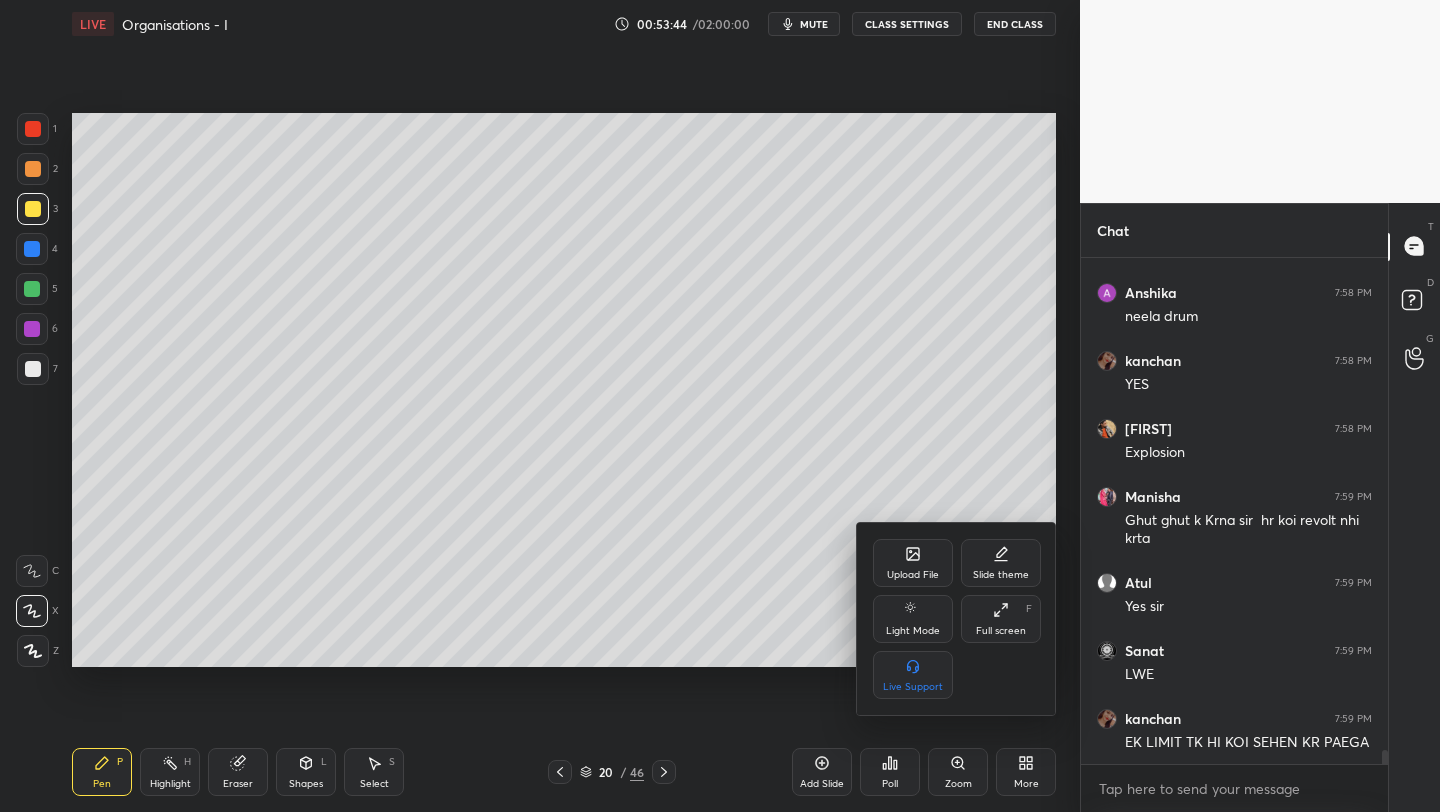 click on "Upload File" at bounding box center [913, 563] 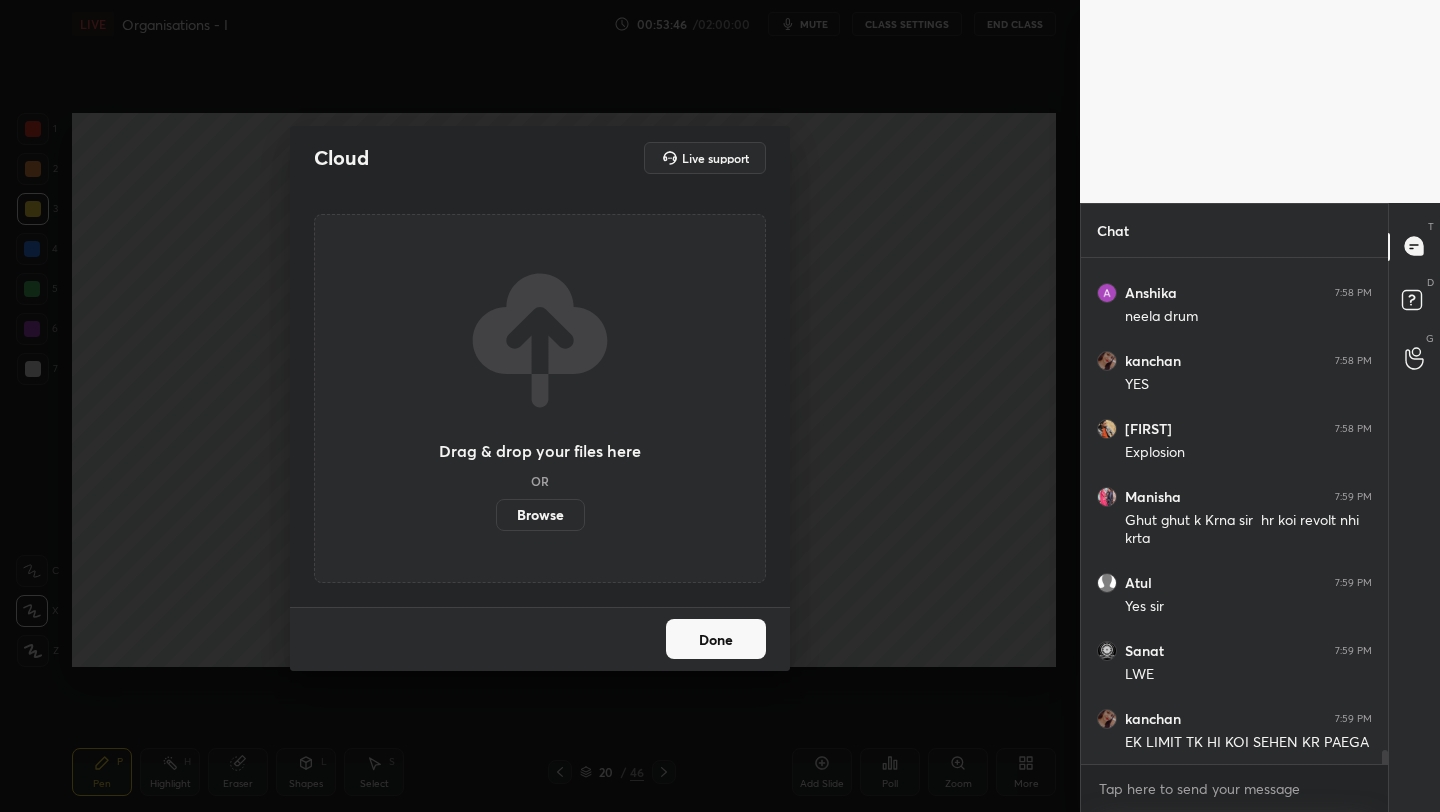 click on "Browse" at bounding box center [540, 515] 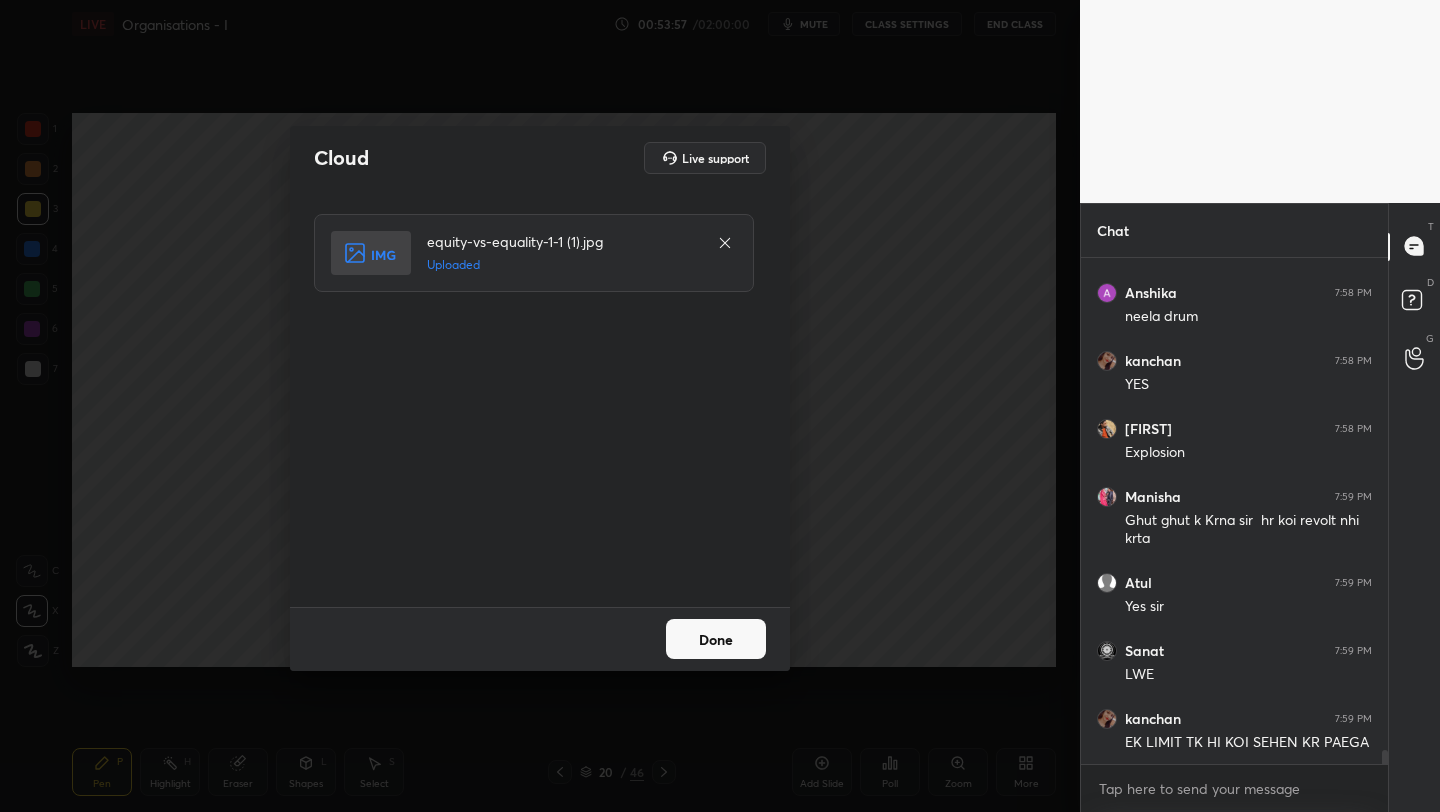 click on "Done" at bounding box center [716, 639] 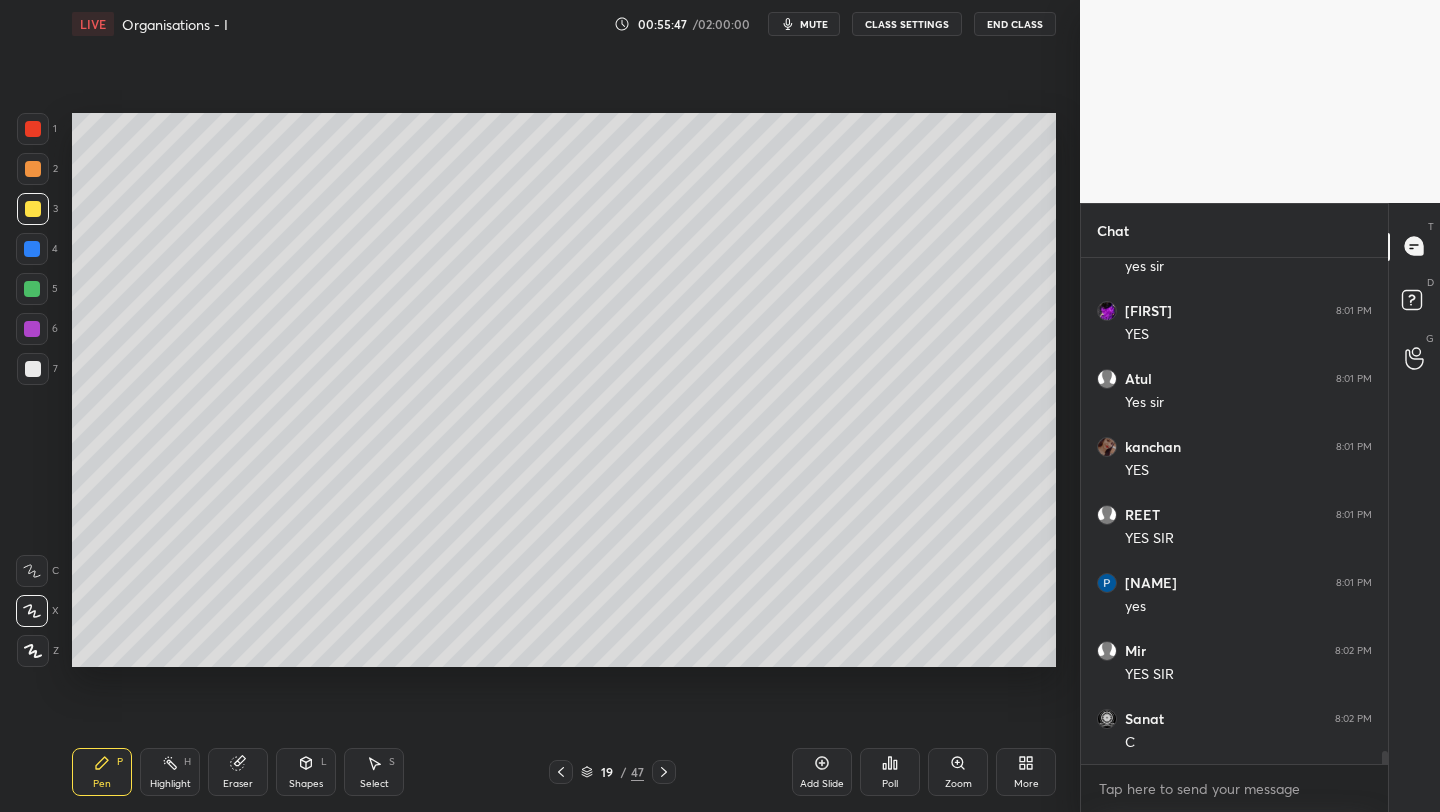 scroll, scrollTop: 19684, scrollLeft: 0, axis: vertical 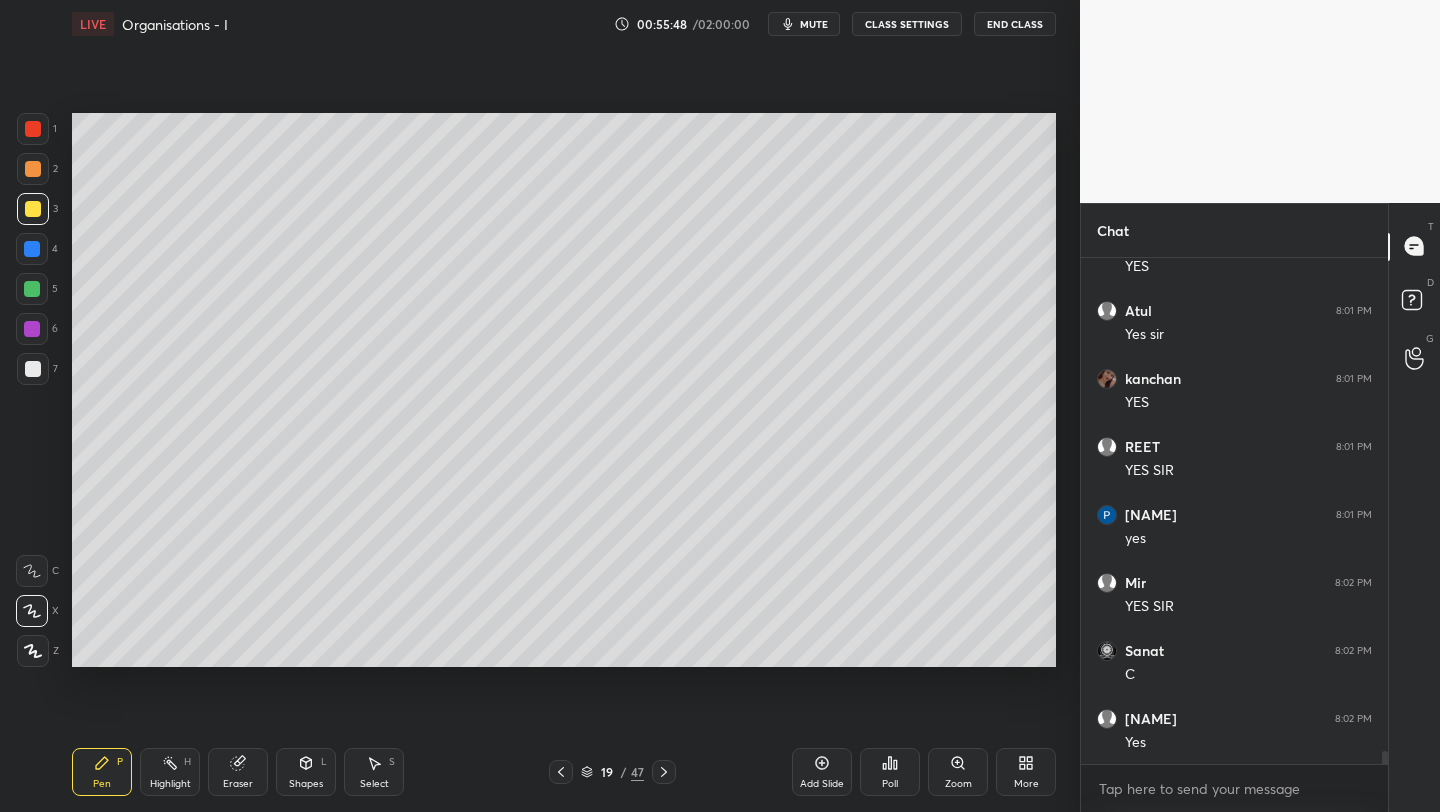 drag, startPoint x: 825, startPoint y: 765, endPoint x: 842, endPoint y: 757, distance: 18.788294 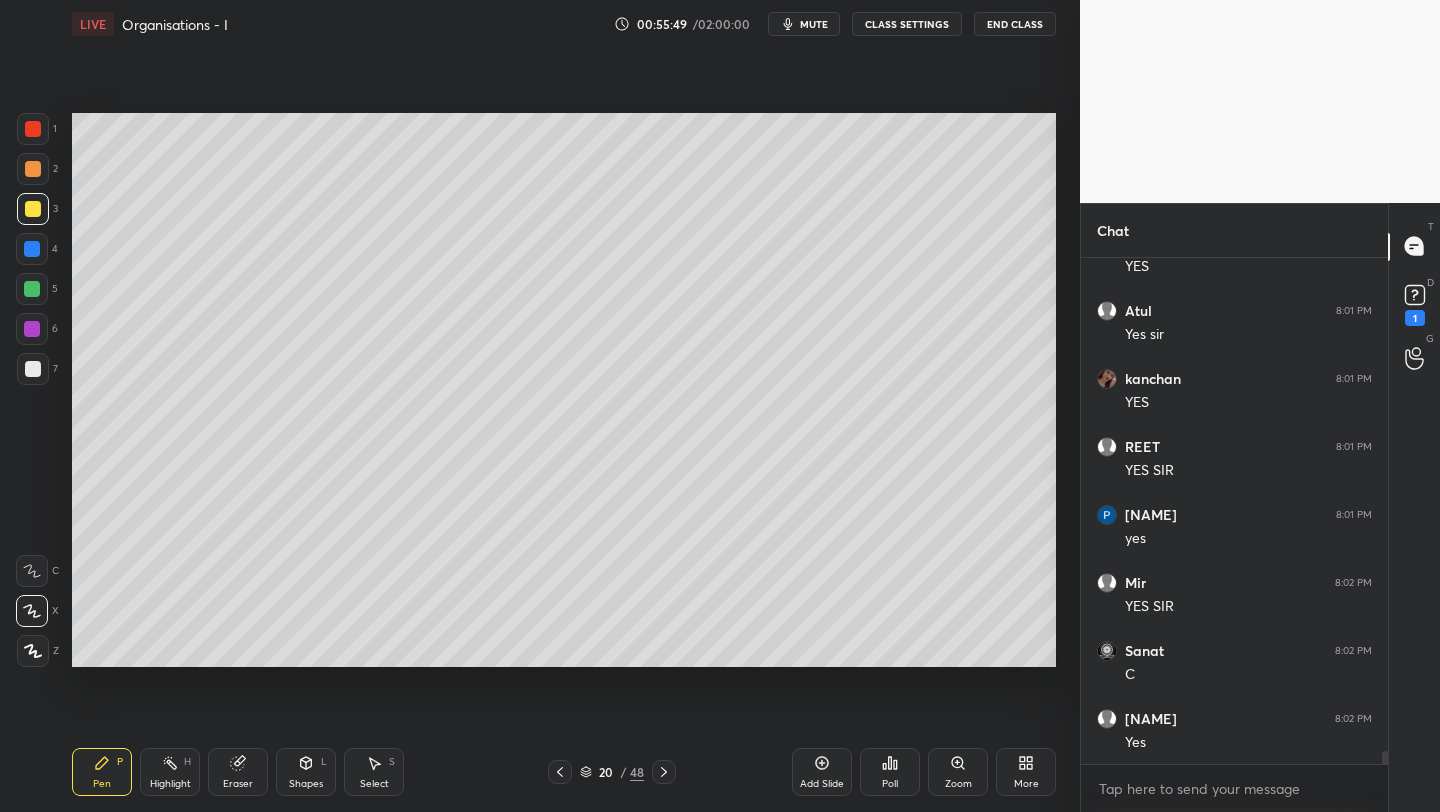 scroll, scrollTop: 19770, scrollLeft: 0, axis: vertical 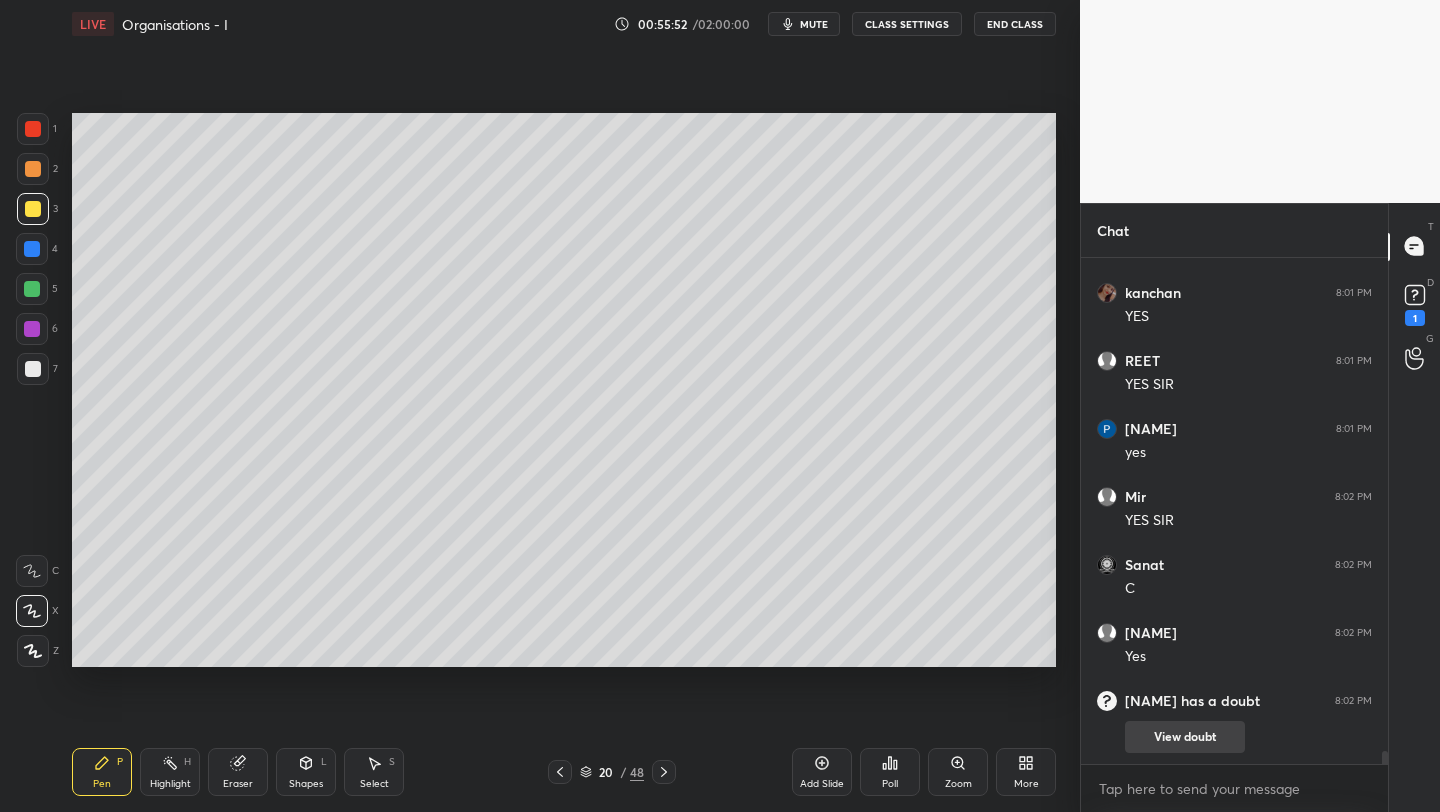 click on "View doubt" at bounding box center [1185, 737] 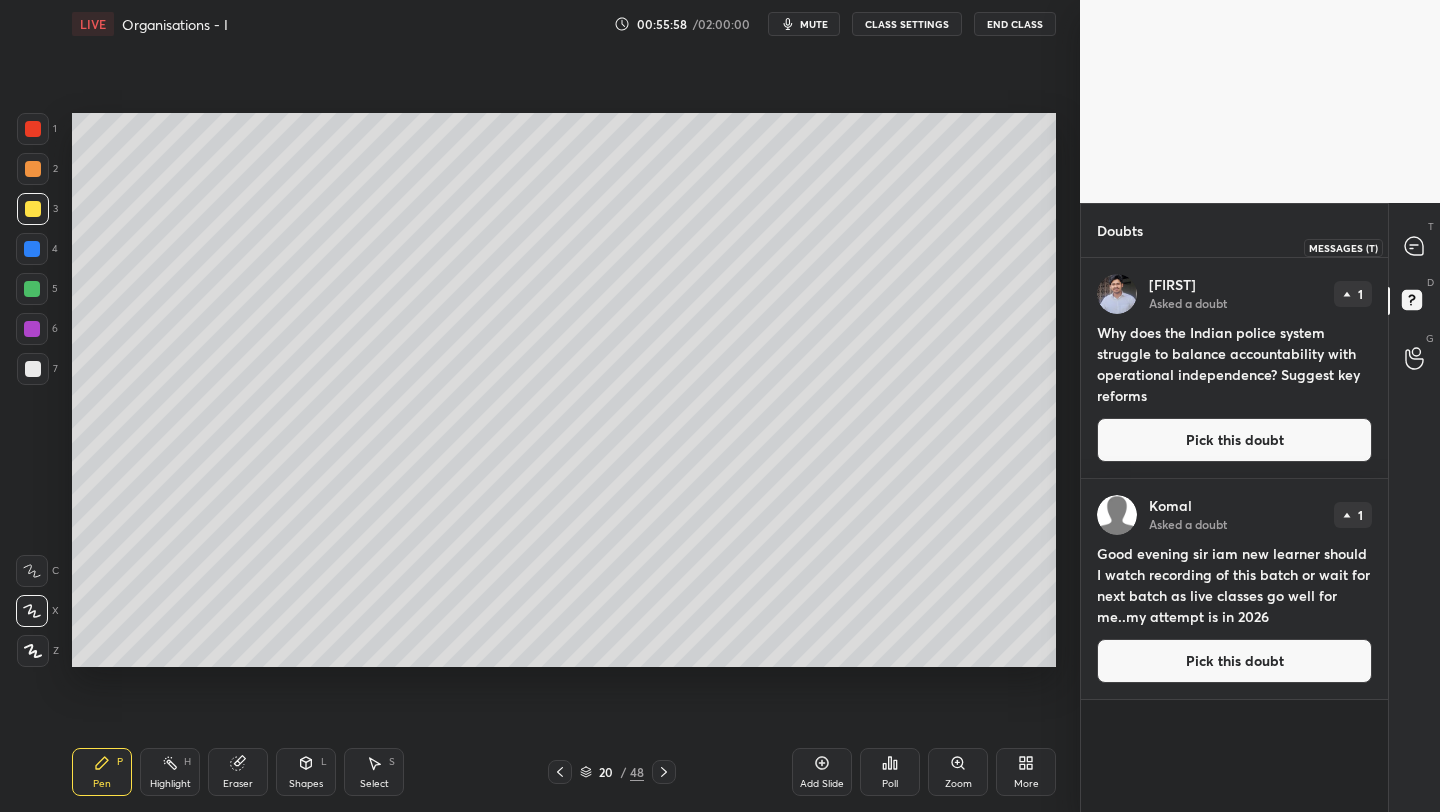 click 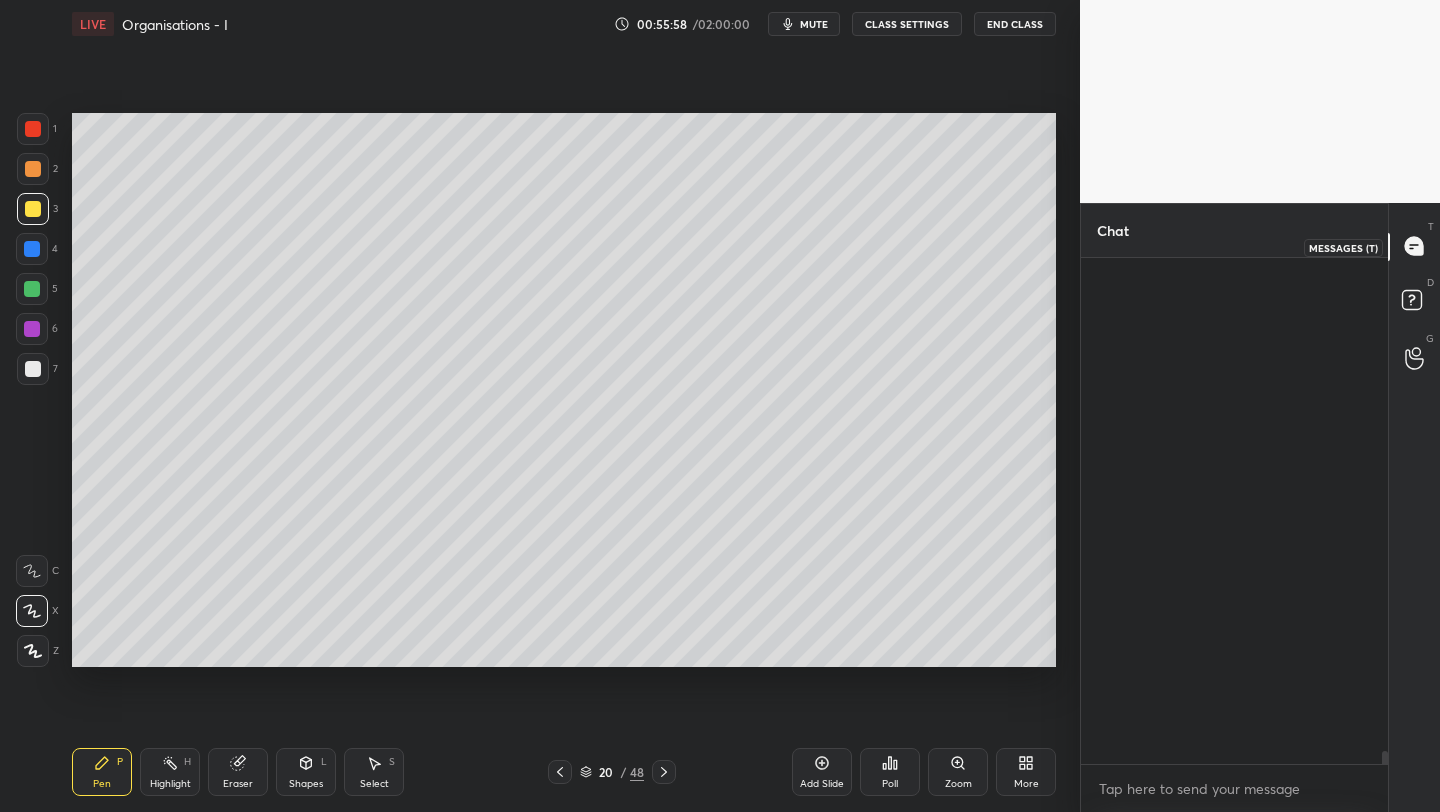 scroll, scrollTop: 18830, scrollLeft: 0, axis: vertical 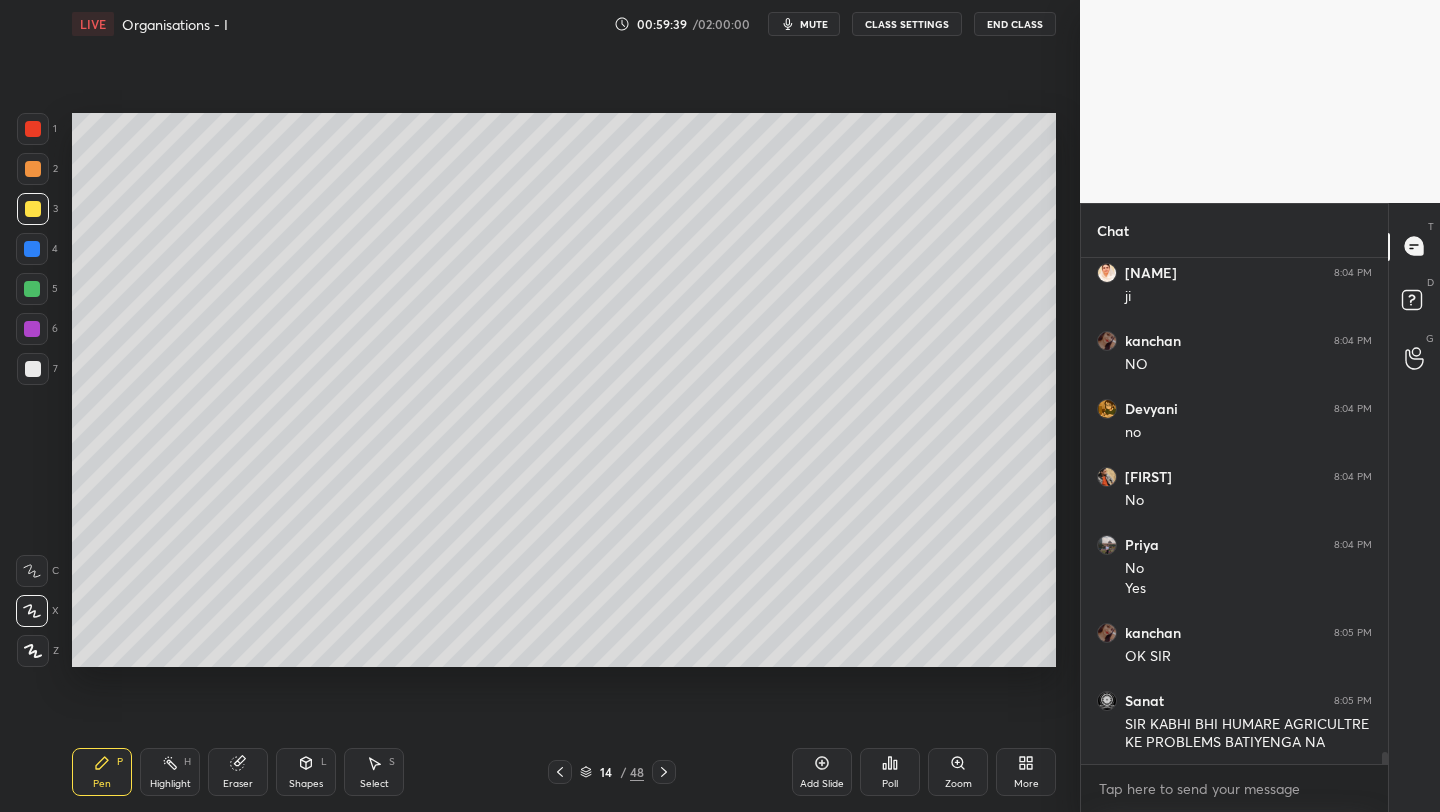 click on "mute" at bounding box center (814, 24) 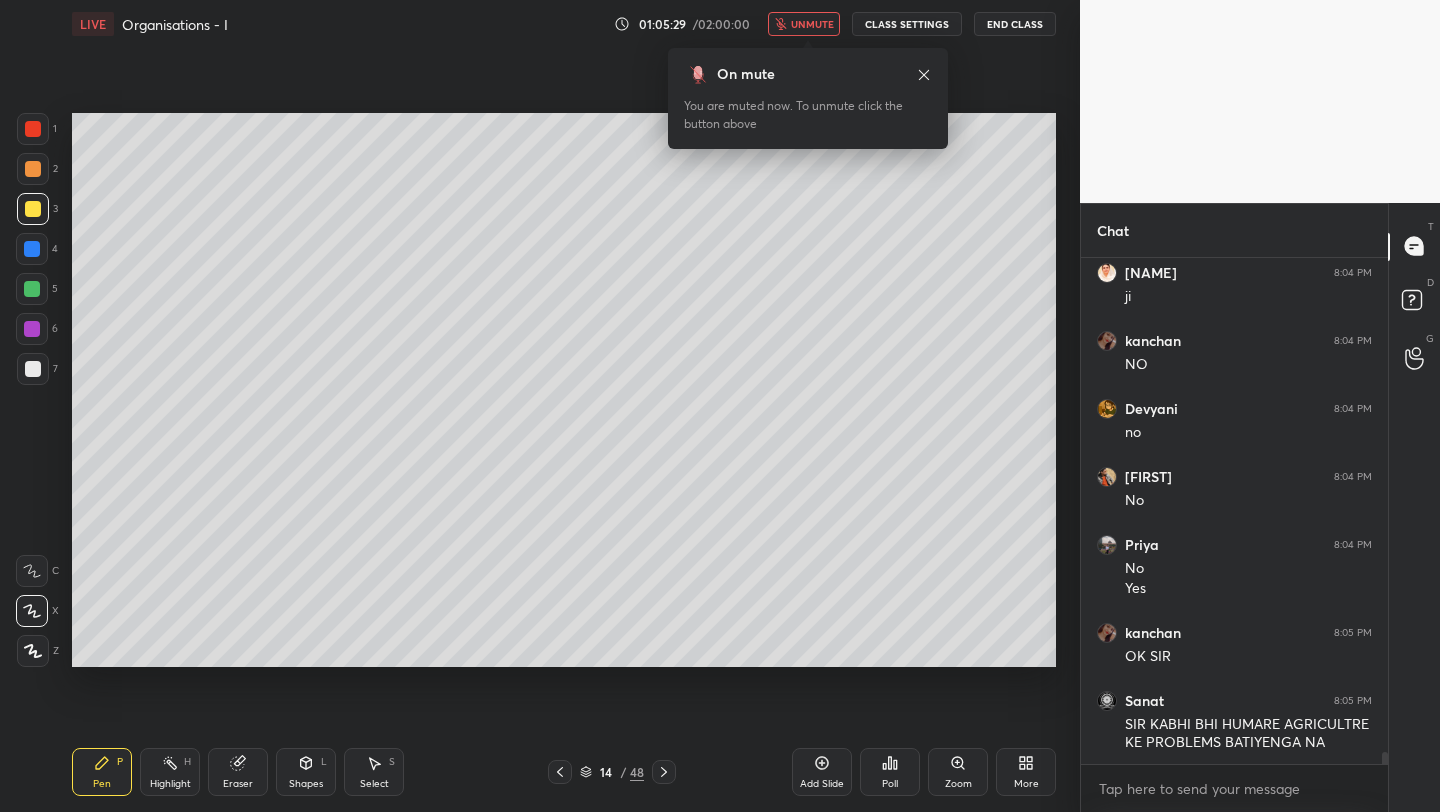 click on "unmute" at bounding box center (804, 24) 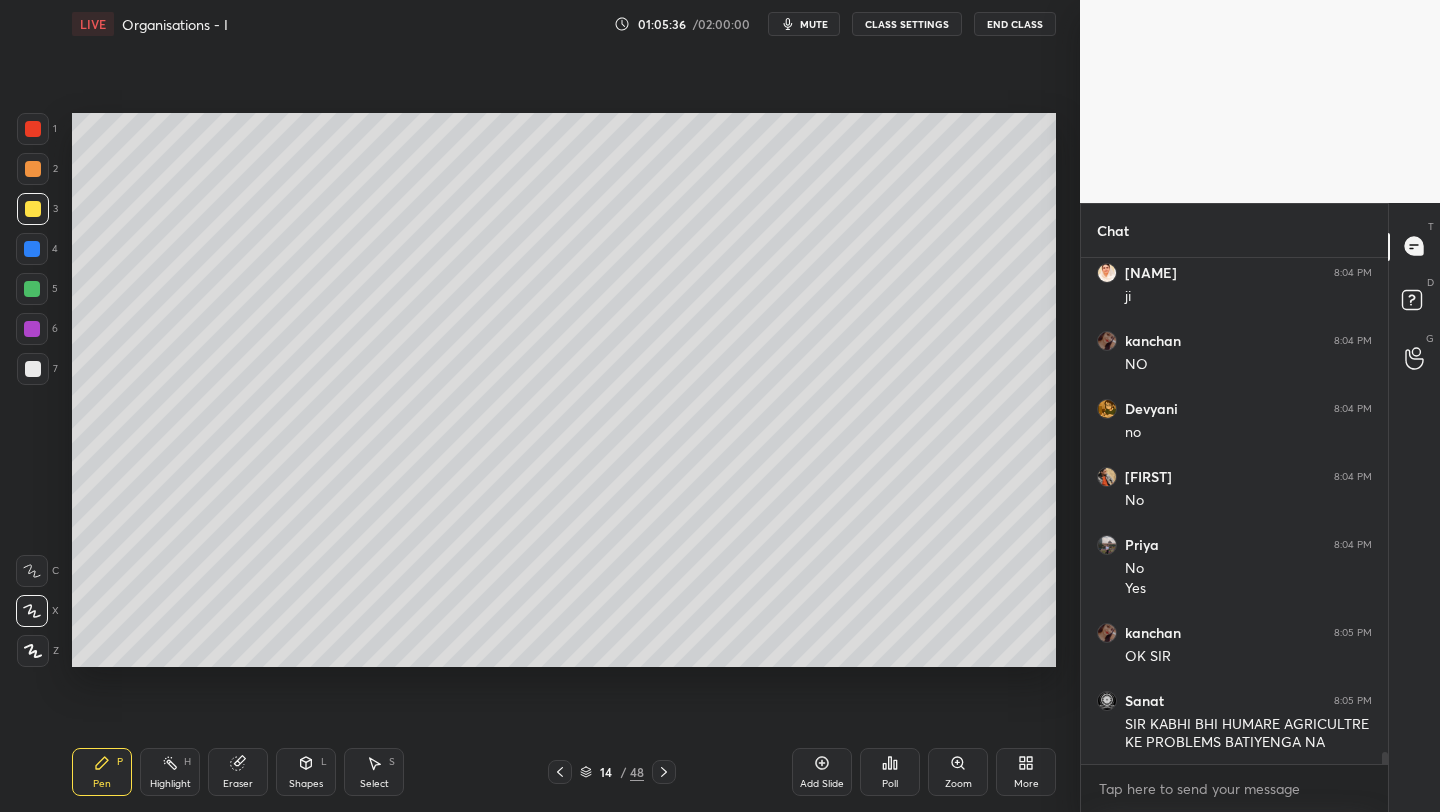 type 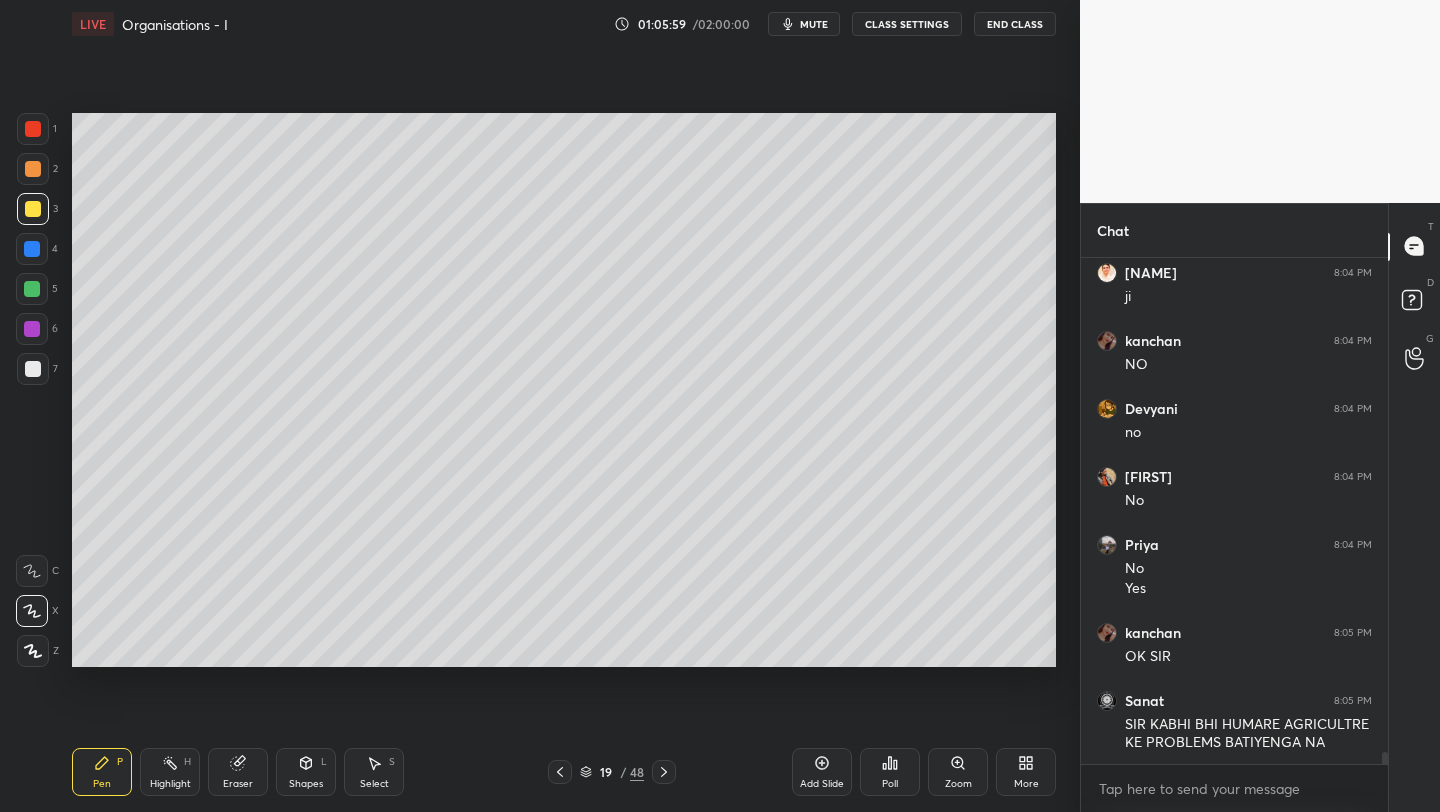 click on "Add Slide" at bounding box center [822, 784] 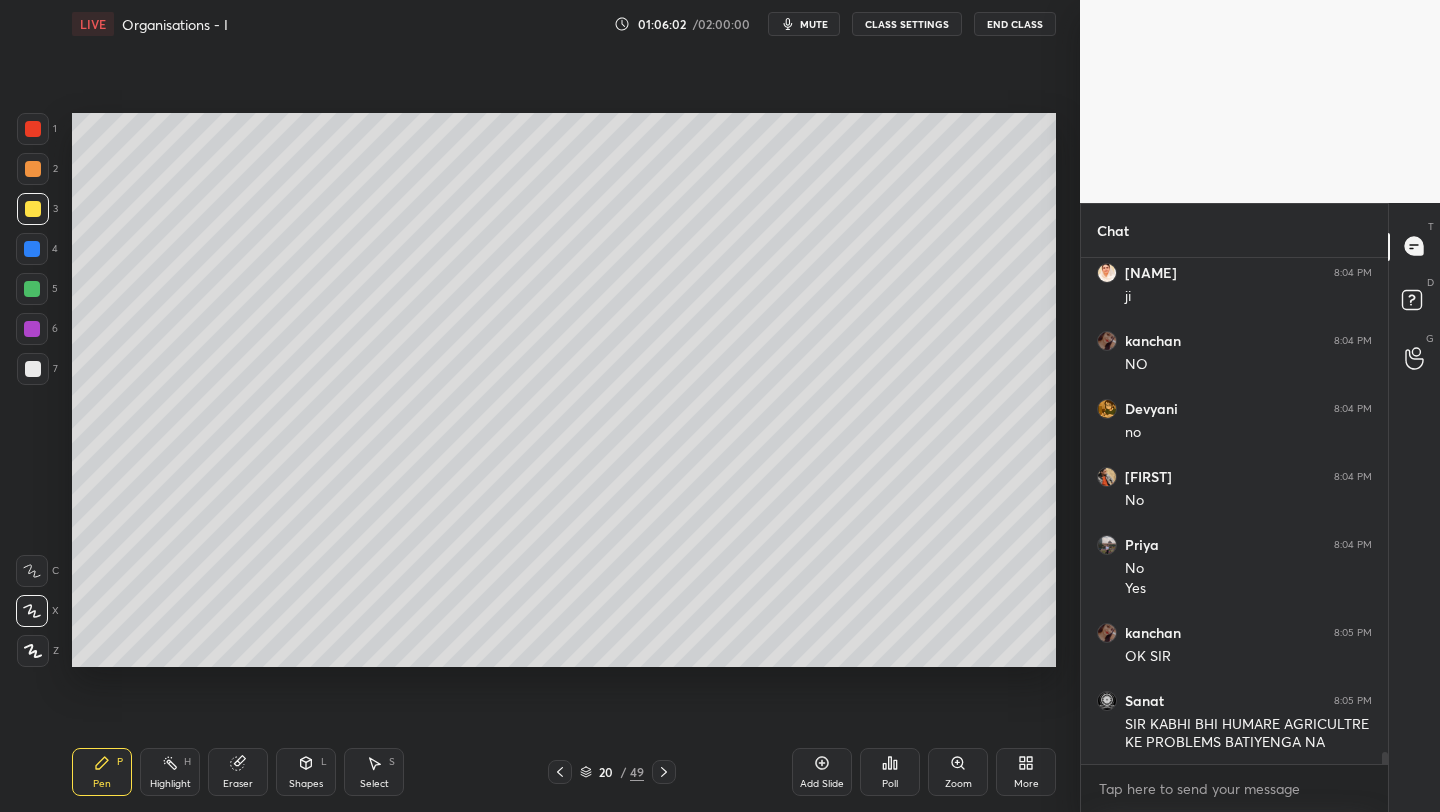 click on "mute" at bounding box center [814, 24] 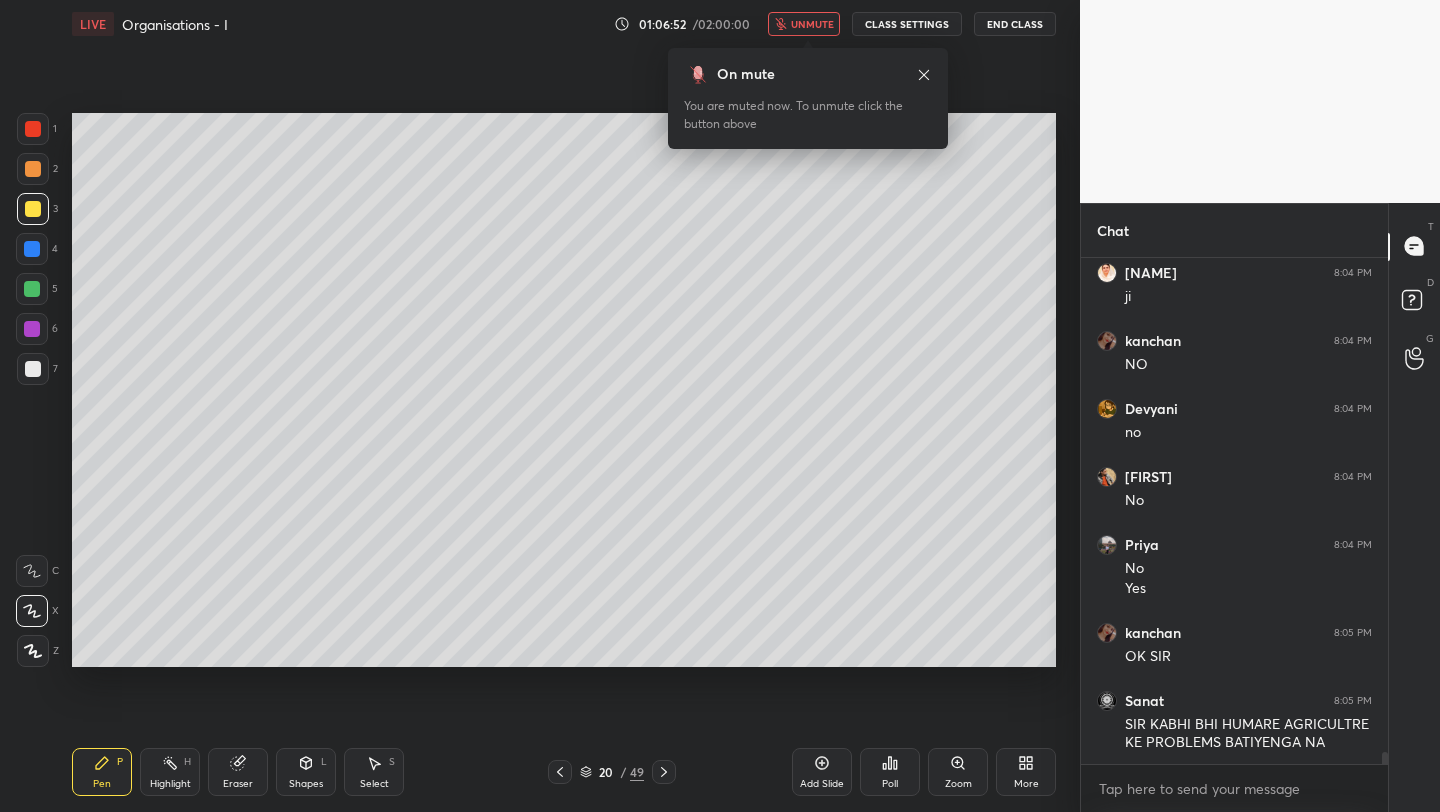click on "unmute" at bounding box center (812, 24) 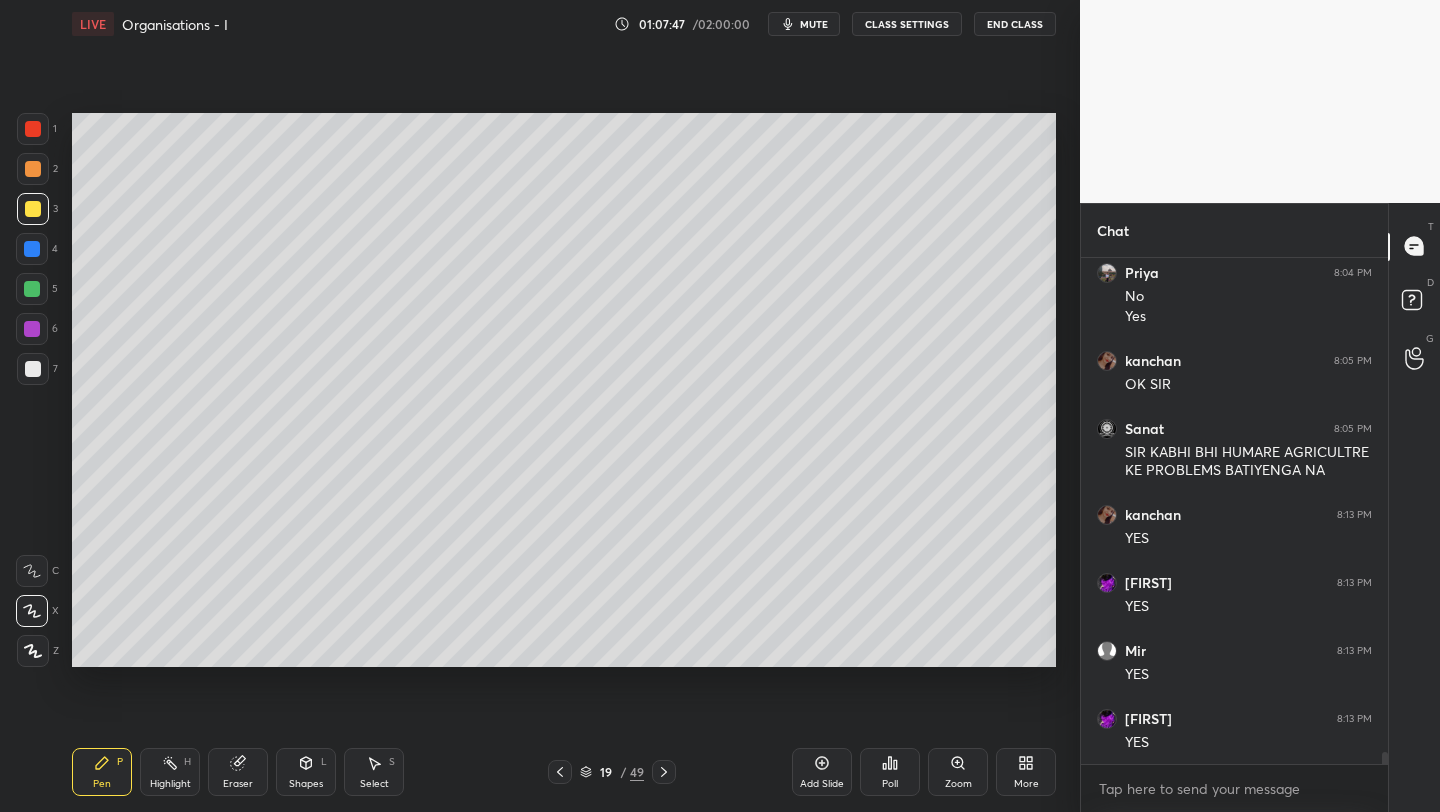 scroll, scrollTop: 20654, scrollLeft: 0, axis: vertical 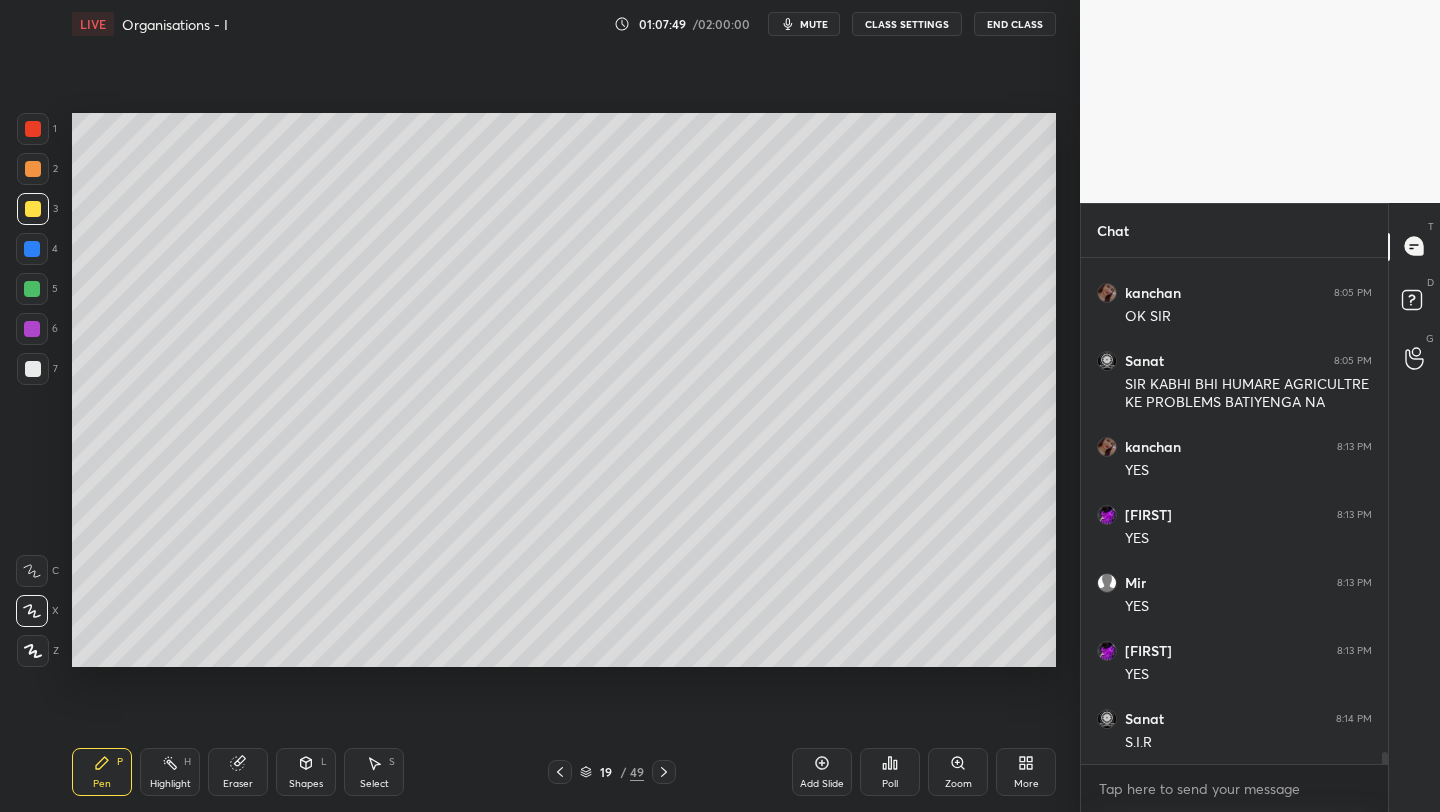 drag, startPoint x: 812, startPoint y: 775, endPoint x: 833, endPoint y: 734, distance: 46.06517 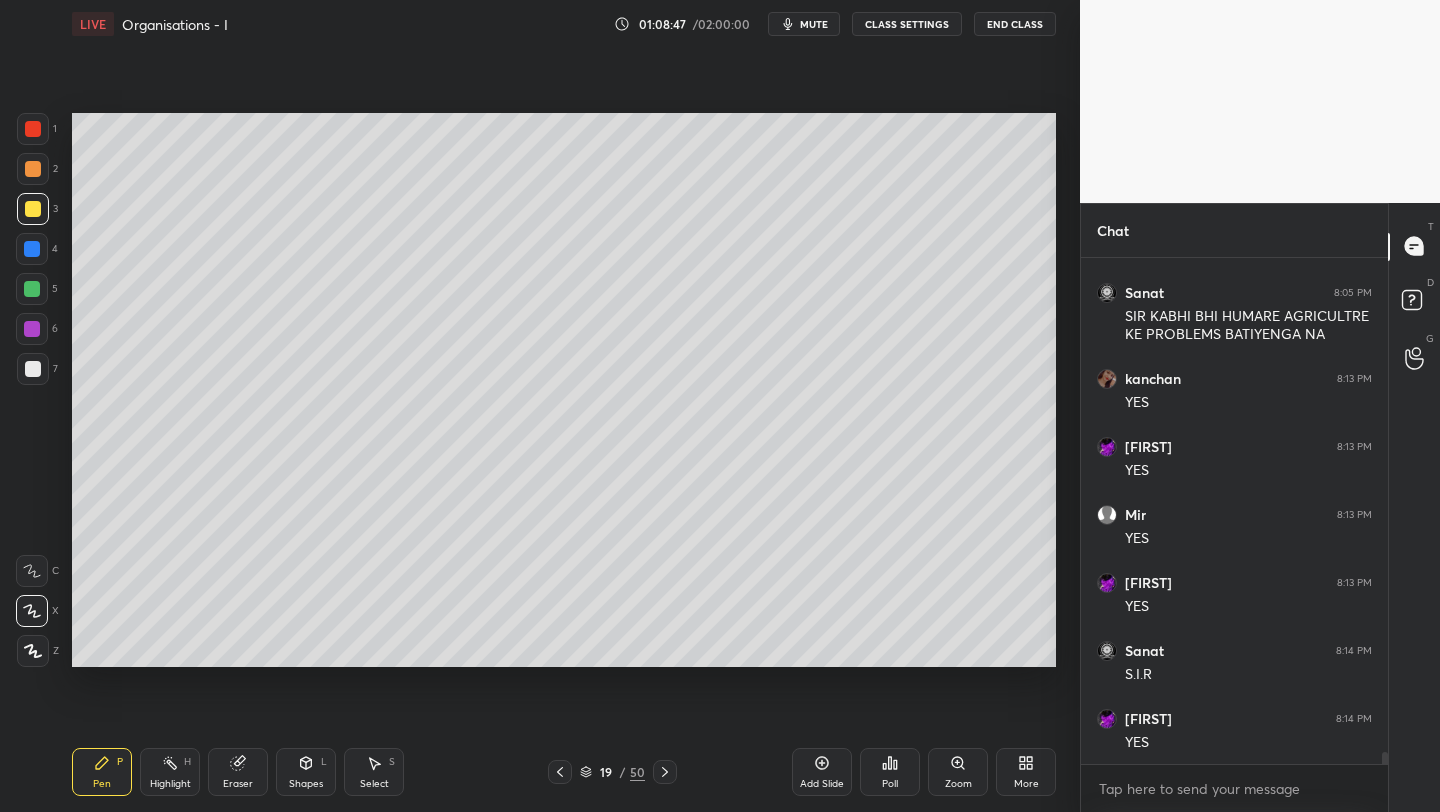 scroll, scrollTop: 20790, scrollLeft: 0, axis: vertical 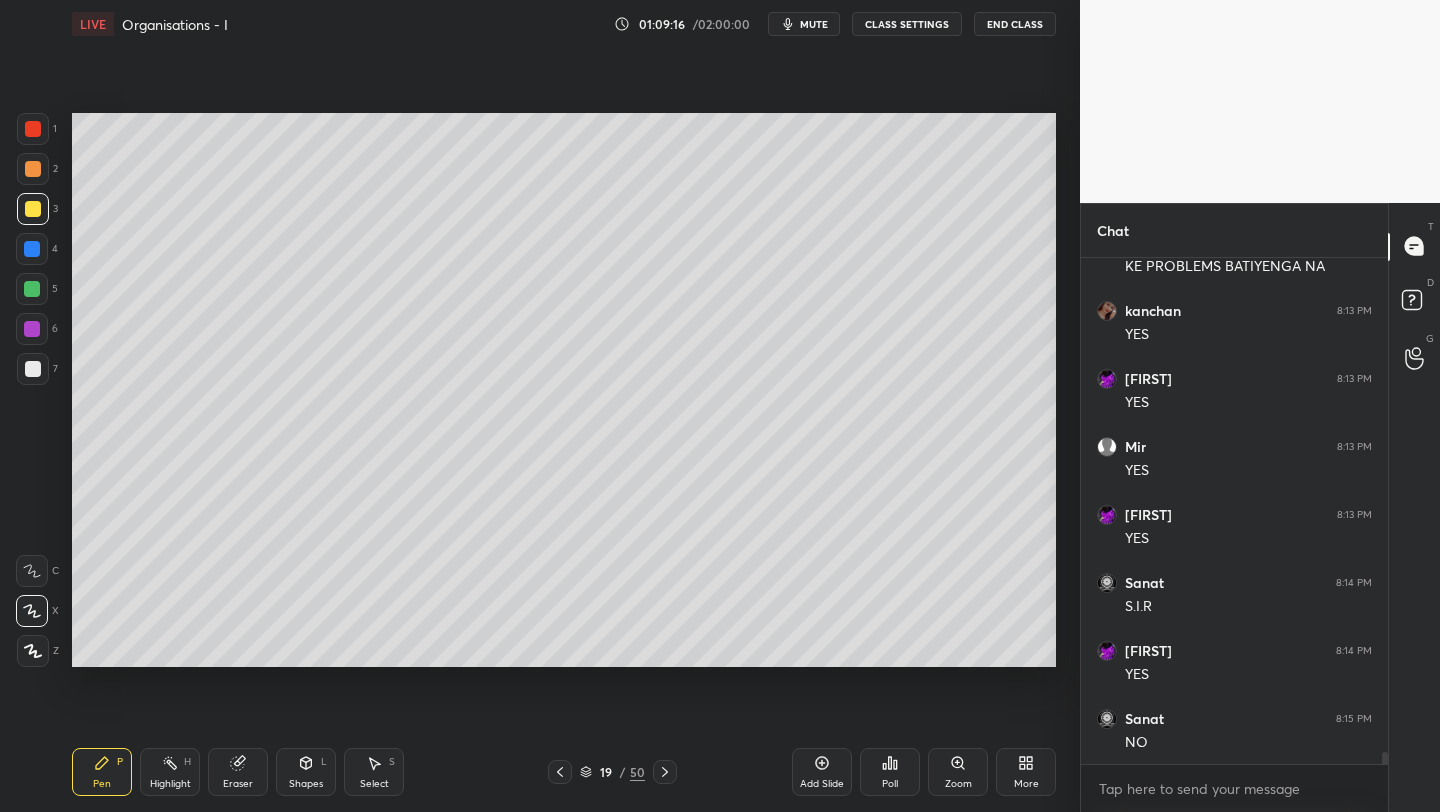 click on "Setting up your live class Poll for   secs No correct answer Start poll" at bounding box center (564, 390) 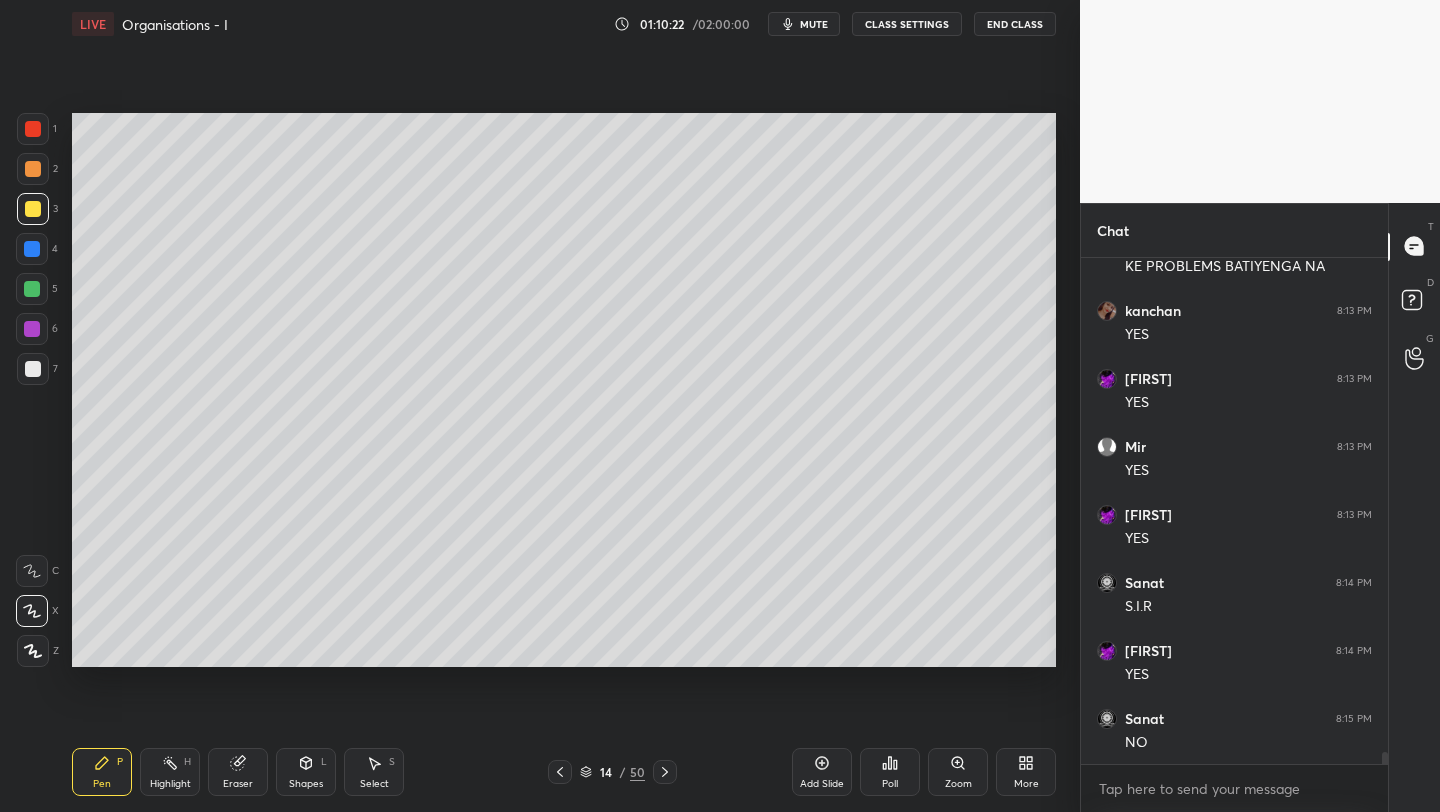 click on "Add Slide" at bounding box center (822, 772) 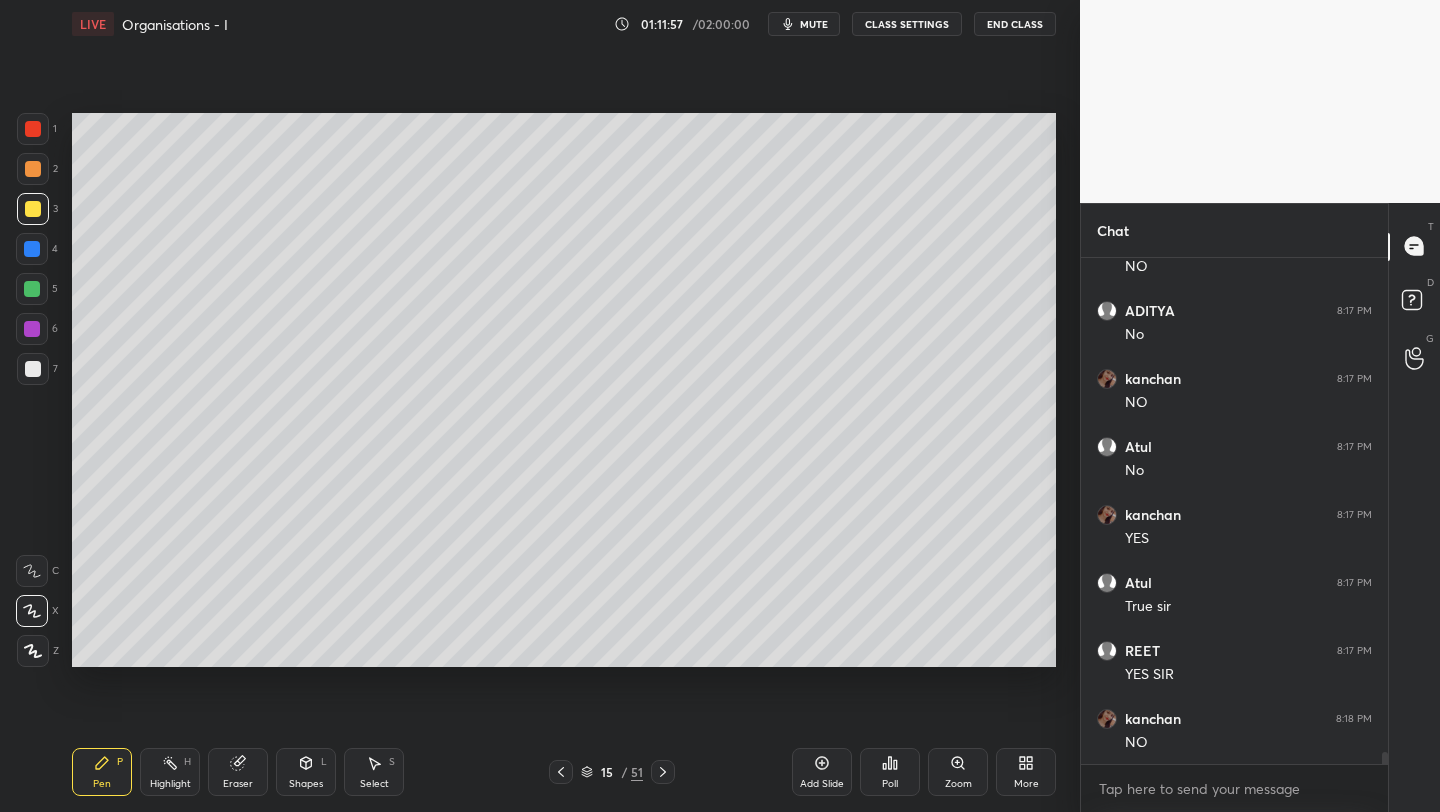 scroll, scrollTop: 21674, scrollLeft: 0, axis: vertical 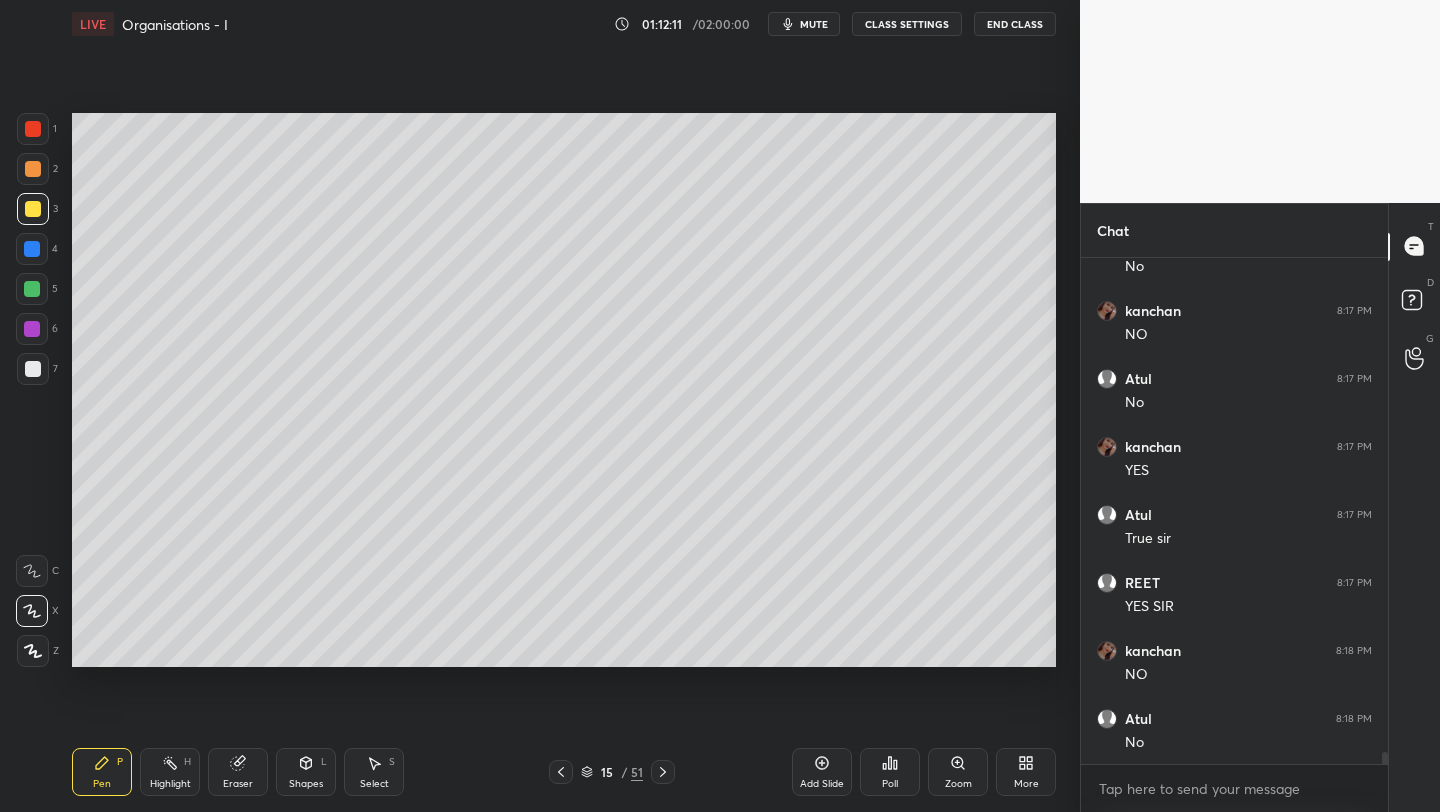 click on "More" at bounding box center [1026, 784] 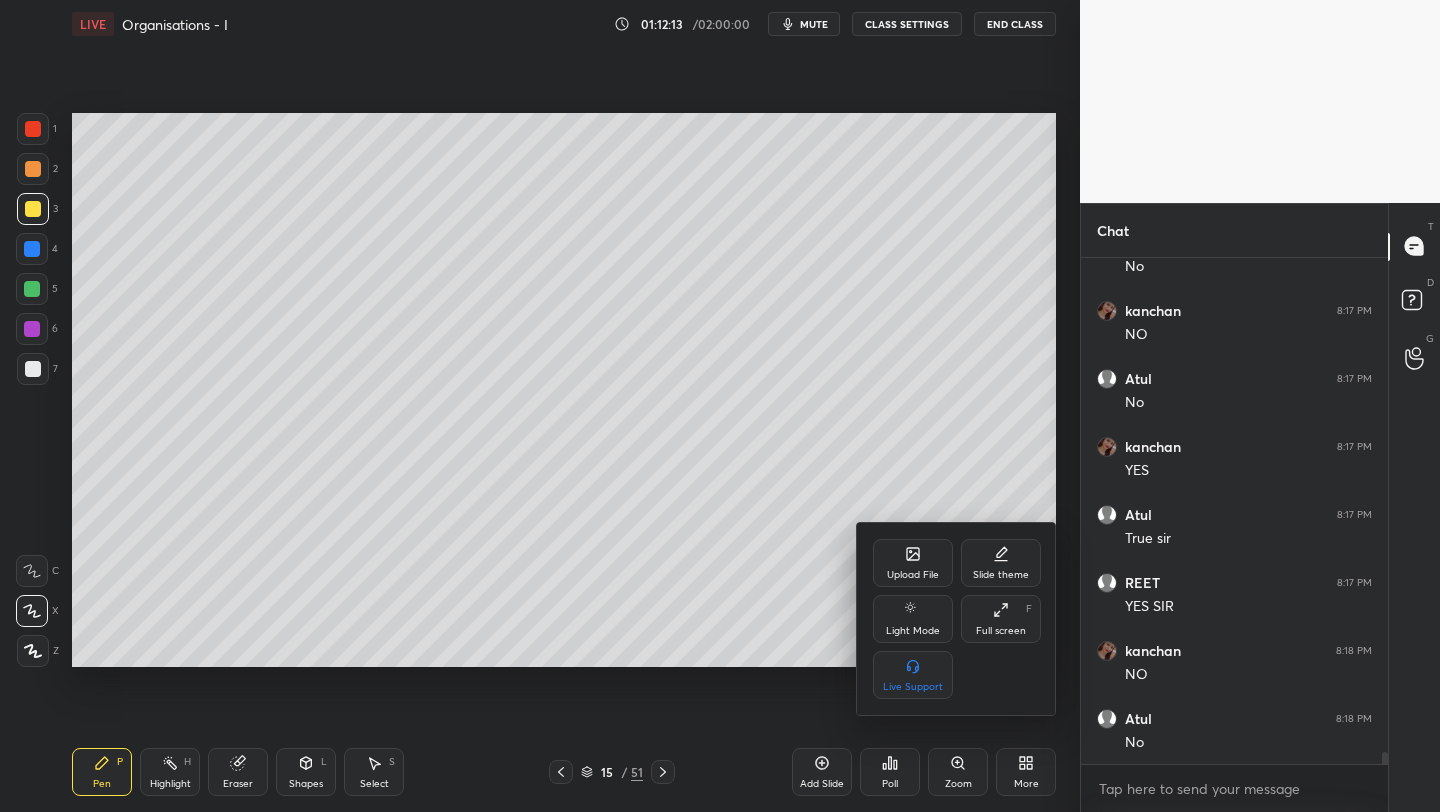 click on "Upload File" at bounding box center [913, 563] 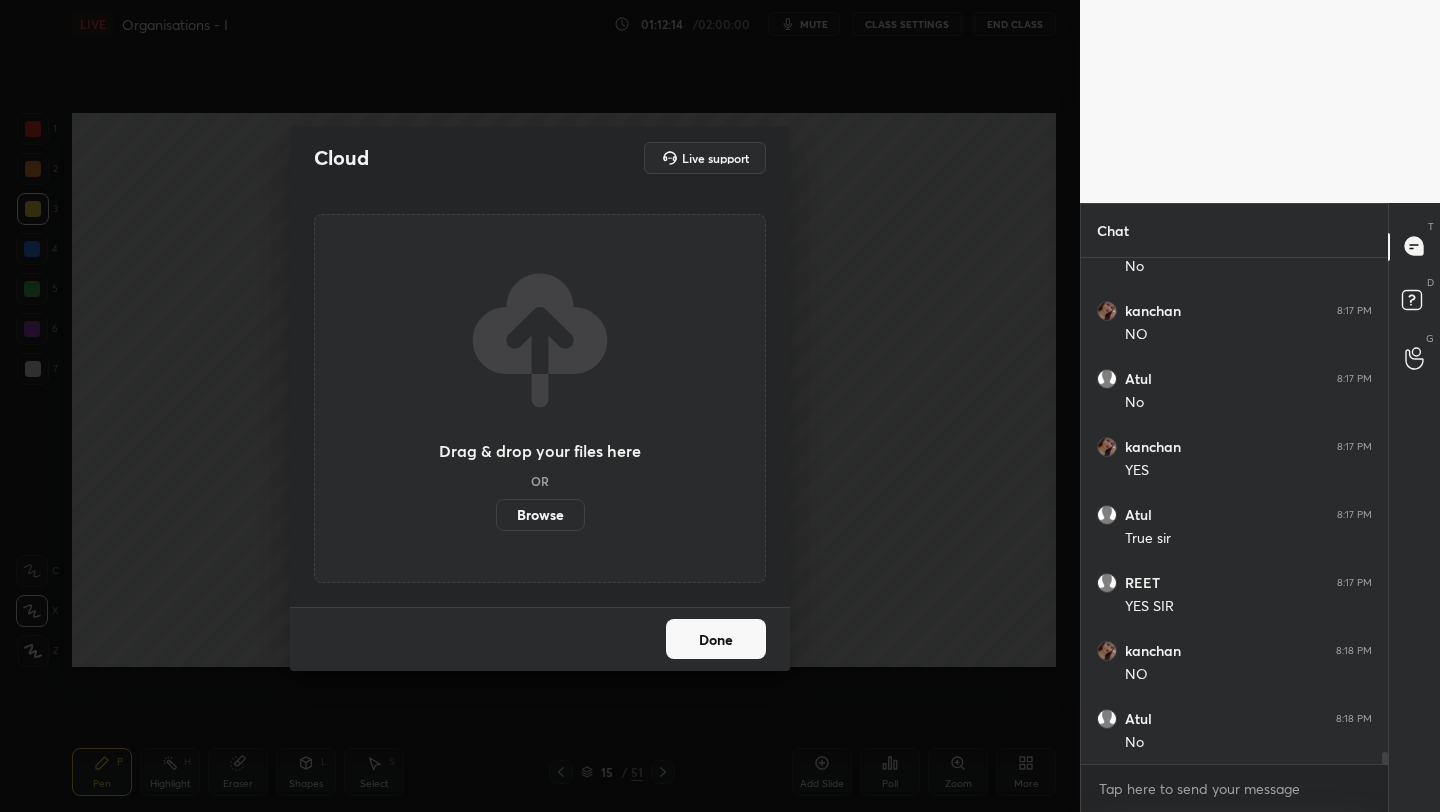 click on "Browse" at bounding box center (540, 515) 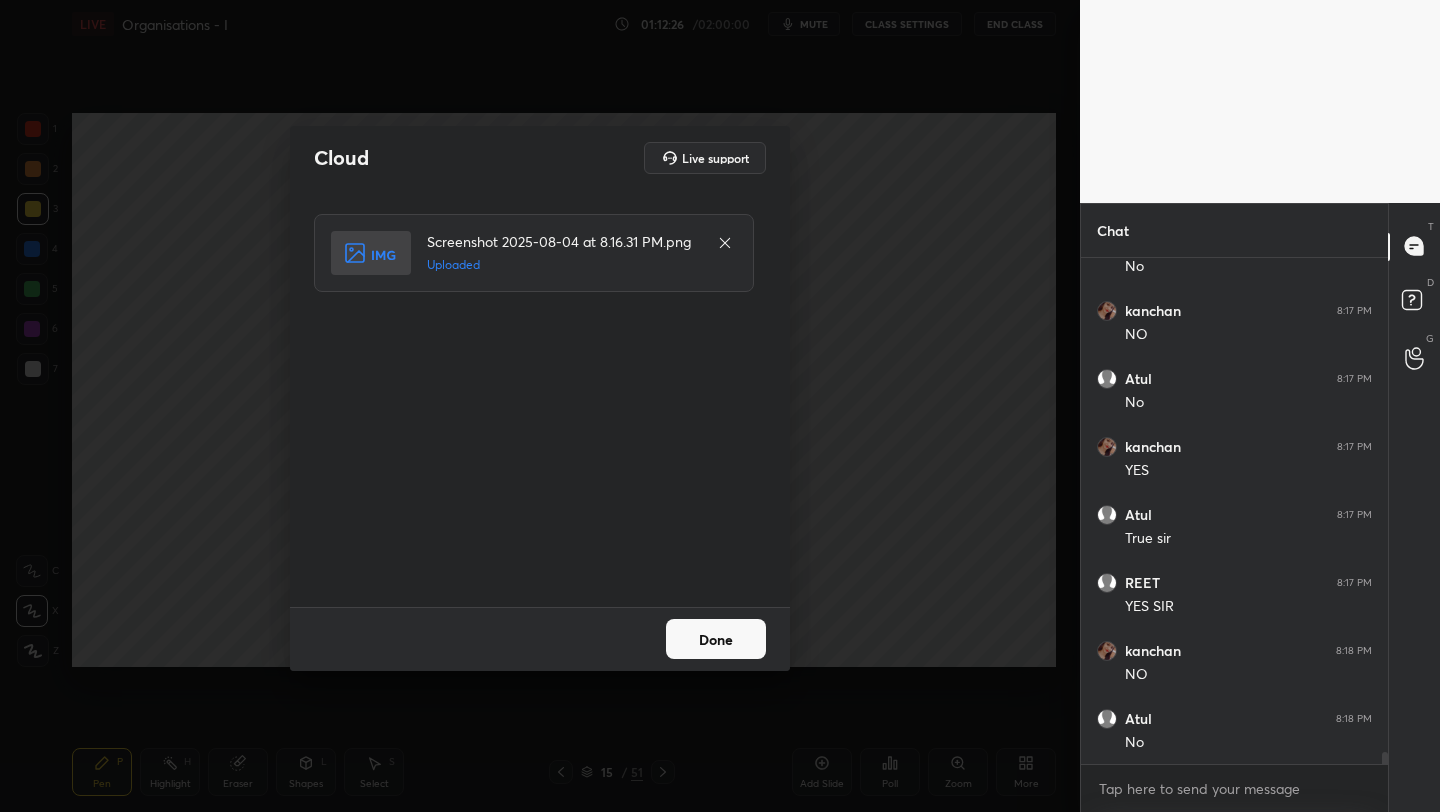click on "Done" at bounding box center [716, 639] 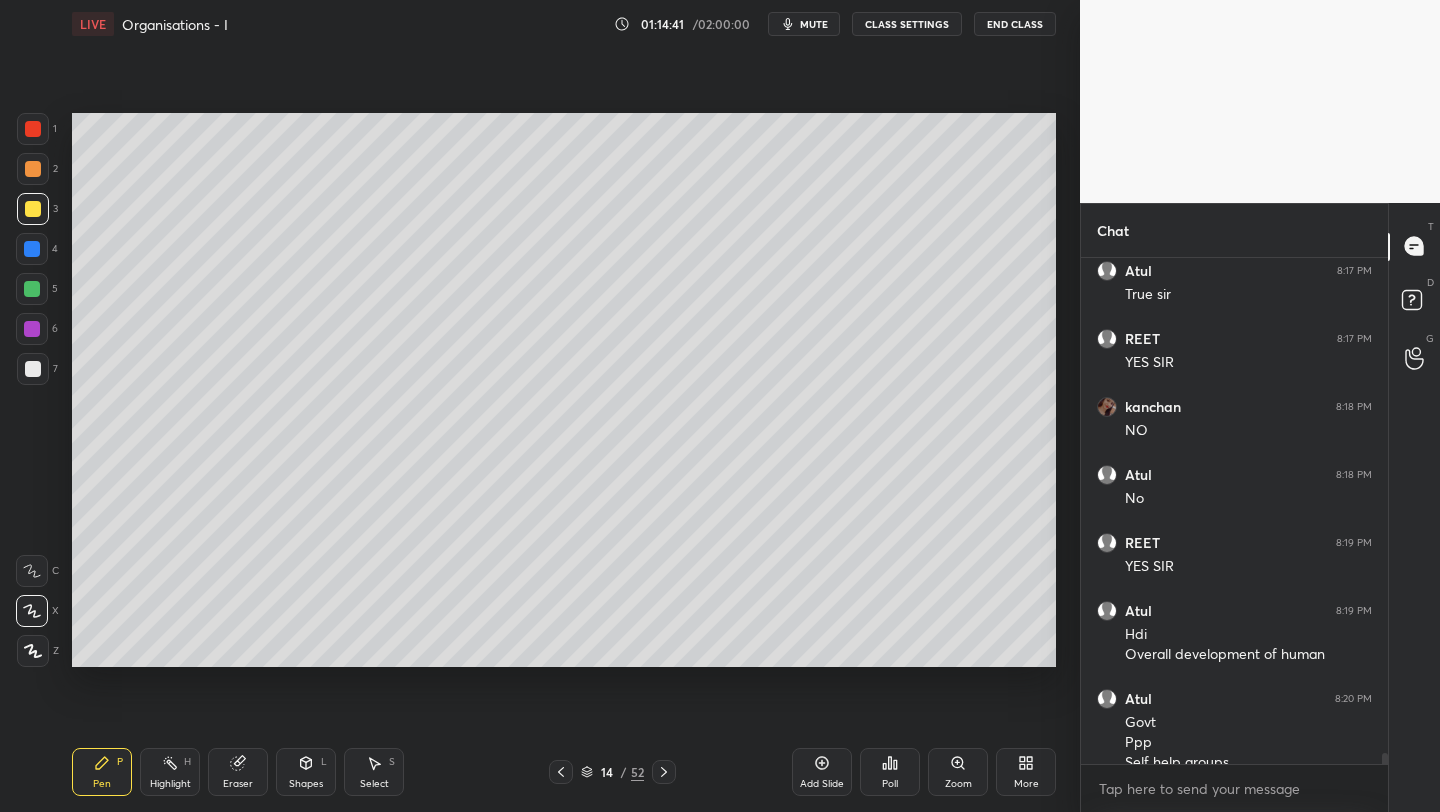 scroll, scrollTop: 21938, scrollLeft: 0, axis: vertical 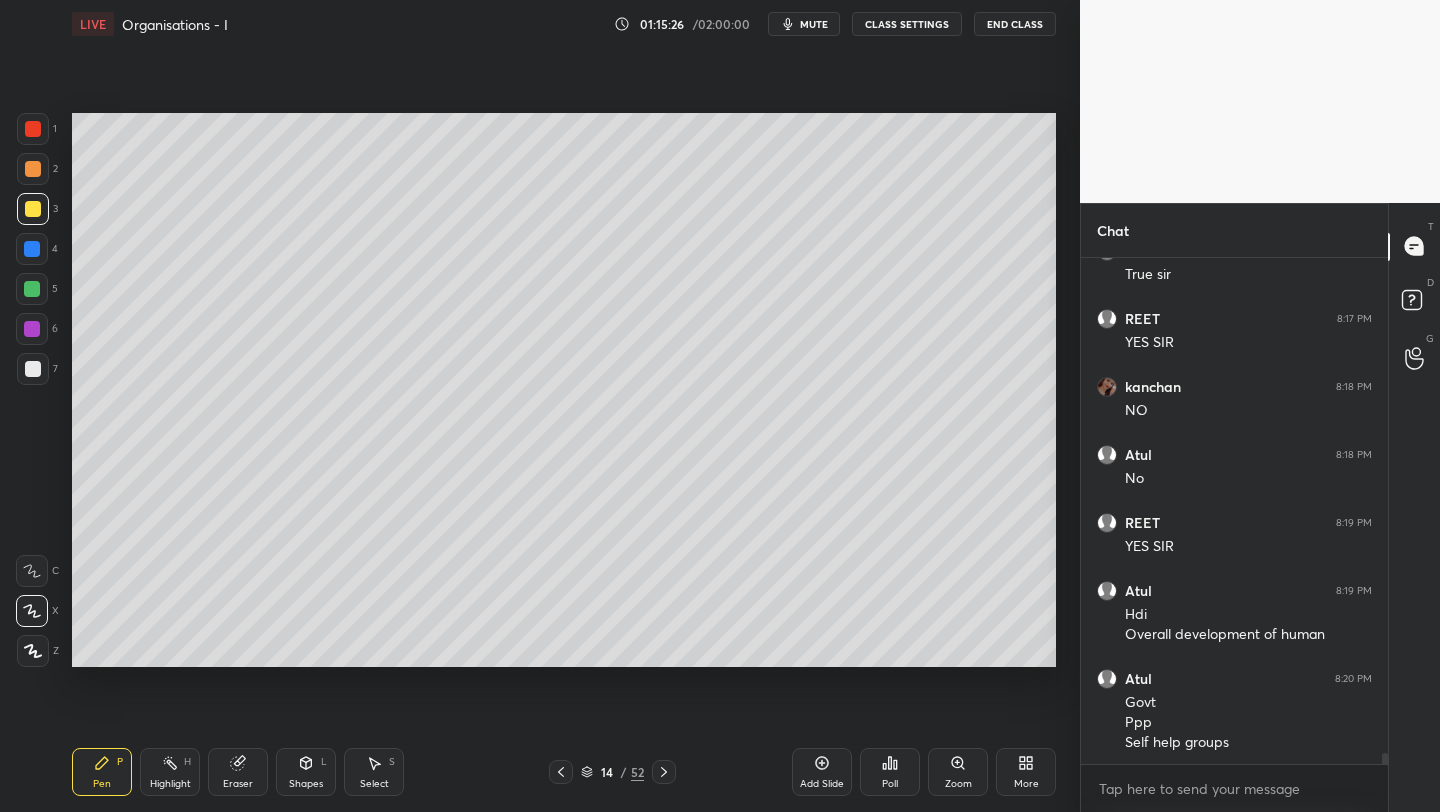click 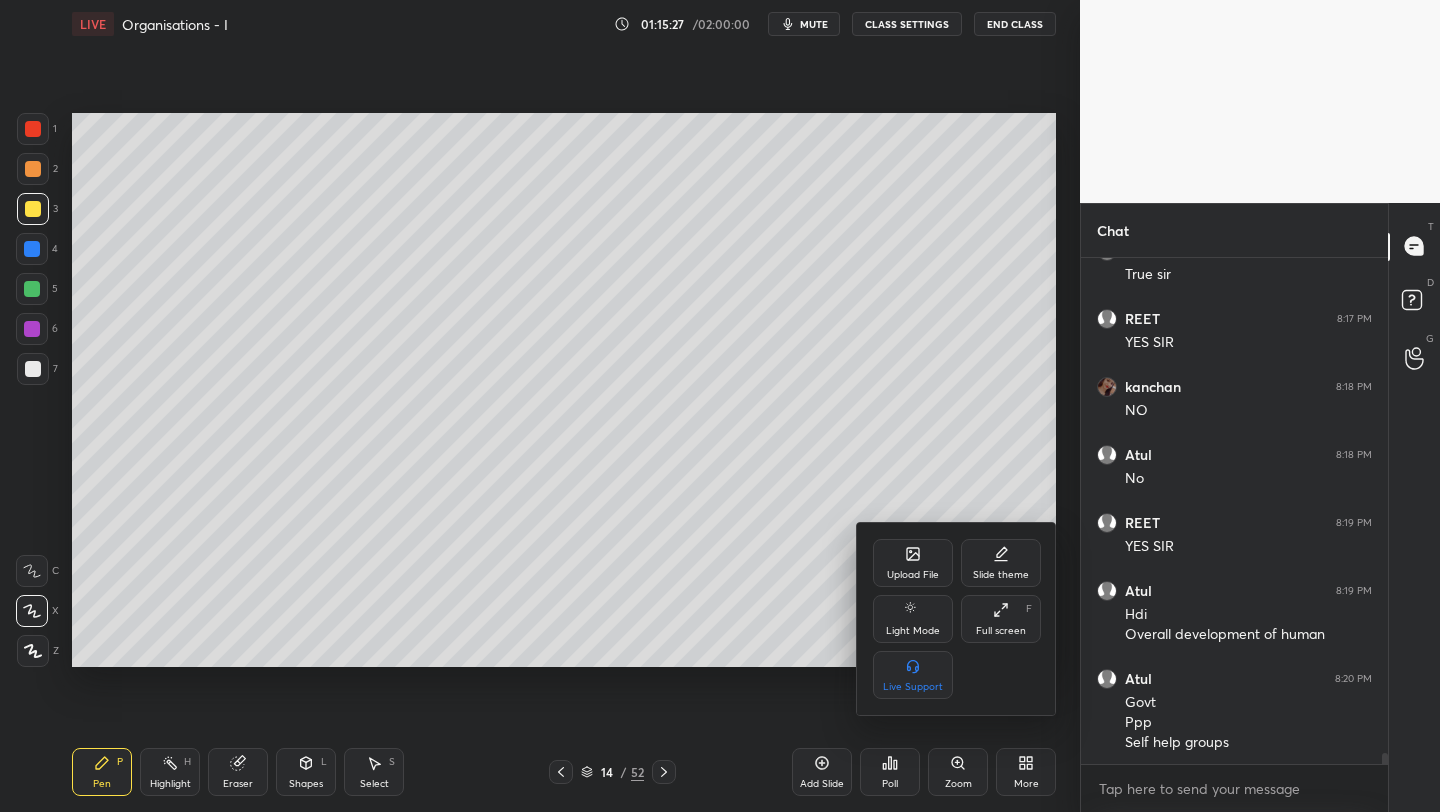 click on "Upload File" at bounding box center [913, 575] 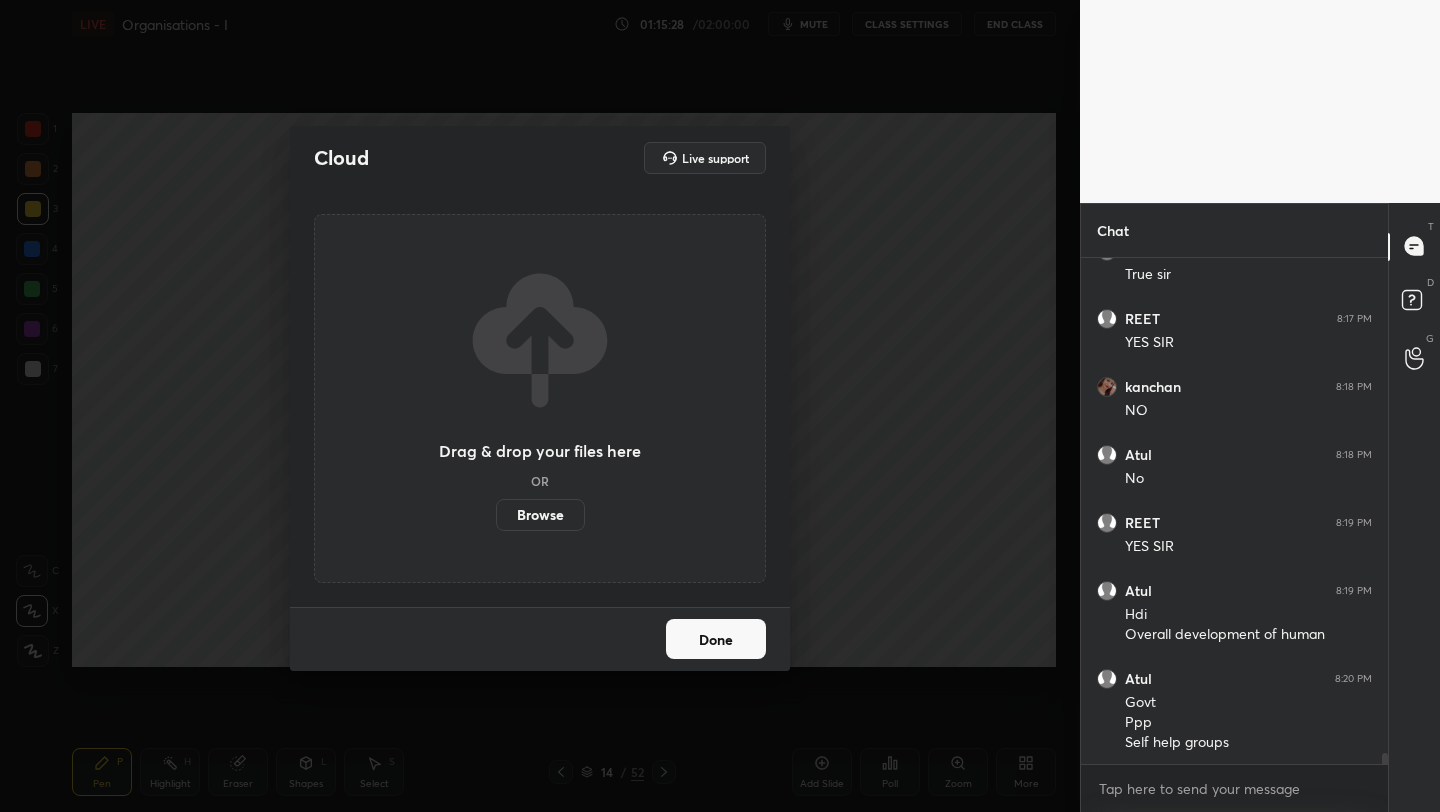 click on "Browse" at bounding box center [540, 515] 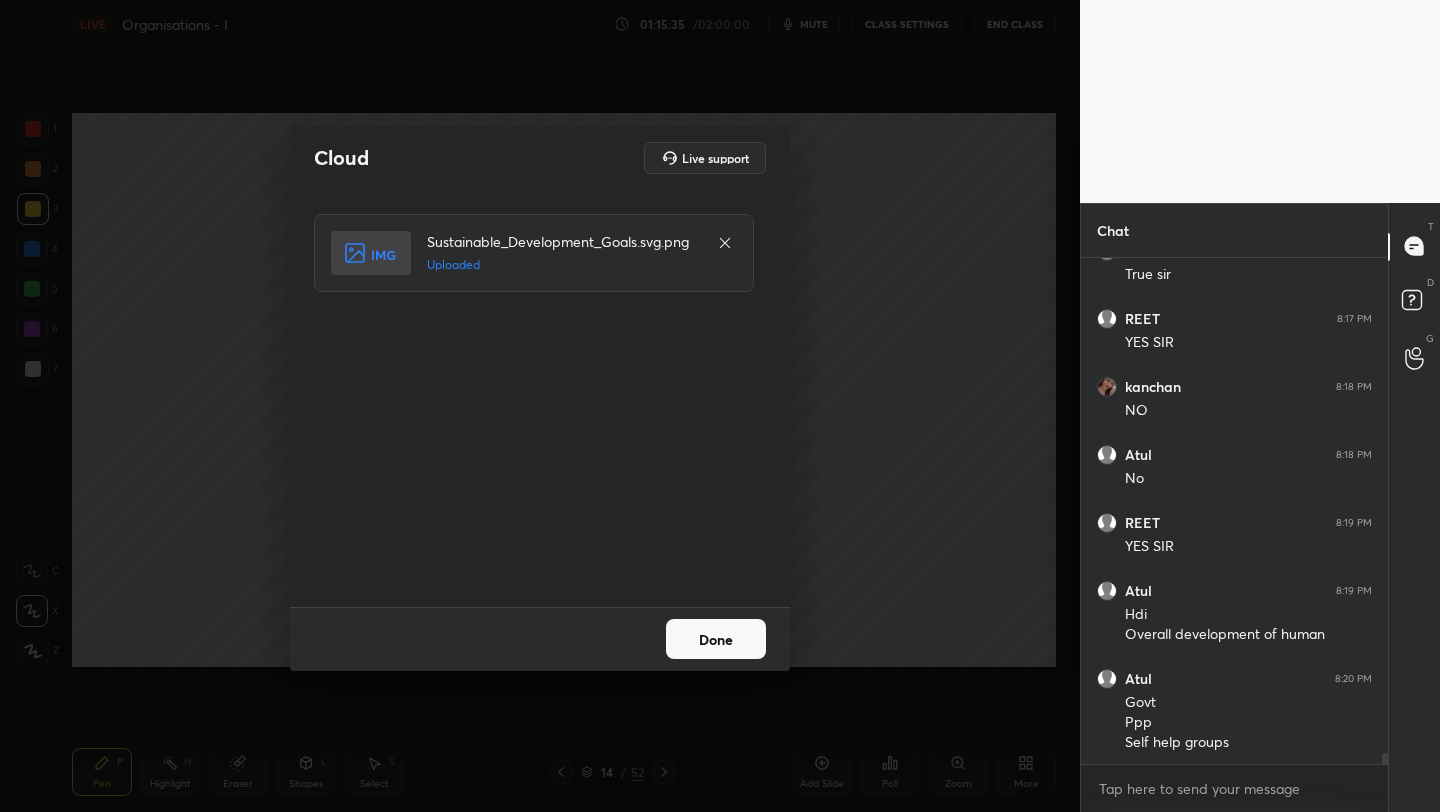 click on "Done" at bounding box center [716, 639] 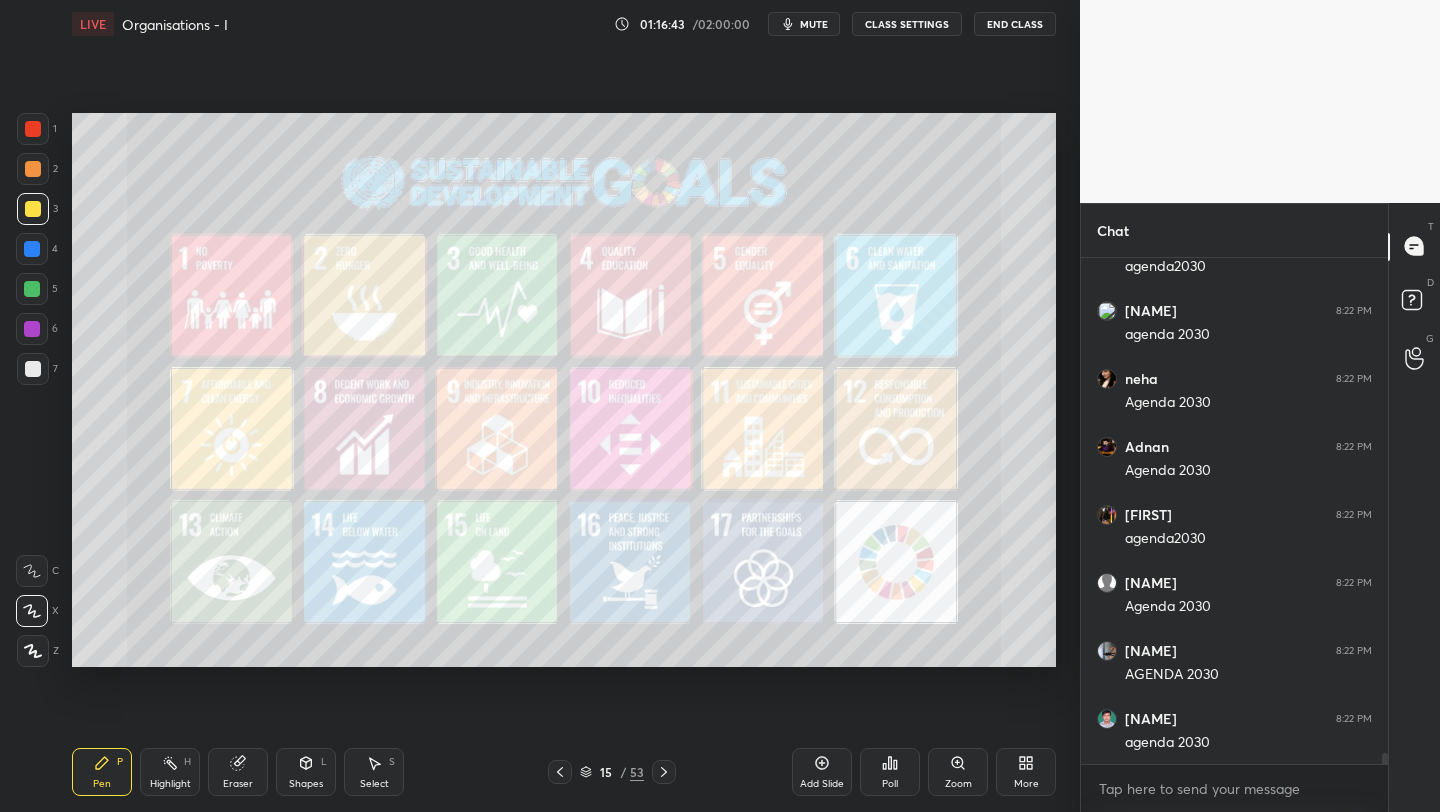 scroll, scrollTop: 23570, scrollLeft: 0, axis: vertical 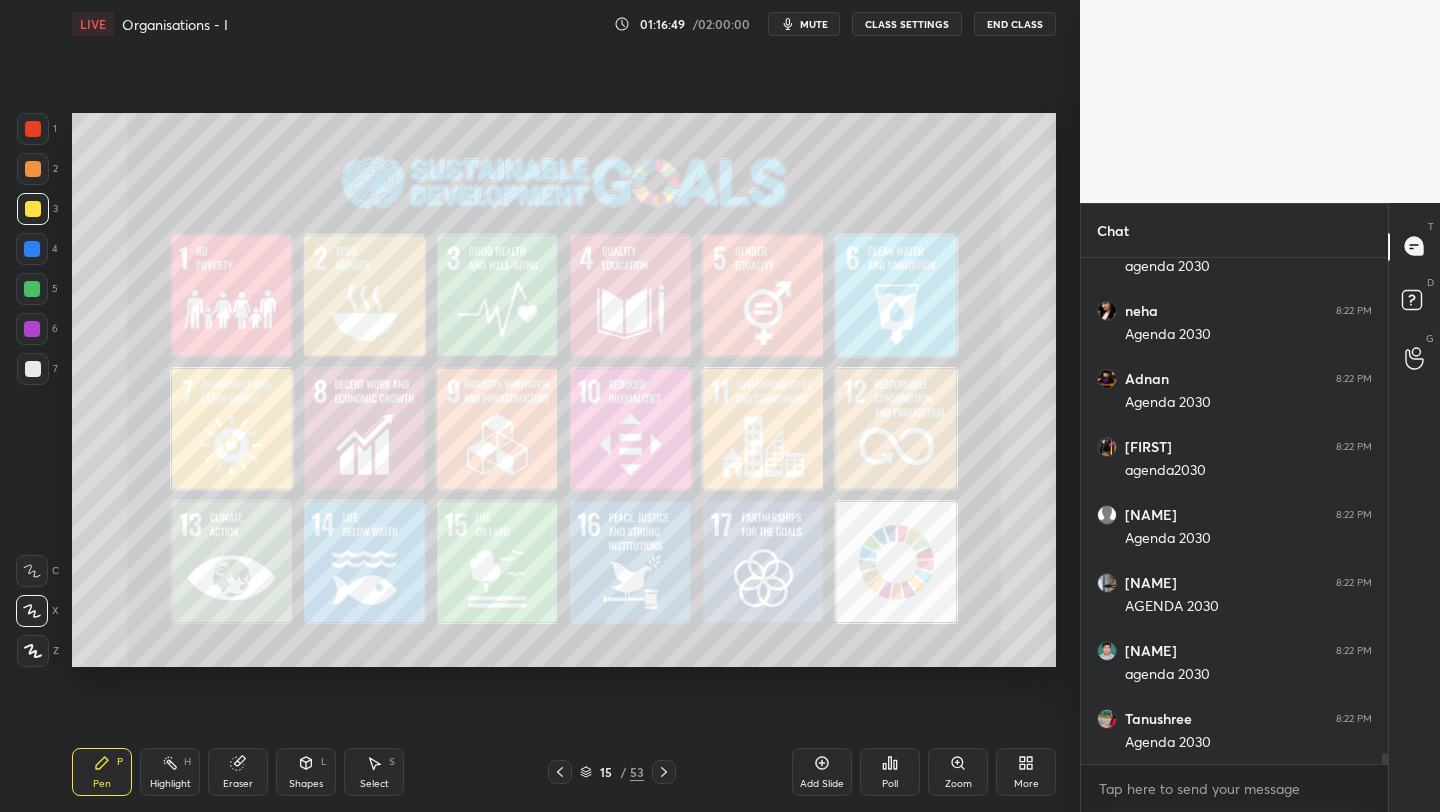 drag, startPoint x: 40, startPoint y: 139, endPoint x: 65, endPoint y: 135, distance: 25.317978 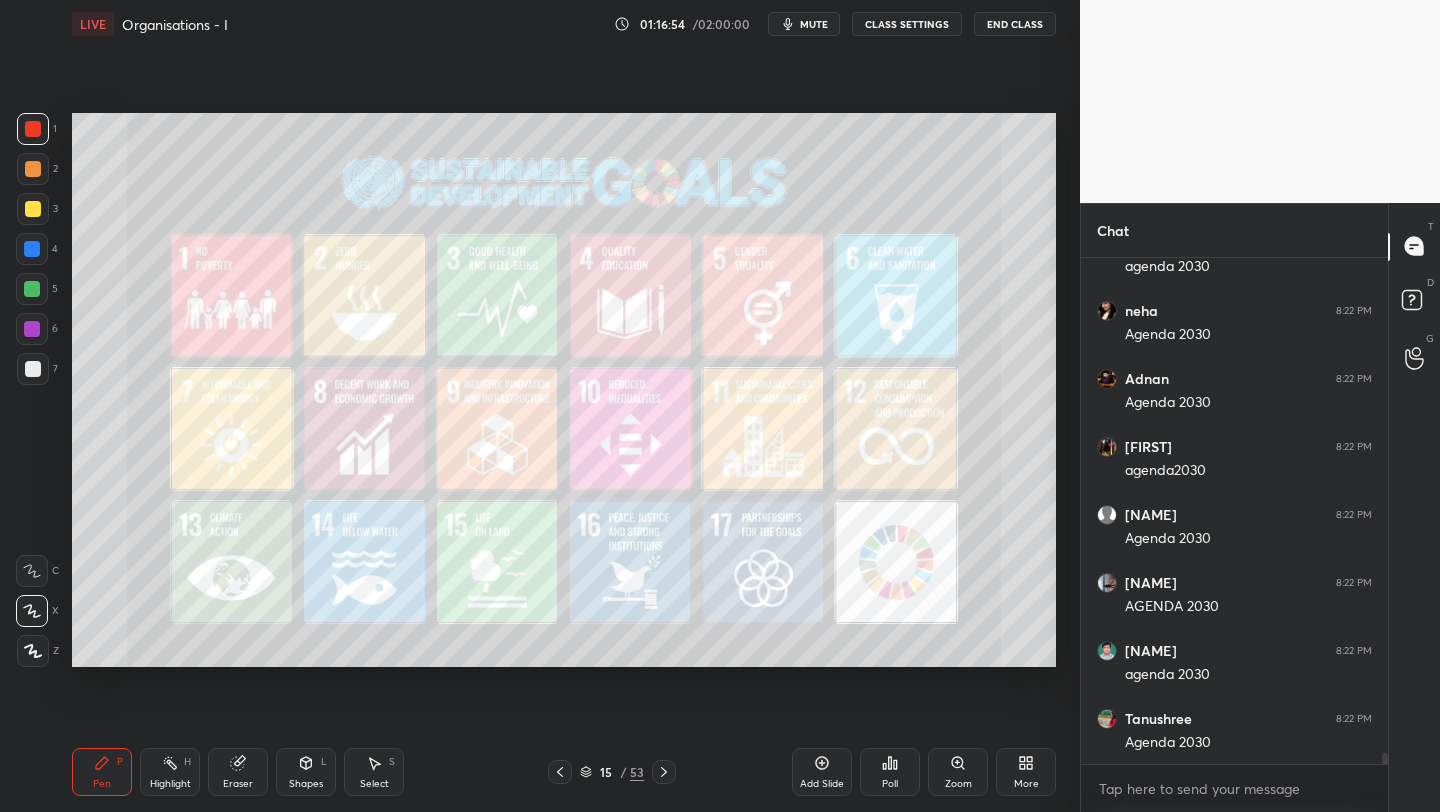 drag, startPoint x: 568, startPoint y: 766, endPoint x: 580, endPoint y: 766, distance: 12 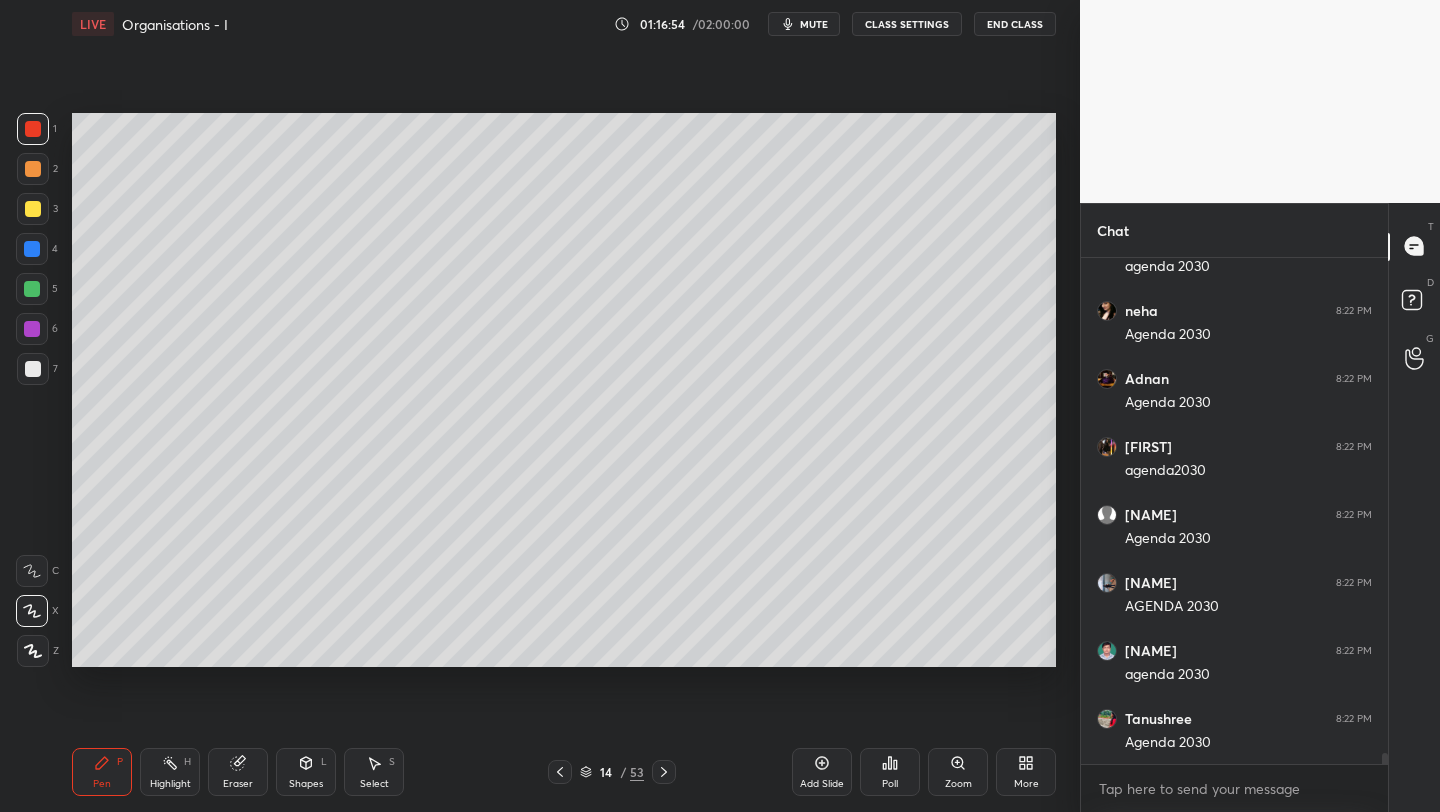 click 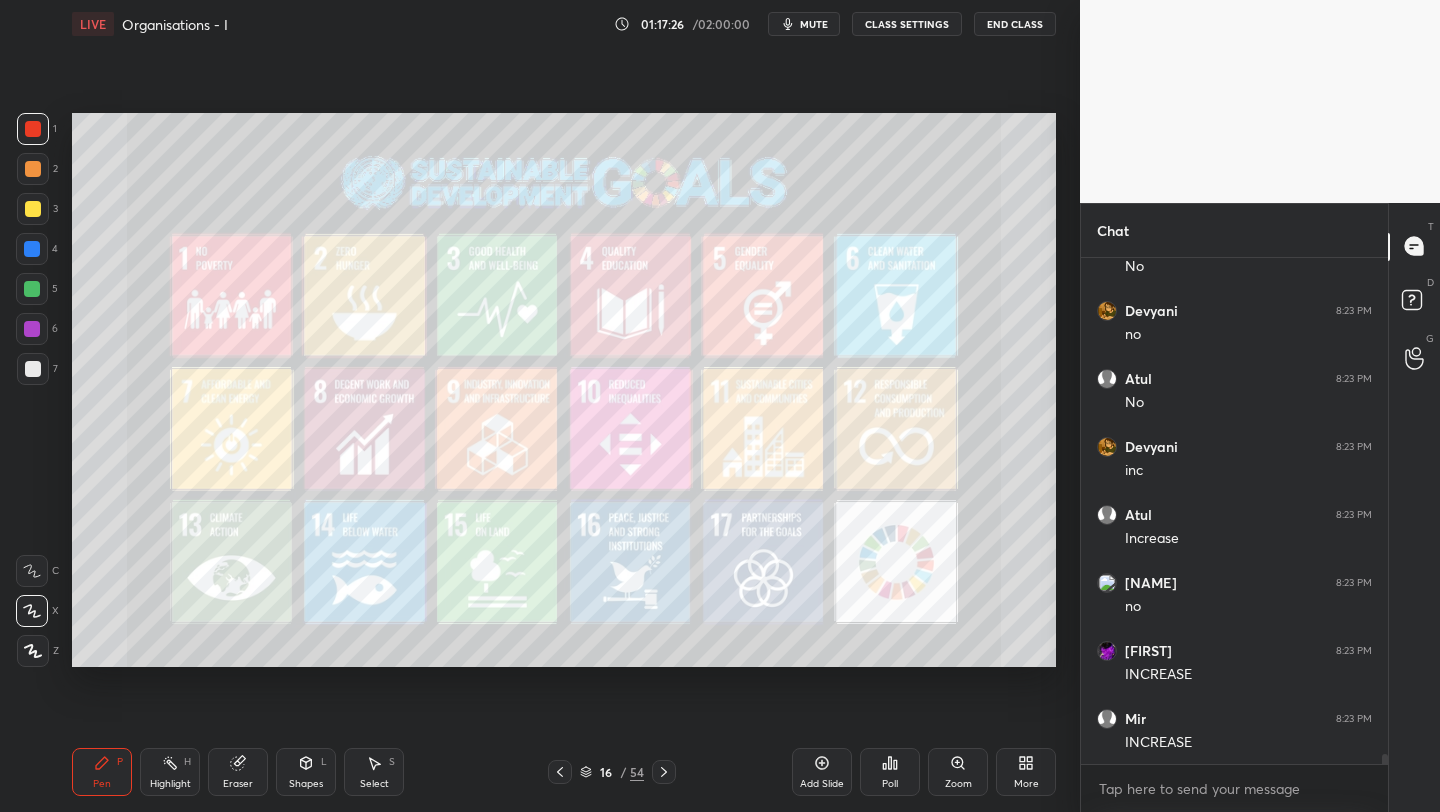 scroll, scrollTop: 24318, scrollLeft: 0, axis: vertical 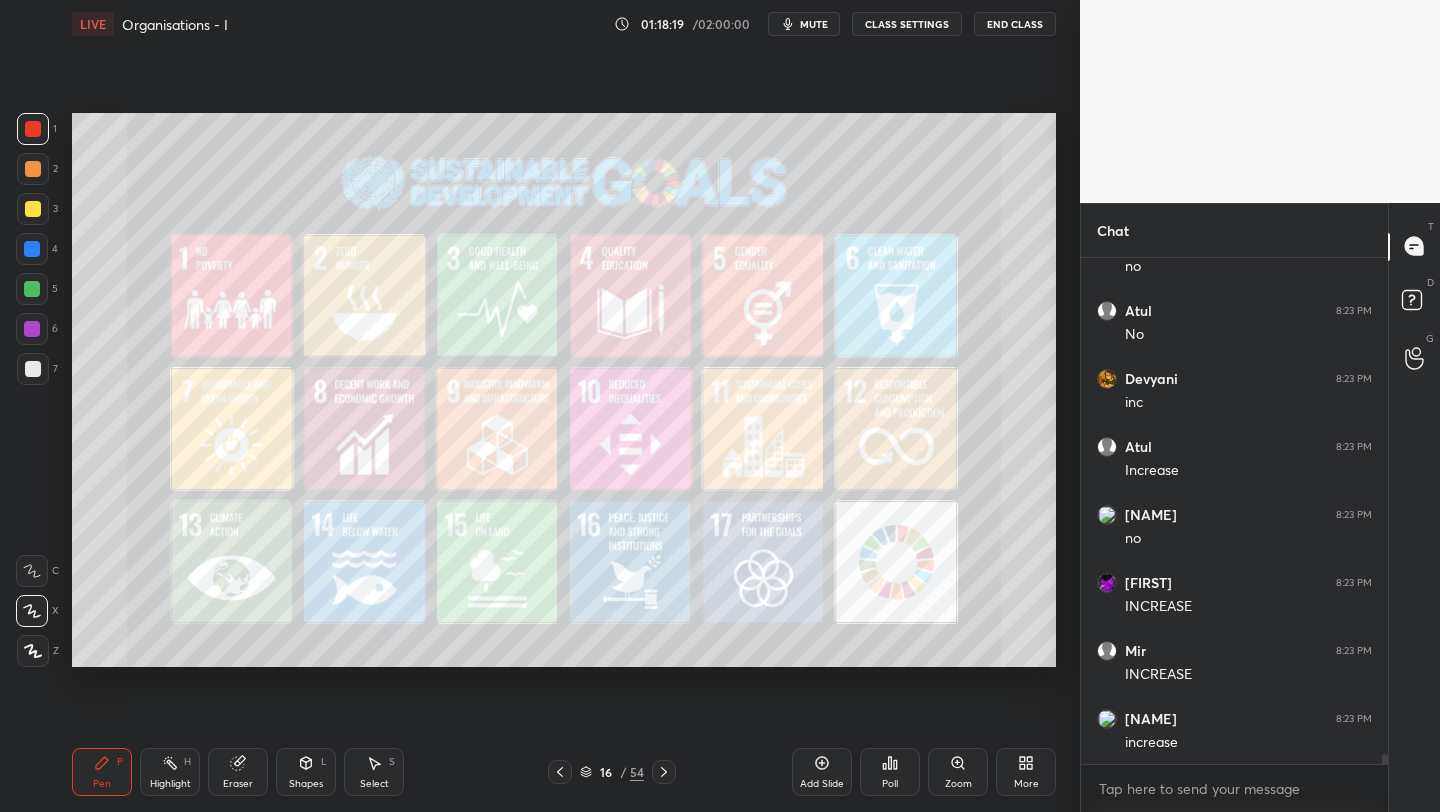 click at bounding box center (33, 209) 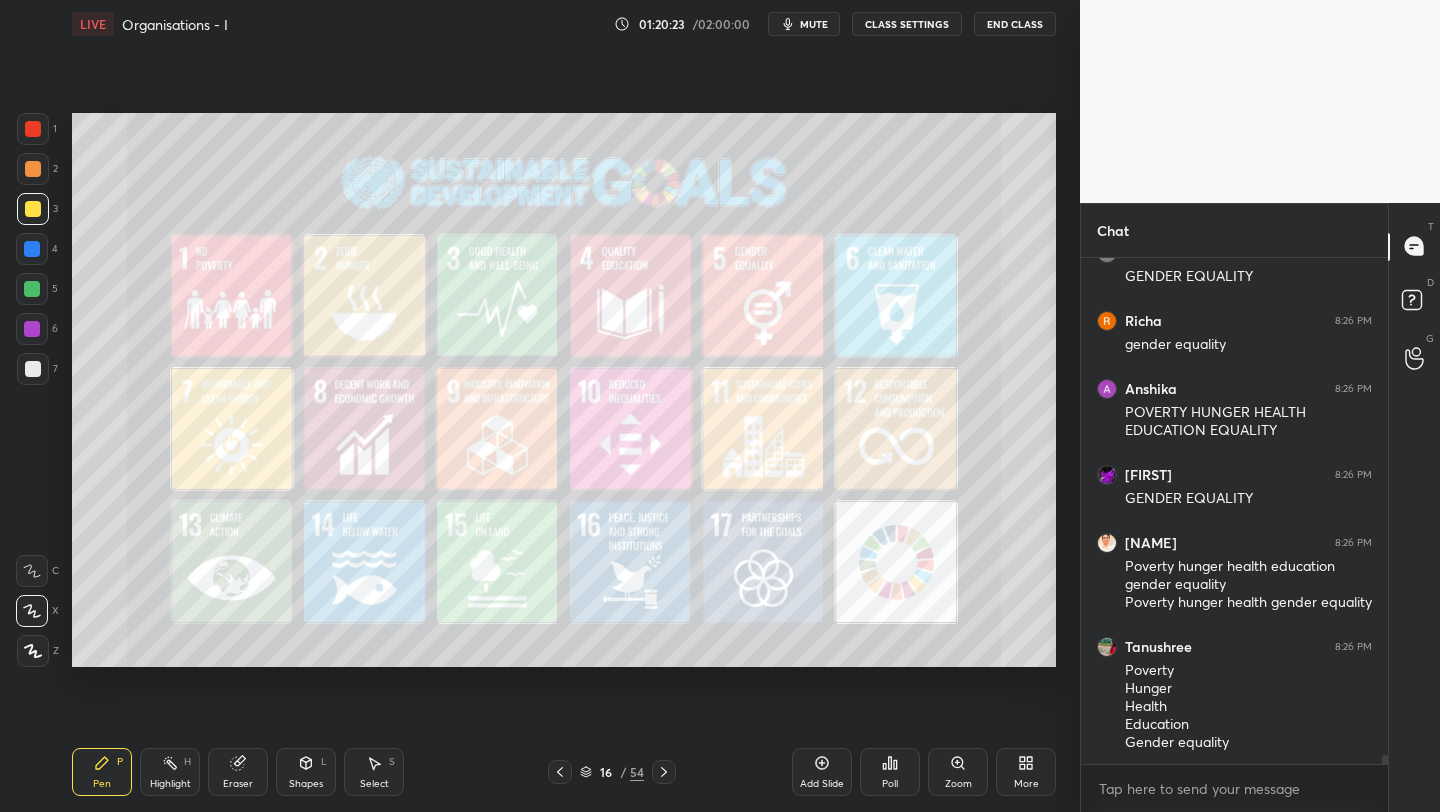 scroll, scrollTop: 27682, scrollLeft: 0, axis: vertical 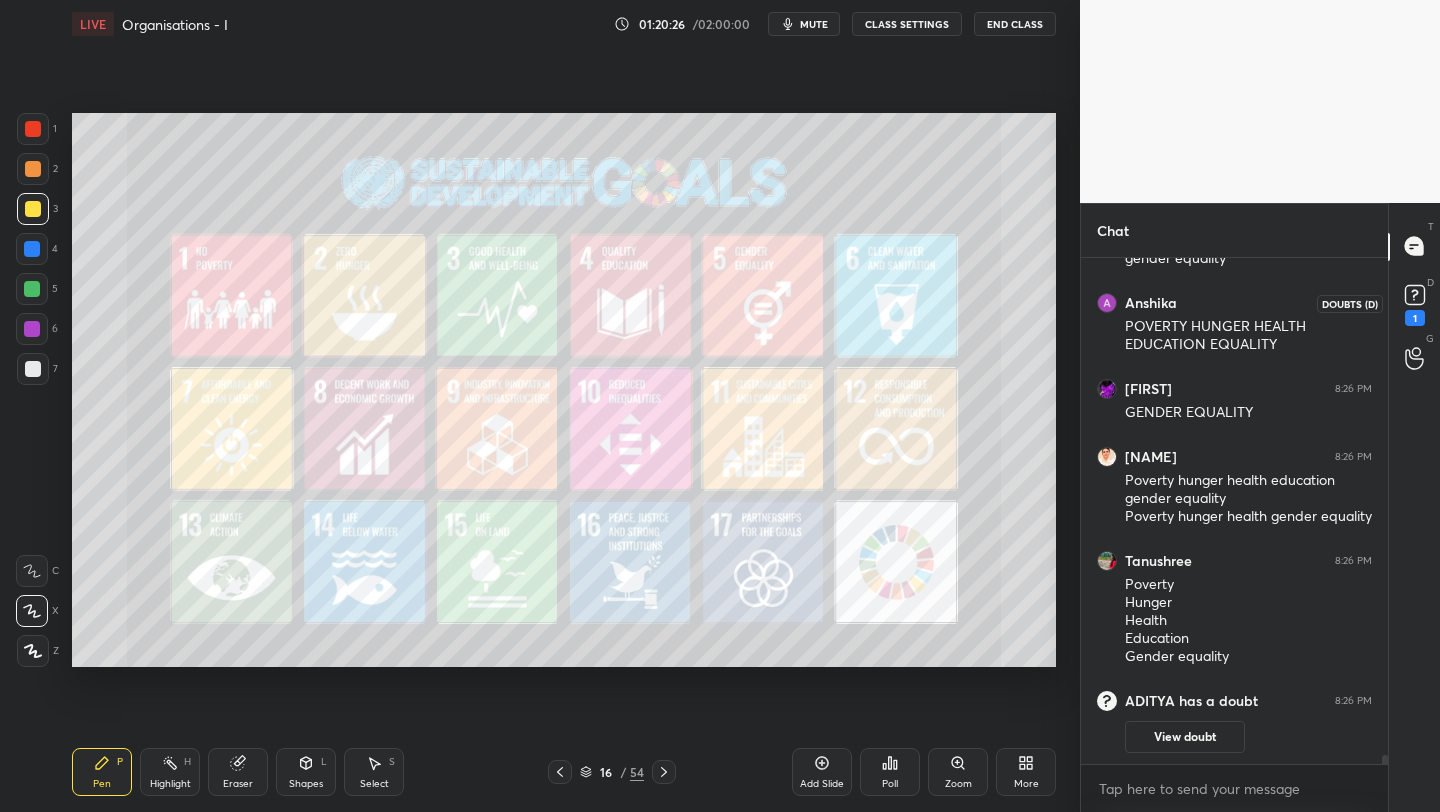 click 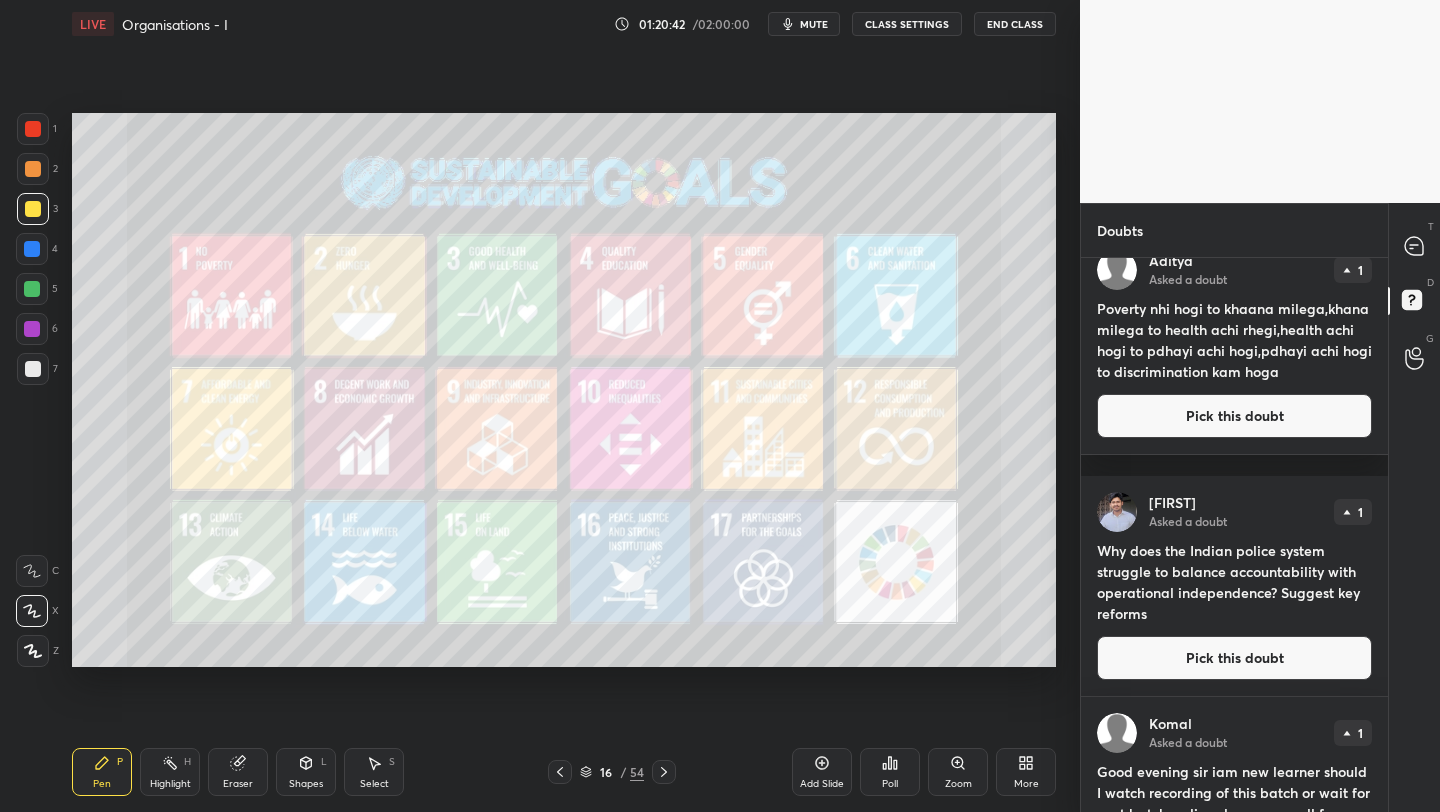 scroll, scrollTop: 0, scrollLeft: 0, axis: both 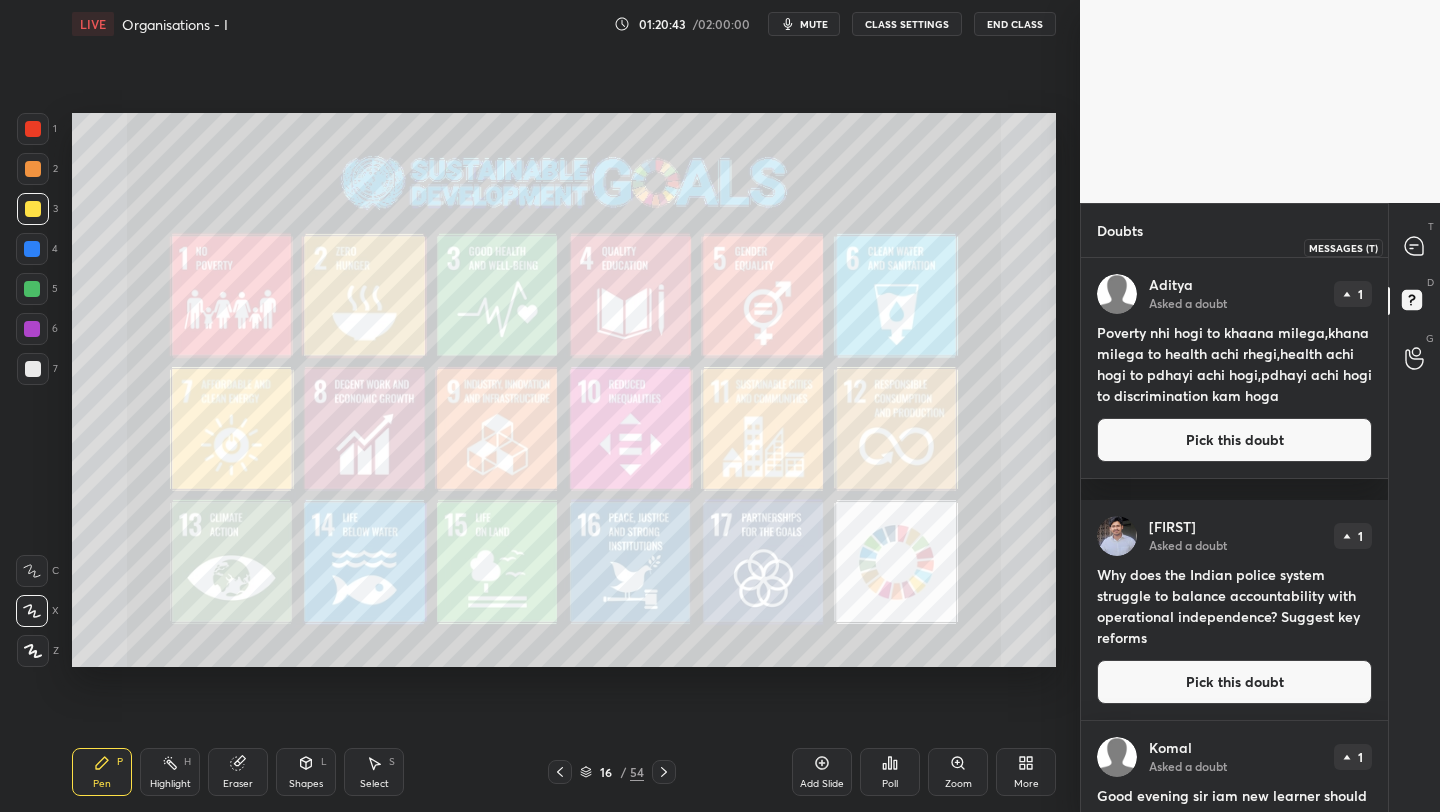 click 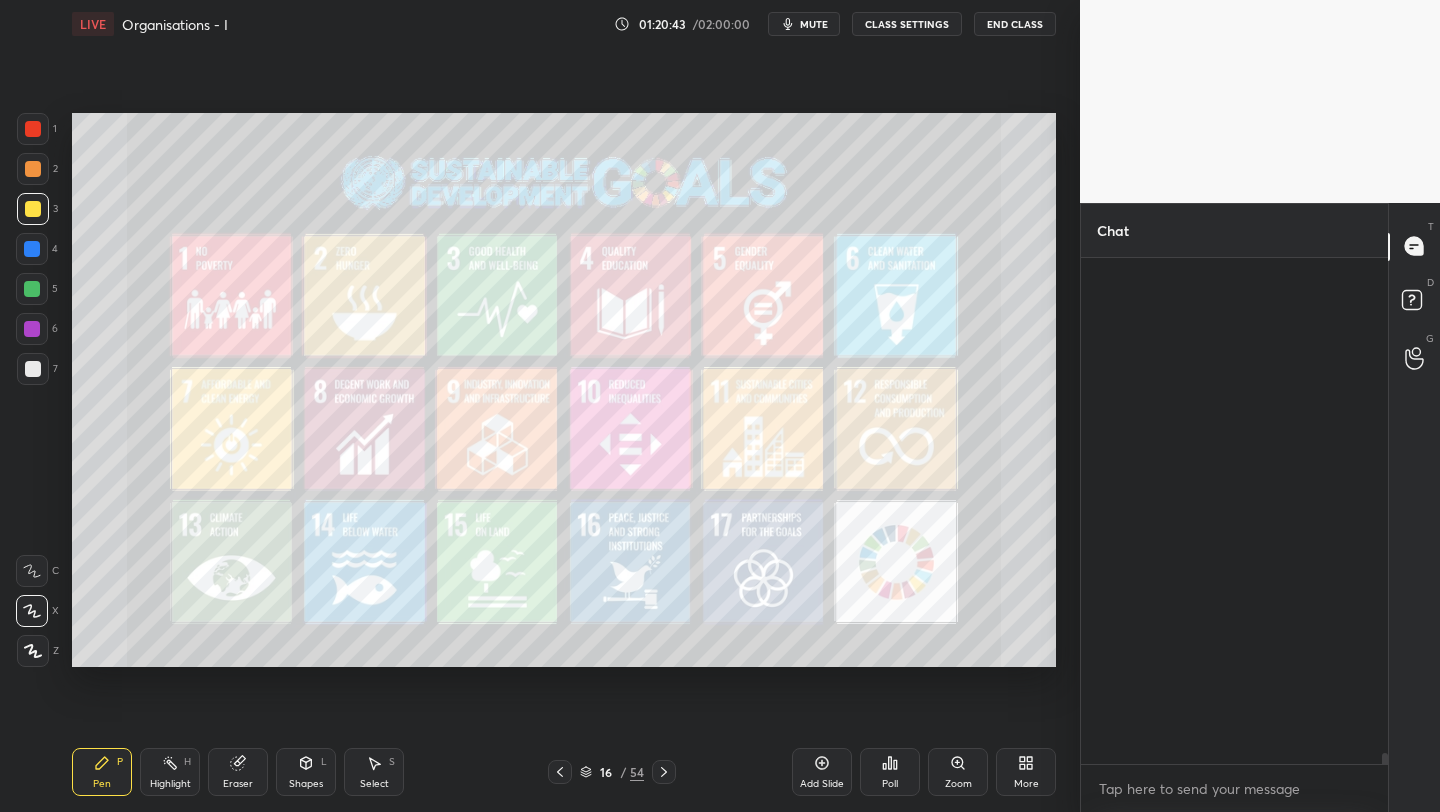 scroll, scrollTop: 25038, scrollLeft: 0, axis: vertical 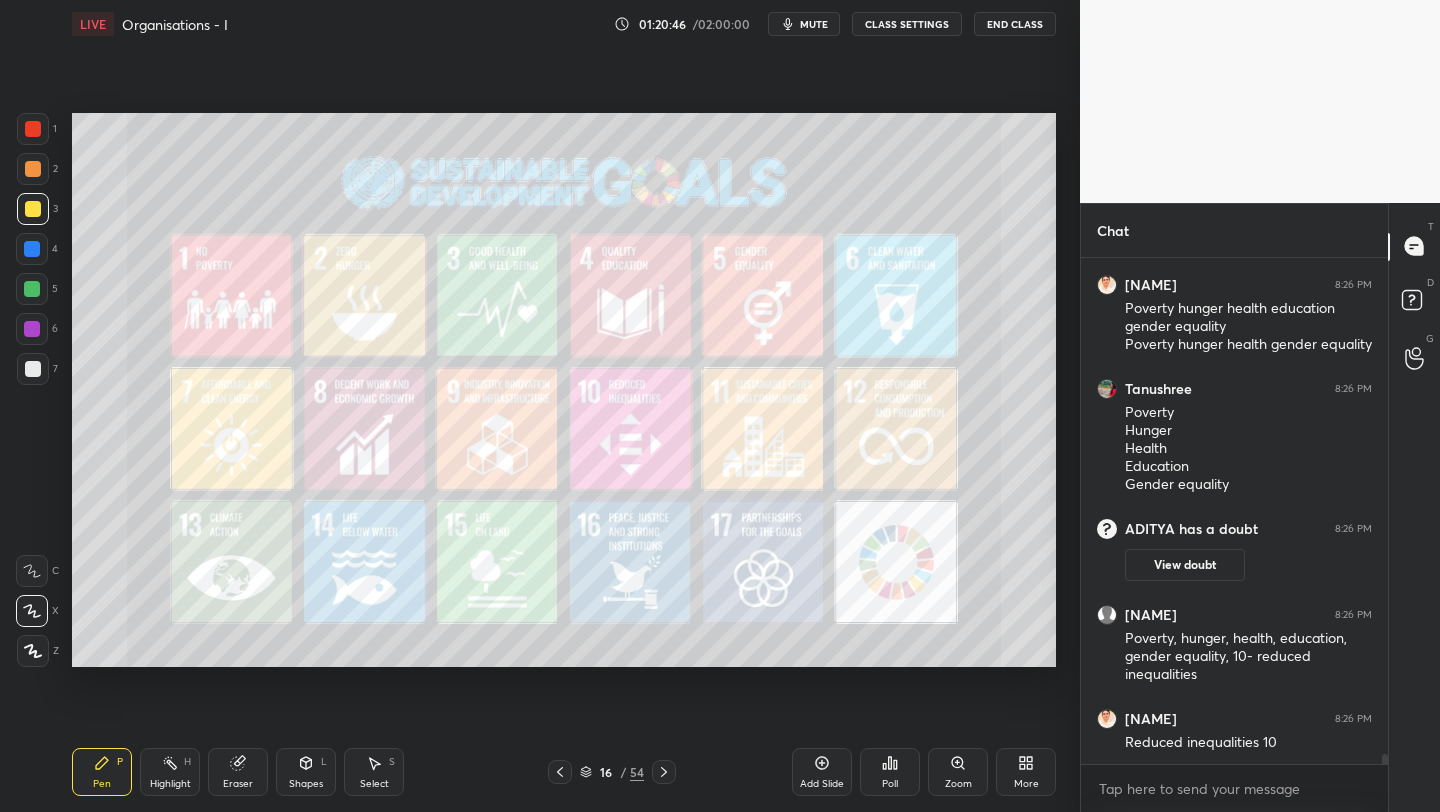 click on "Add Slide" at bounding box center (822, 784) 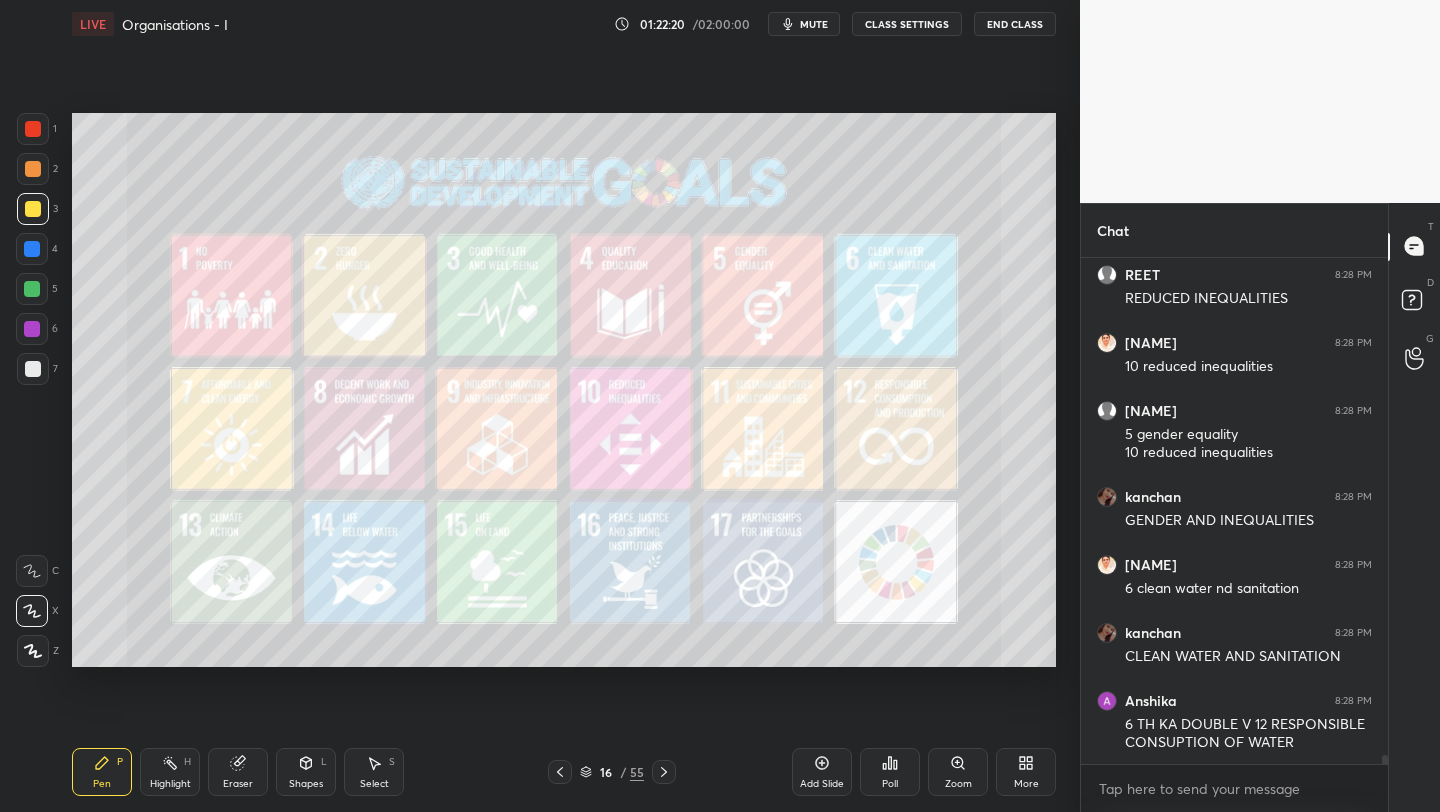 scroll, scrollTop: 28176, scrollLeft: 0, axis: vertical 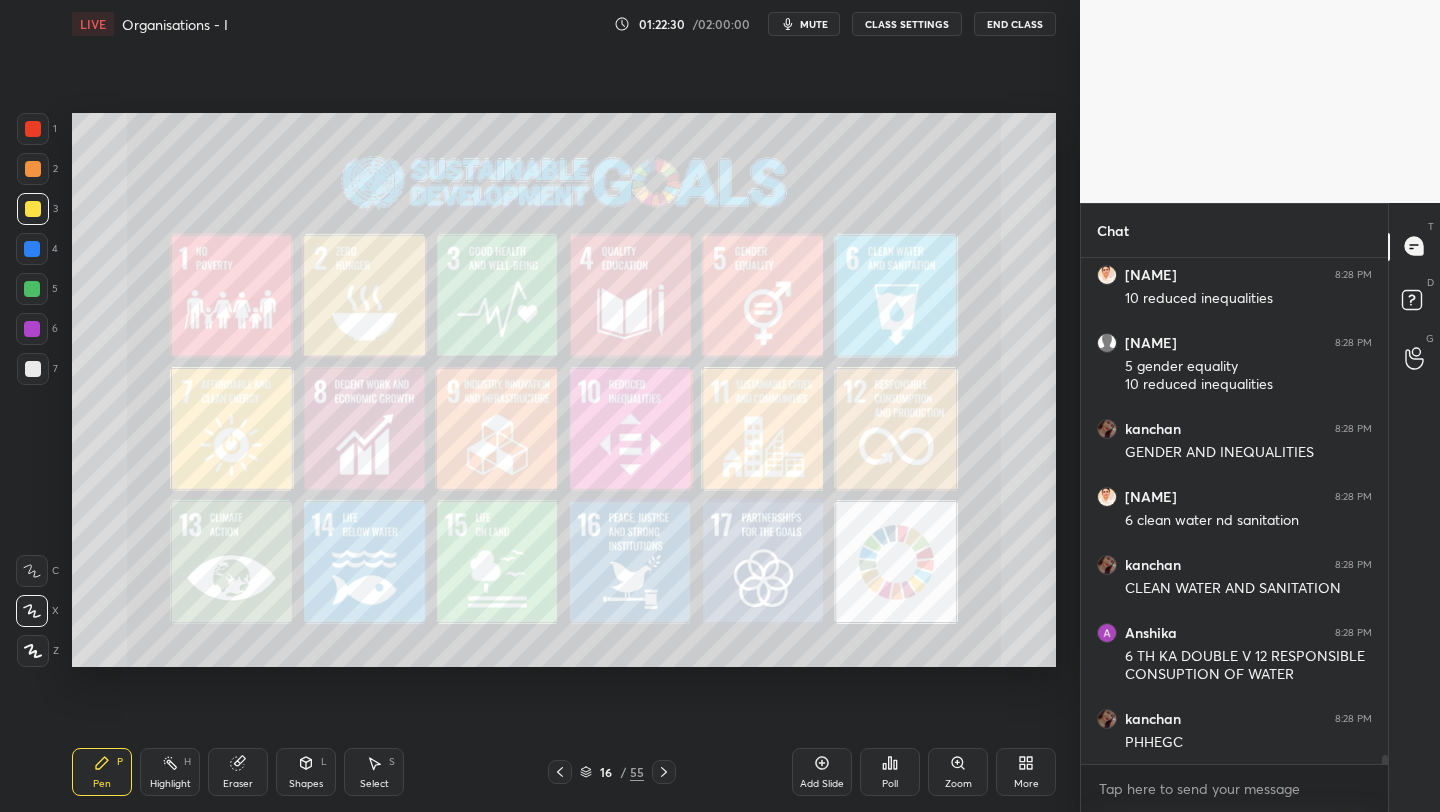 drag, startPoint x: 567, startPoint y: 776, endPoint x: 596, endPoint y: 753, distance: 37.01351 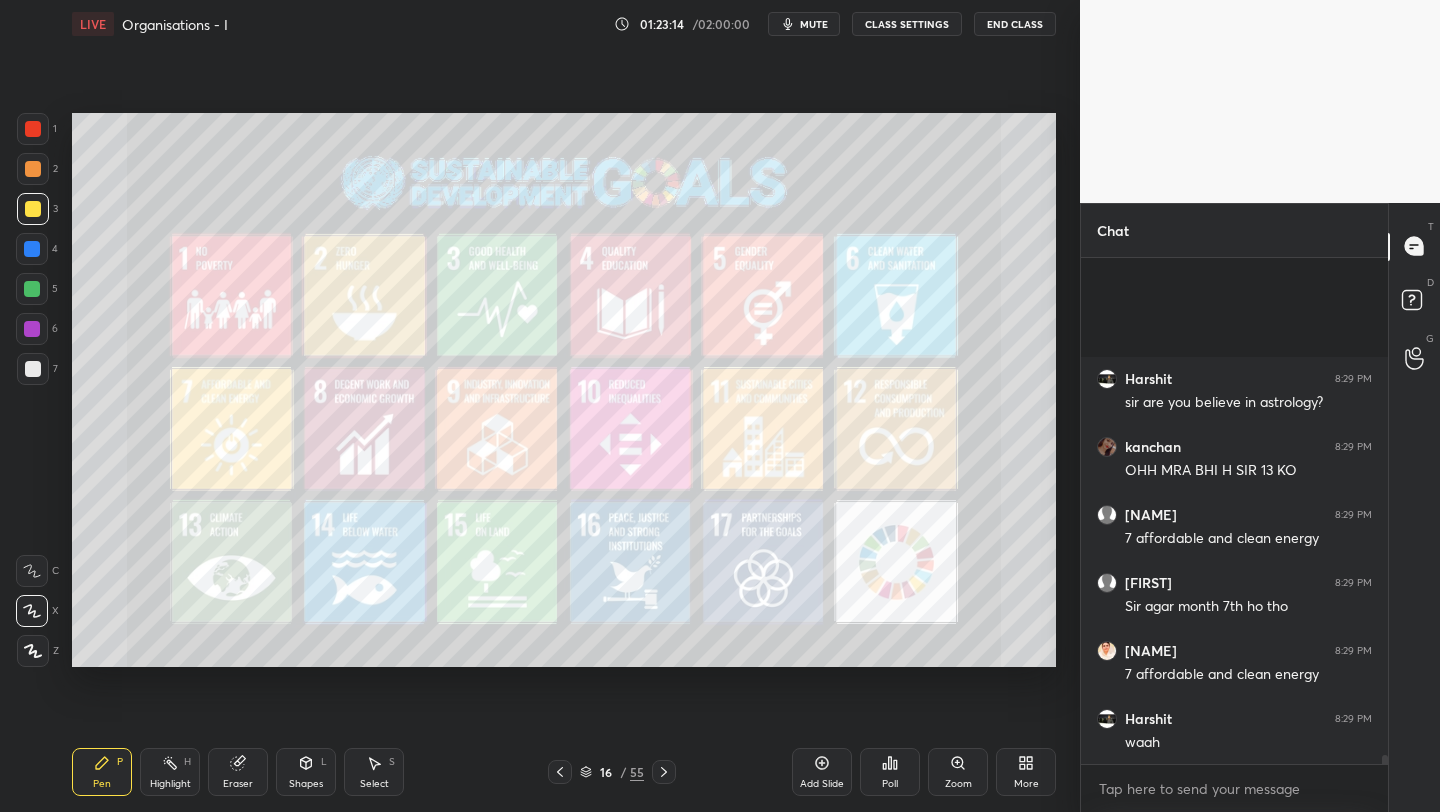 scroll, scrollTop: 29136, scrollLeft: 0, axis: vertical 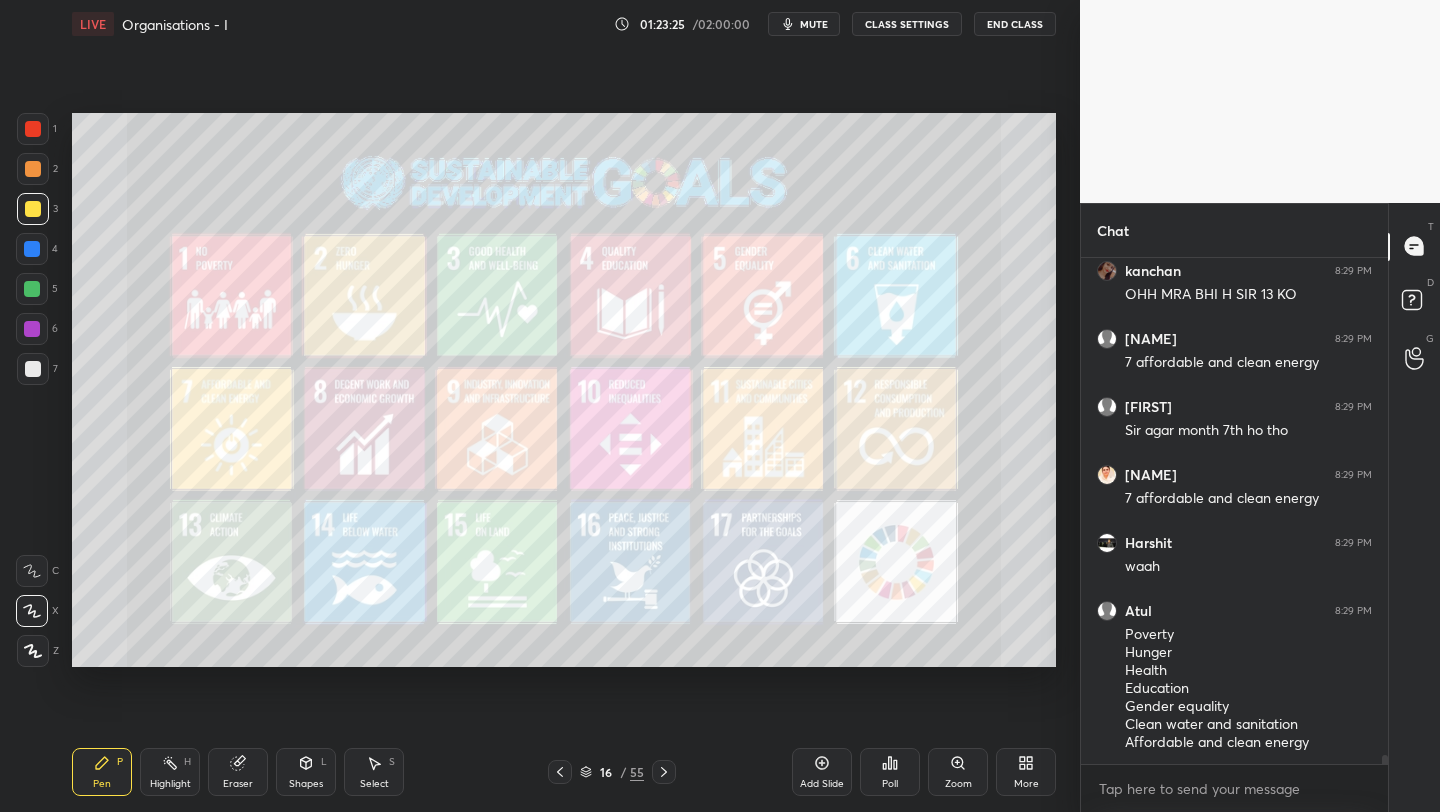 click 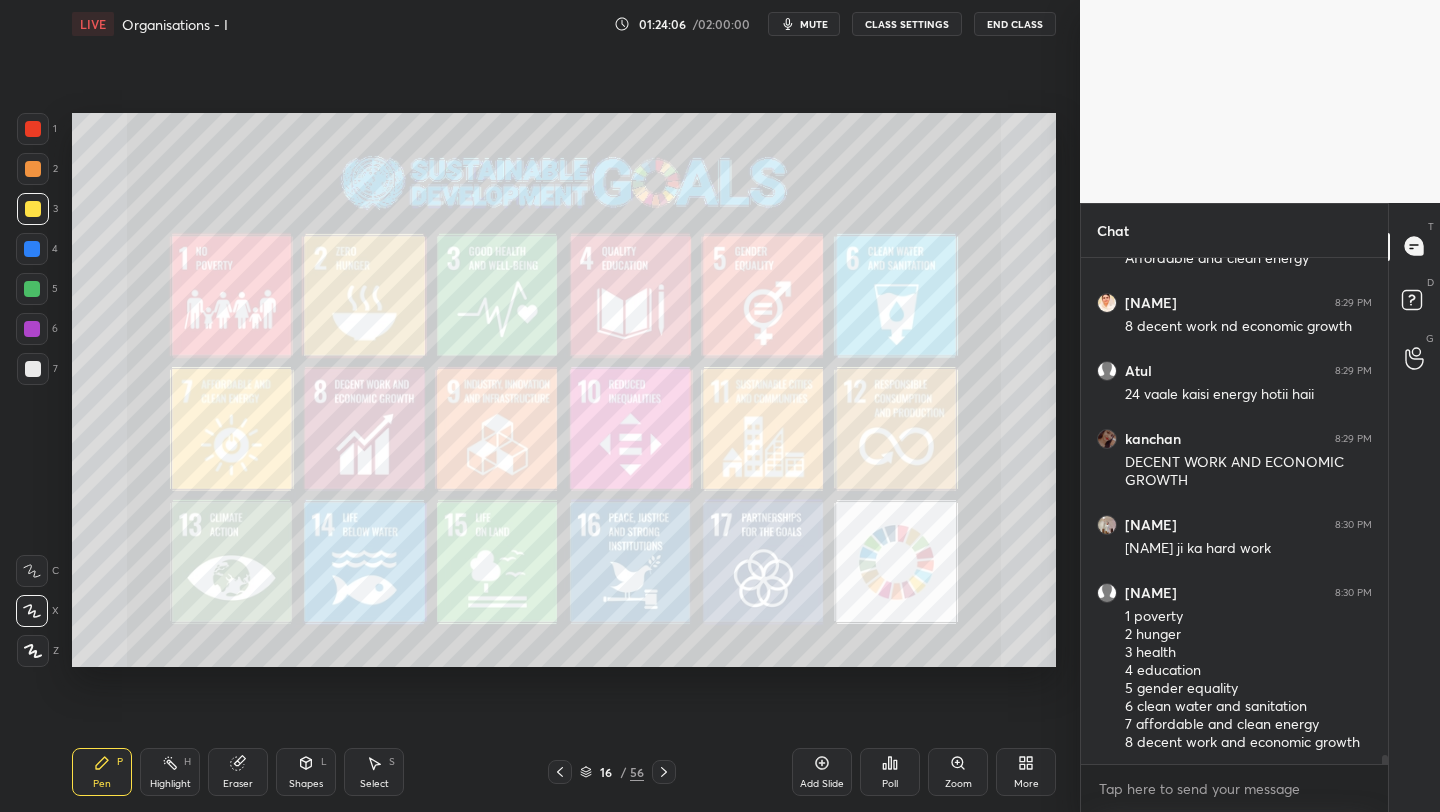 scroll, scrollTop: 29688, scrollLeft: 0, axis: vertical 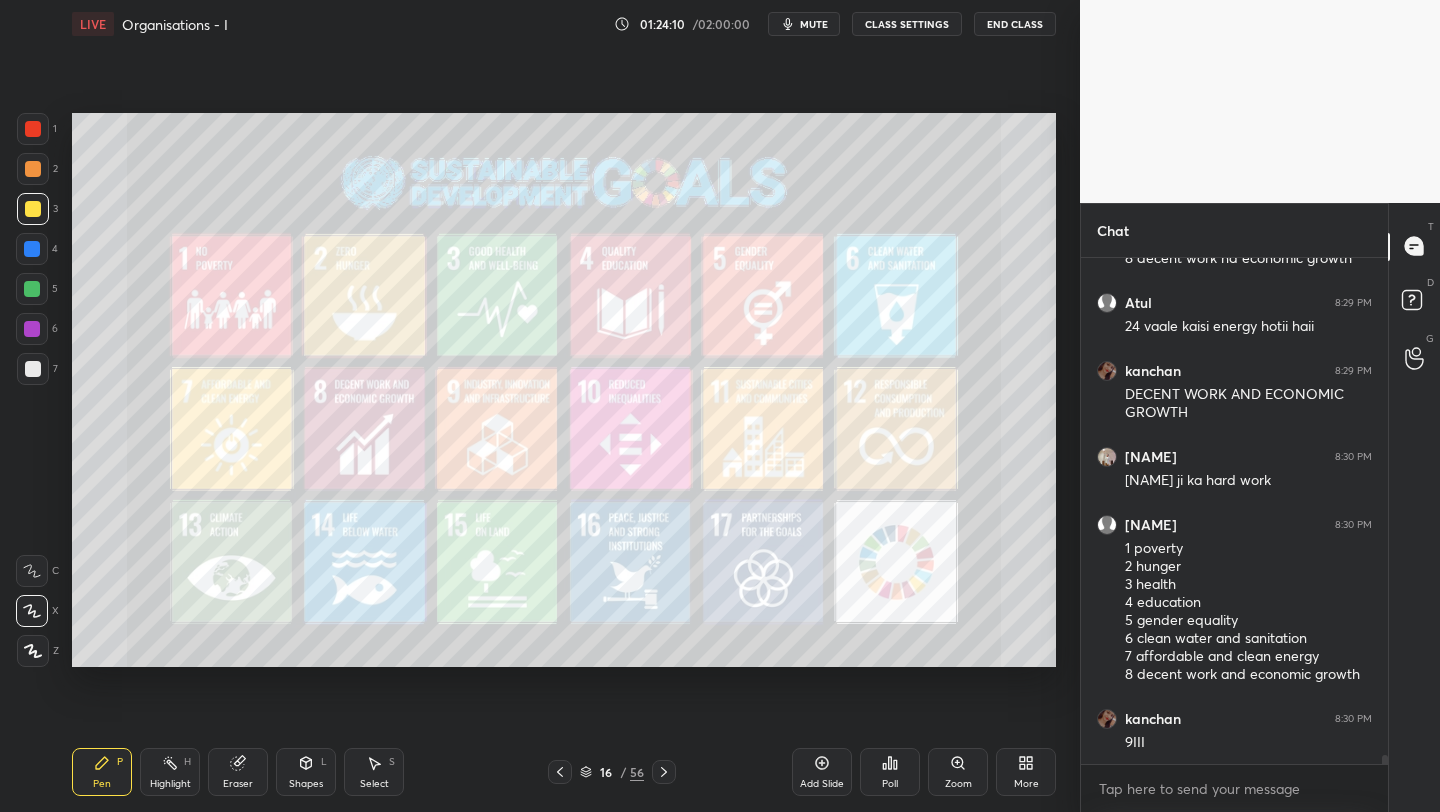 drag, startPoint x: 828, startPoint y: 769, endPoint x: 856, endPoint y: 711, distance: 64.40497 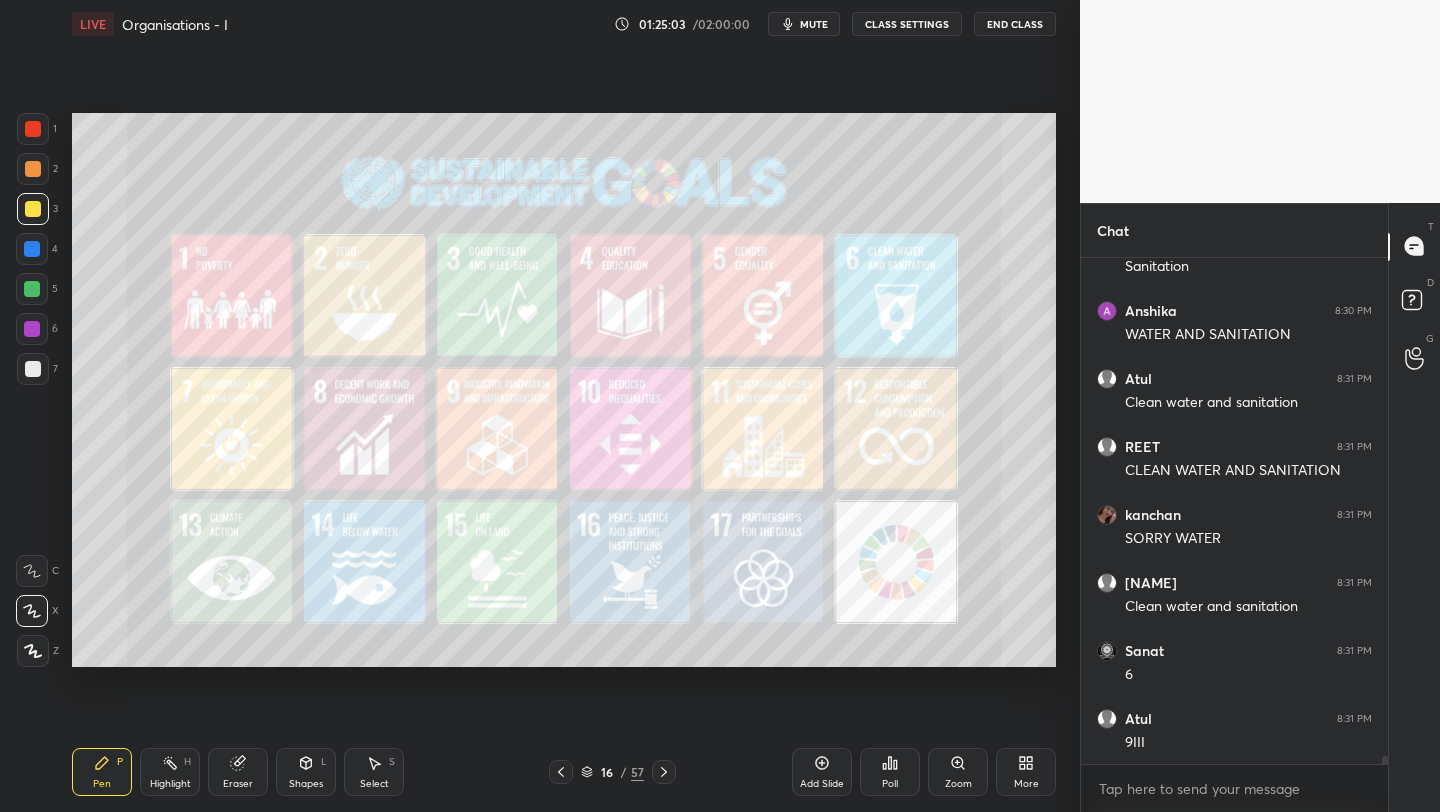 scroll, scrollTop: 31036, scrollLeft: 0, axis: vertical 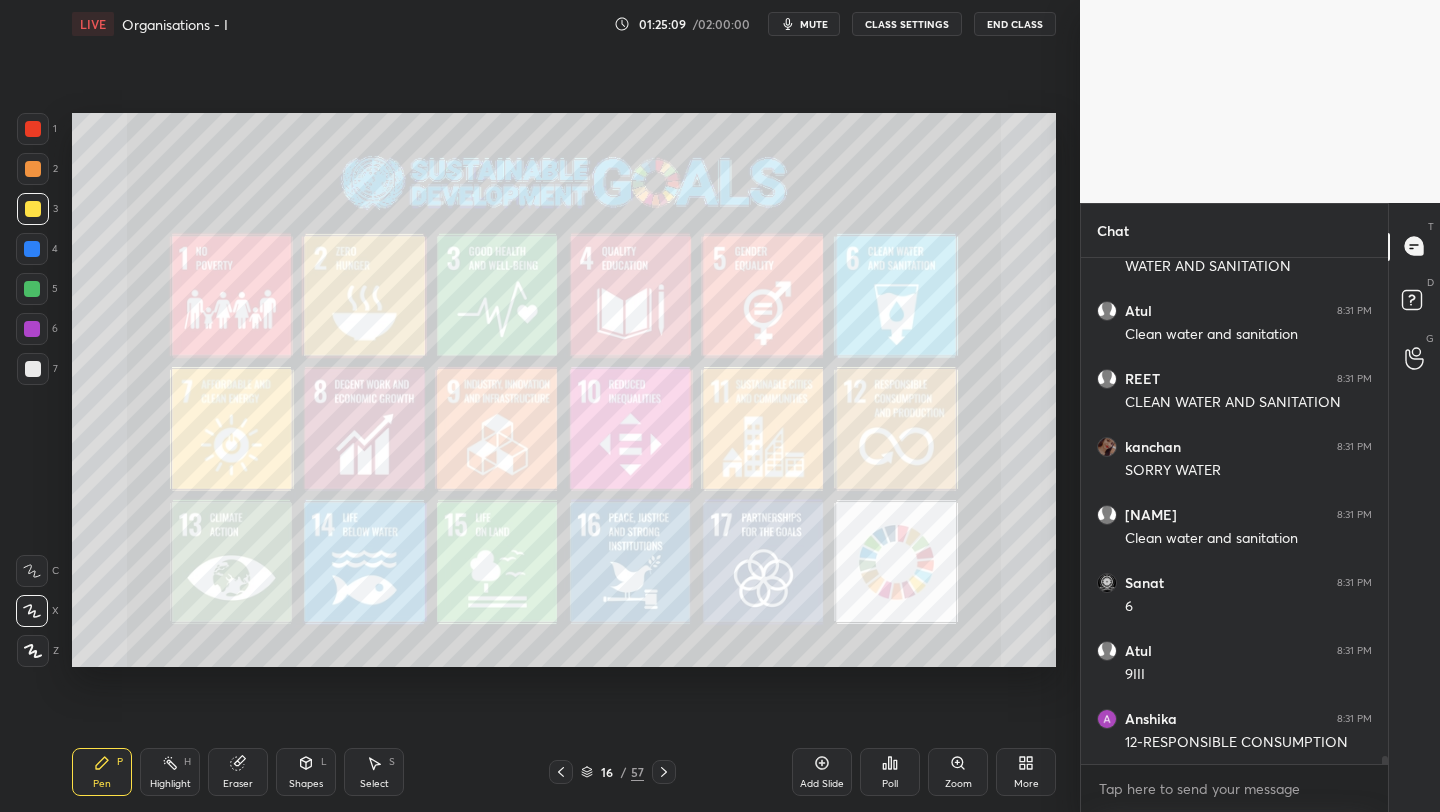 click on "Add Slide" at bounding box center (822, 772) 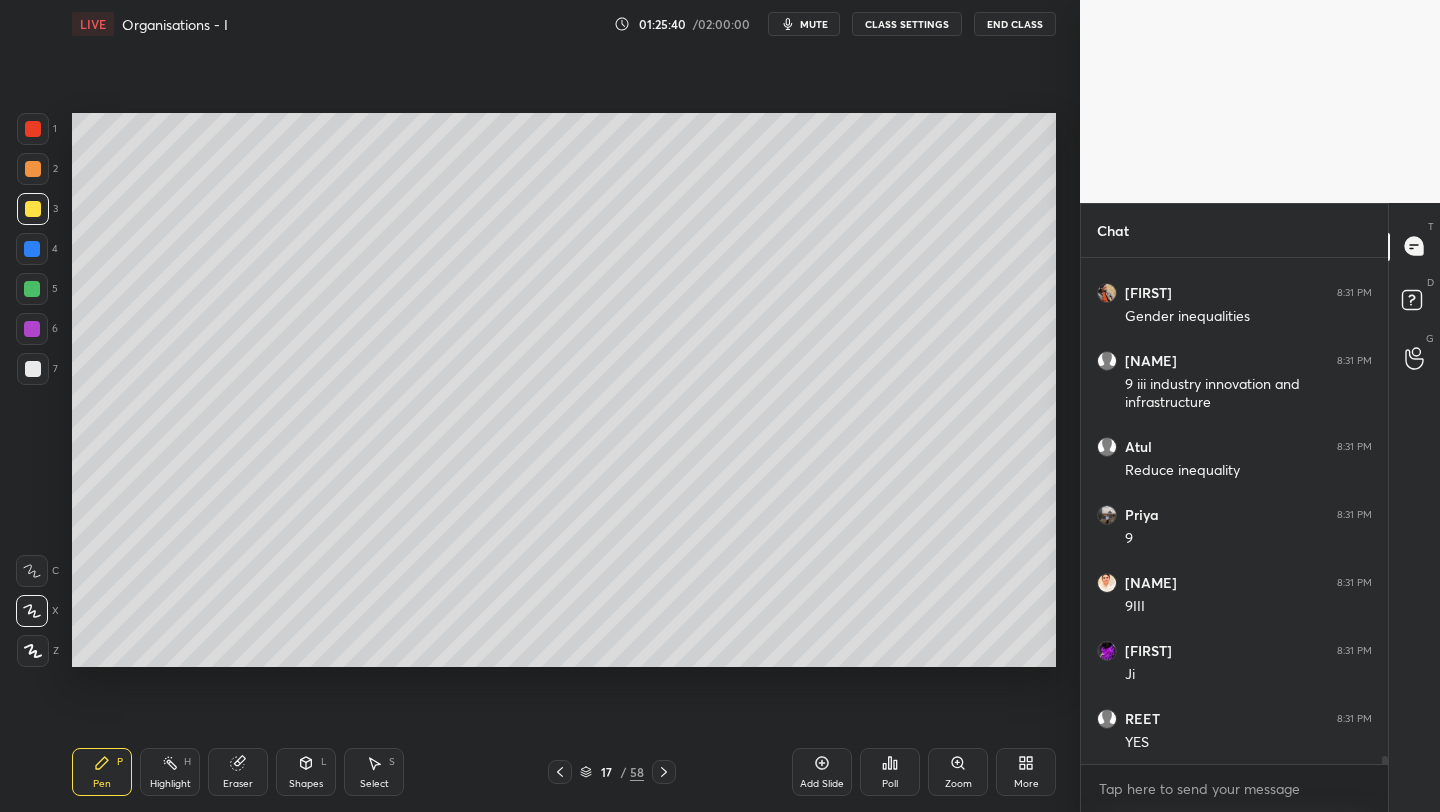 scroll, scrollTop: 33298, scrollLeft: 0, axis: vertical 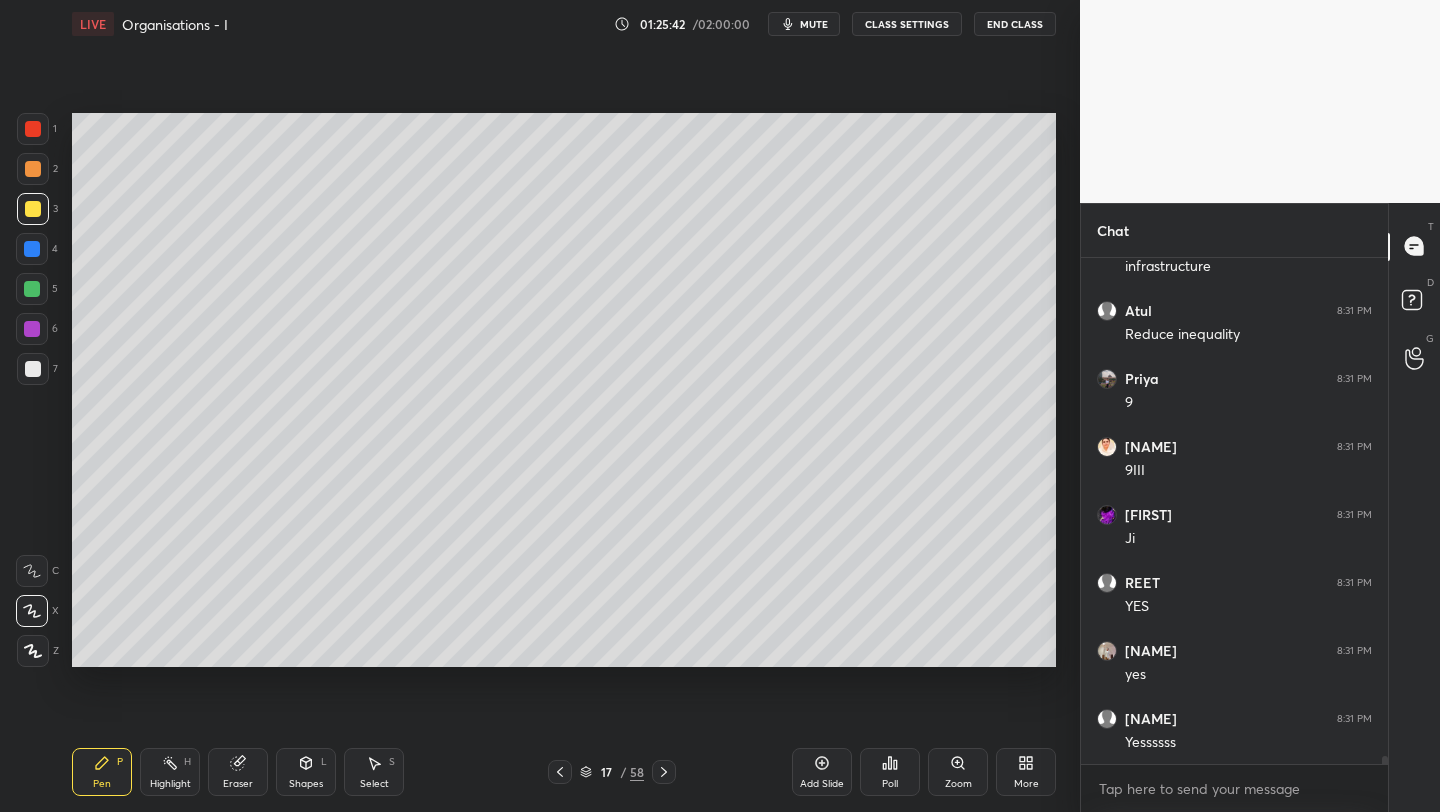 click on "Eraser" at bounding box center (238, 772) 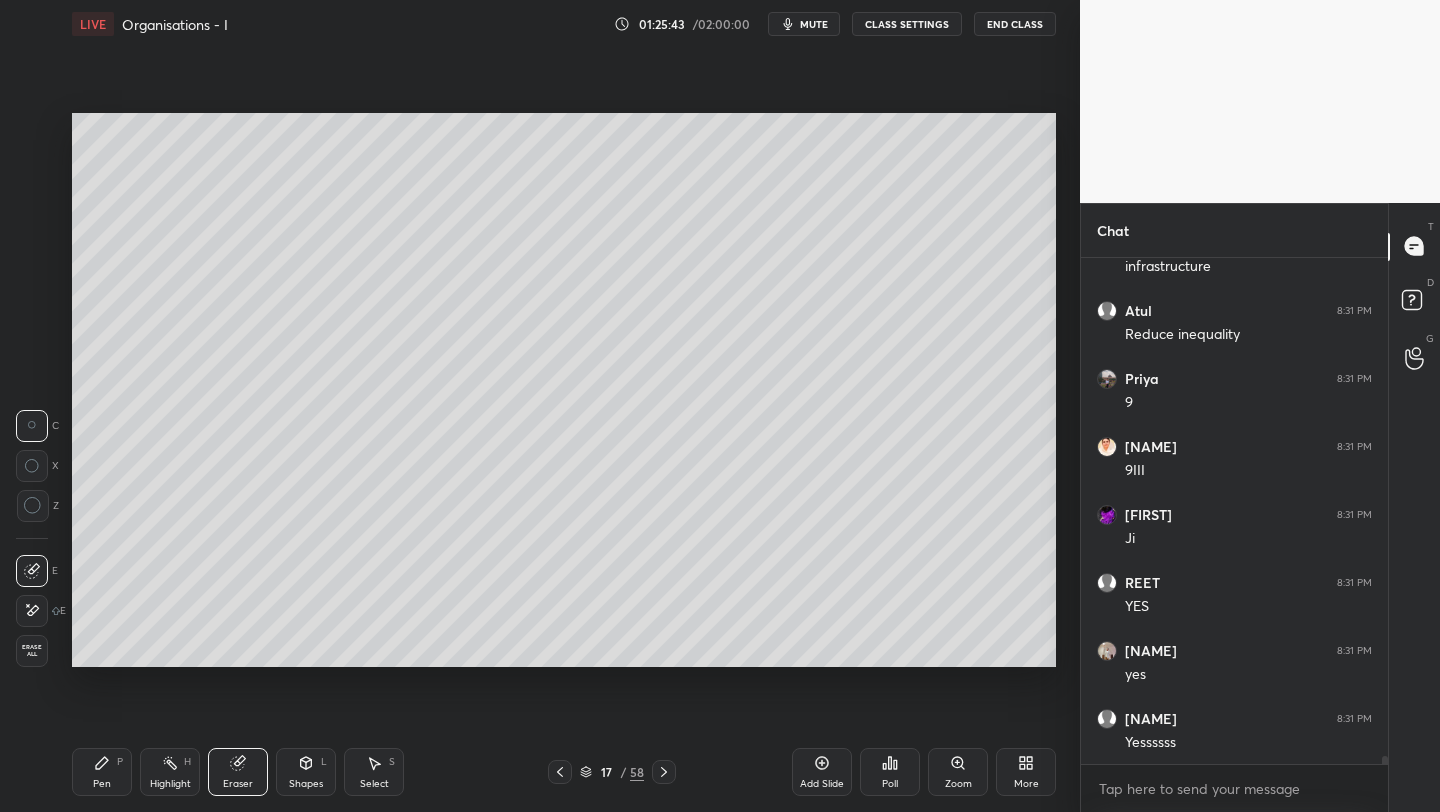 click on "Erase all" at bounding box center (32, 651) 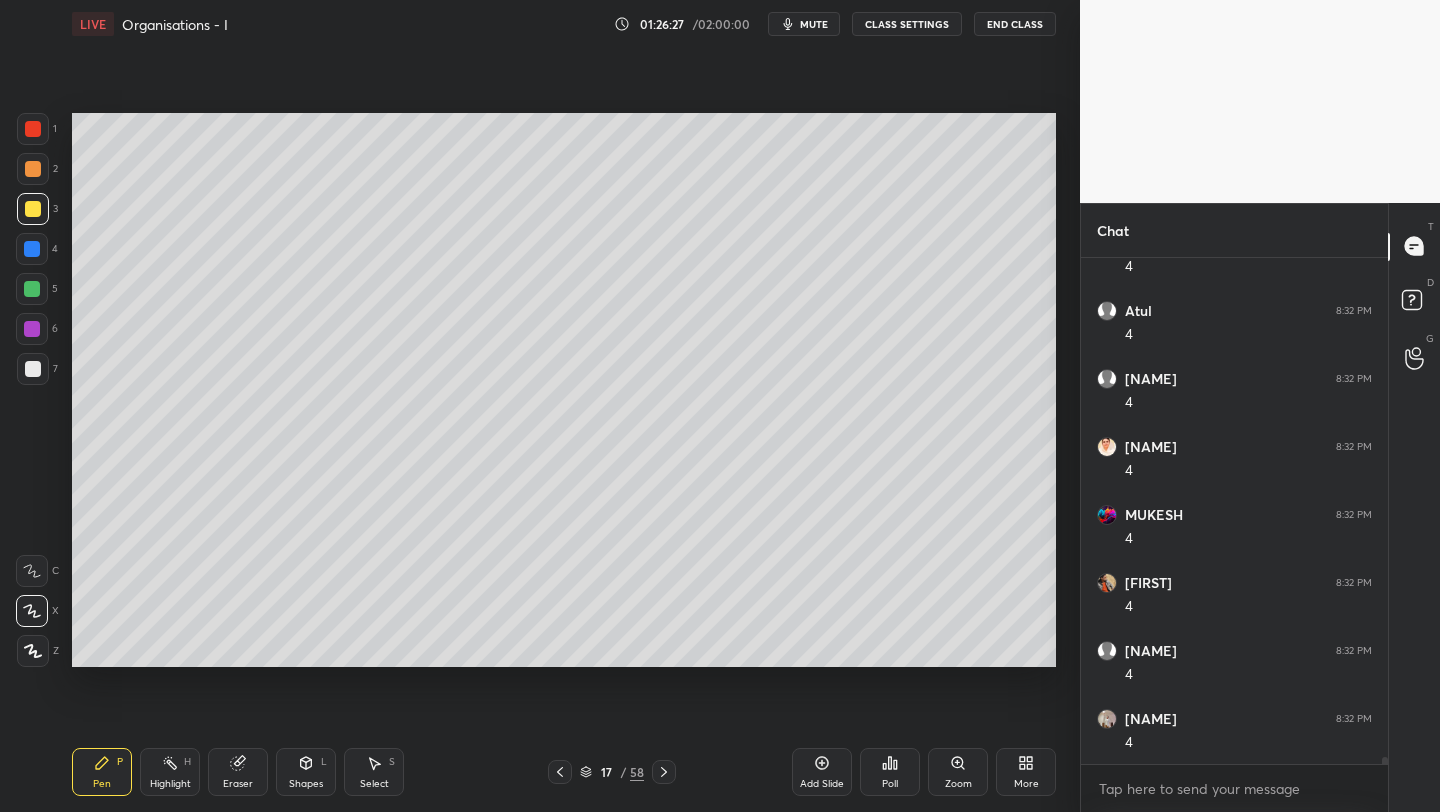 scroll, scrollTop: 35868, scrollLeft: 0, axis: vertical 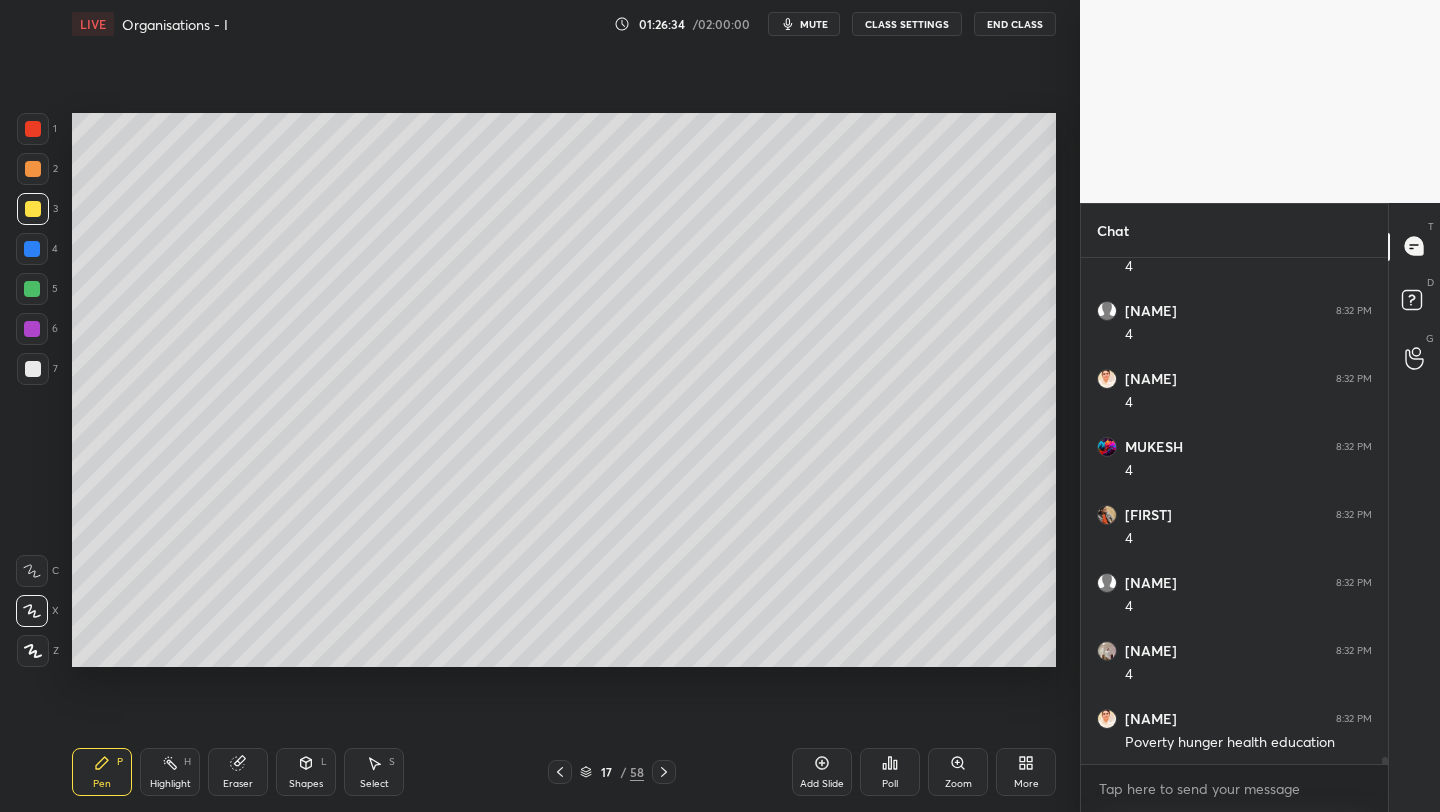 click on "Eraser" at bounding box center (238, 772) 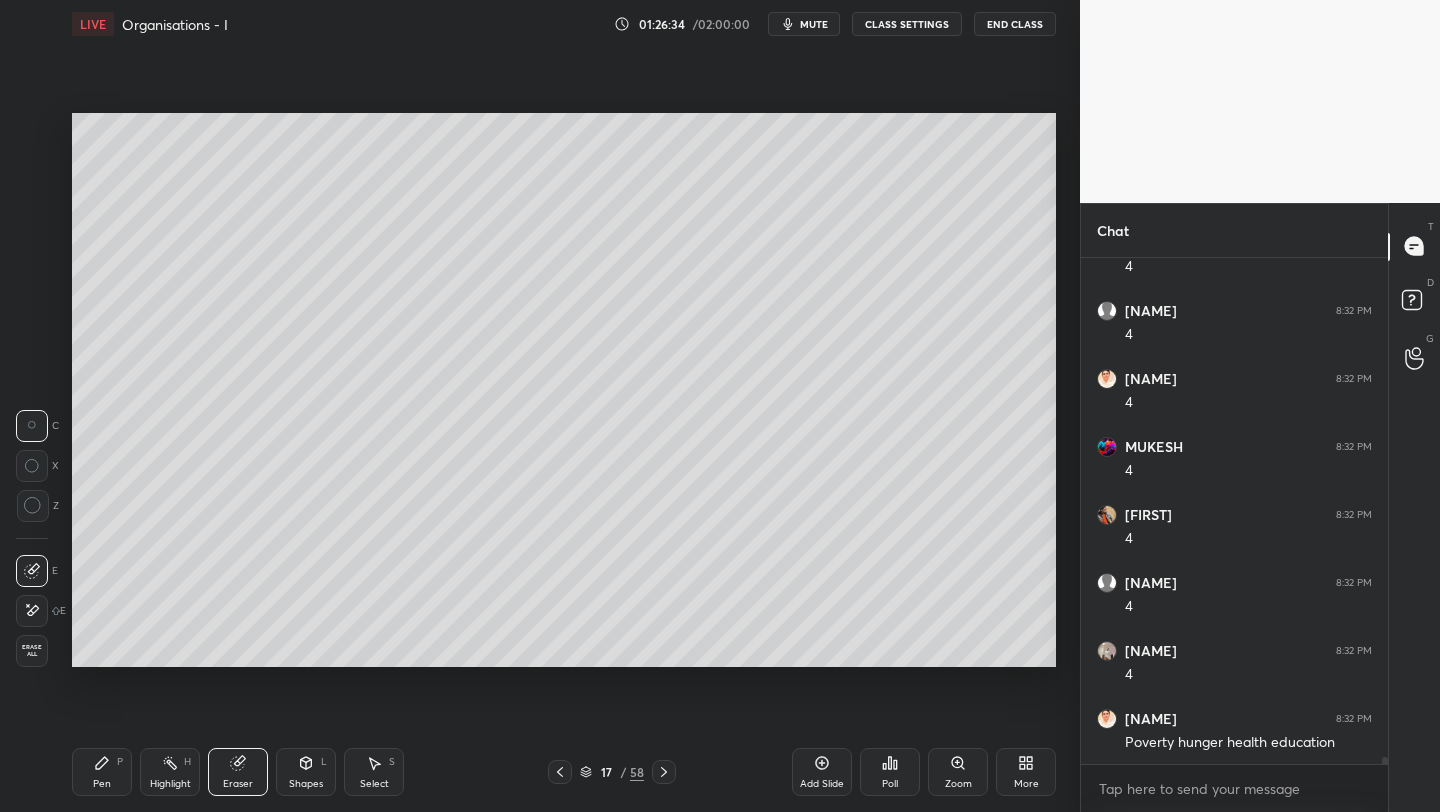 click on "Erase all" at bounding box center (32, 651) 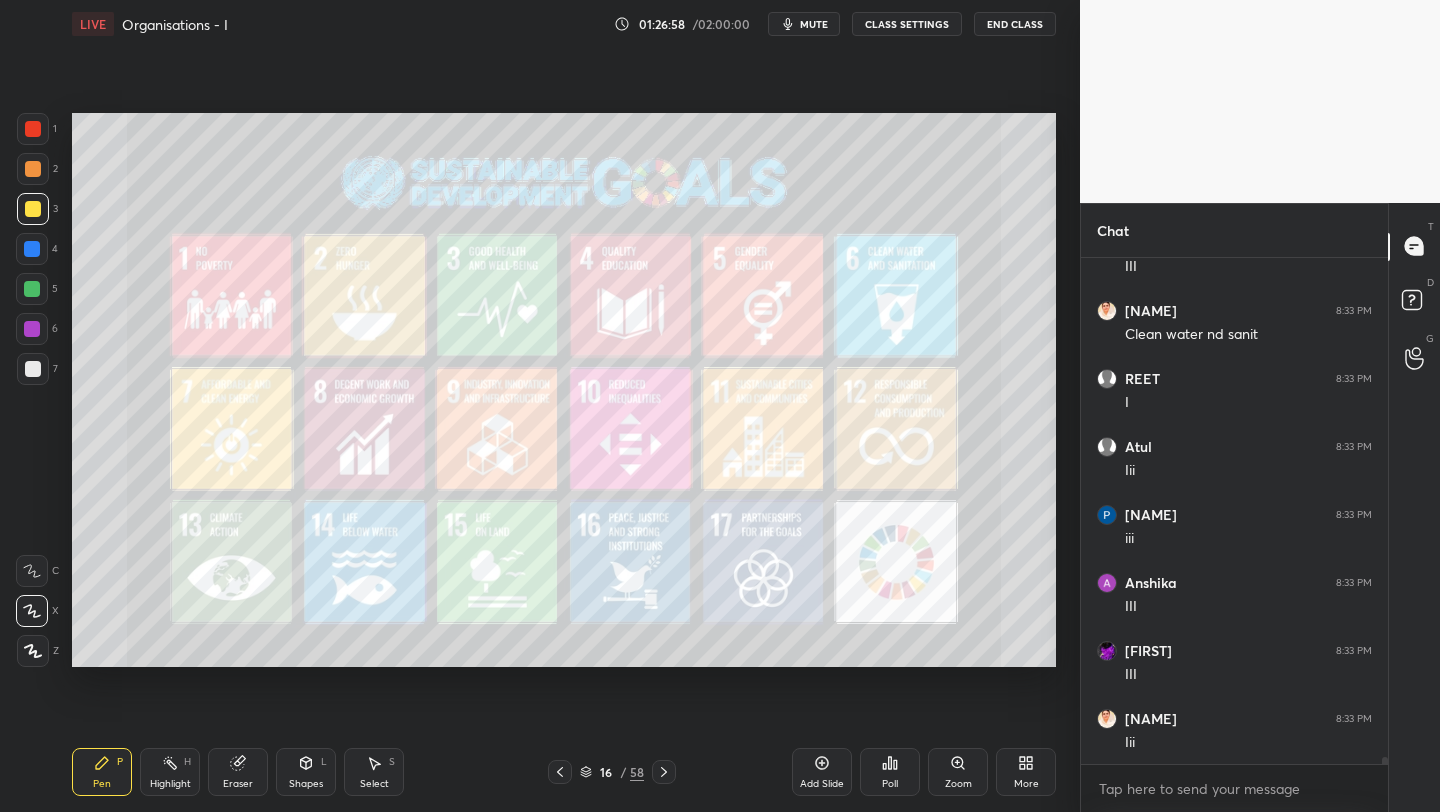 scroll, scrollTop: 36636, scrollLeft: 0, axis: vertical 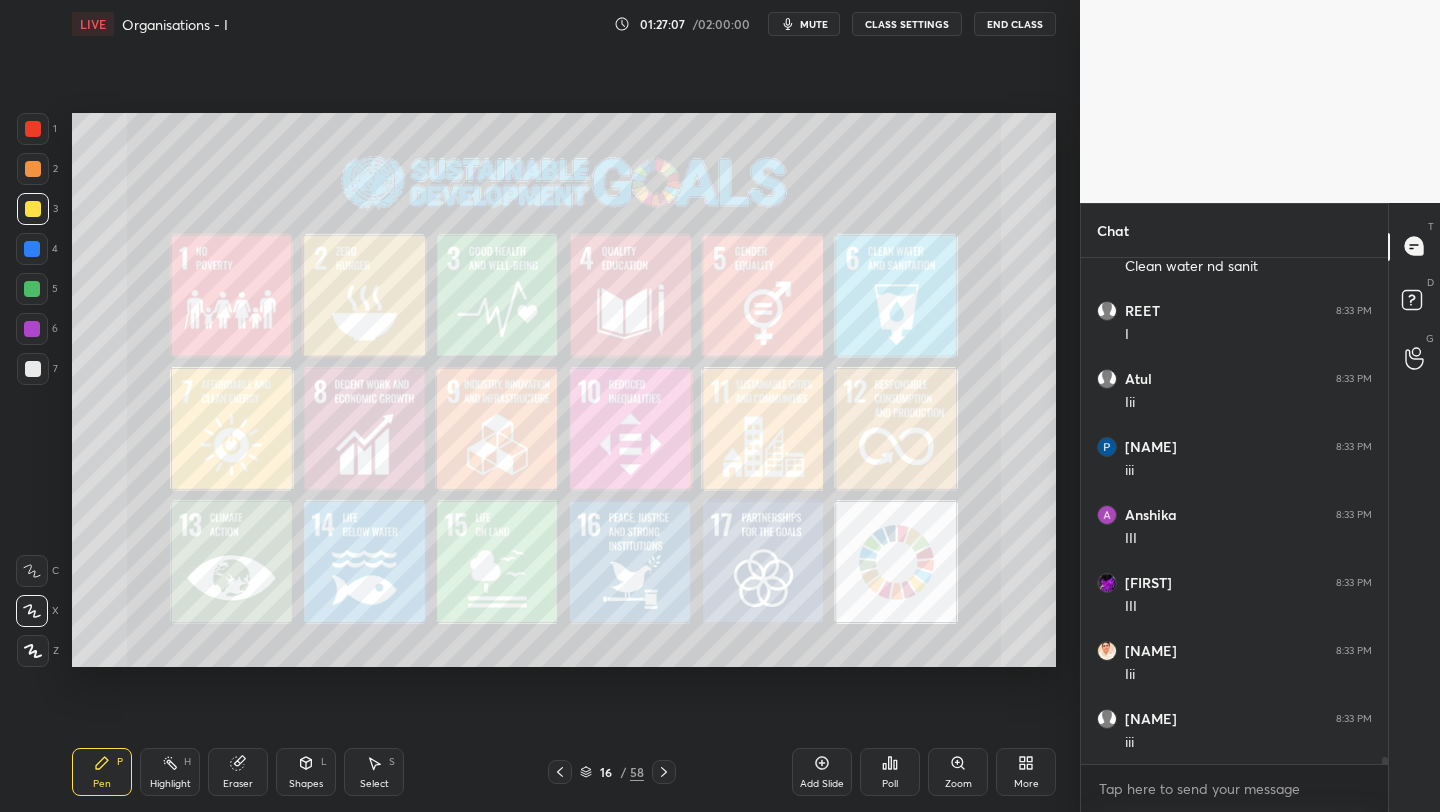 drag, startPoint x: 826, startPoint y: 766, endPoint x: 826, endPoint y: 675, distance: 91 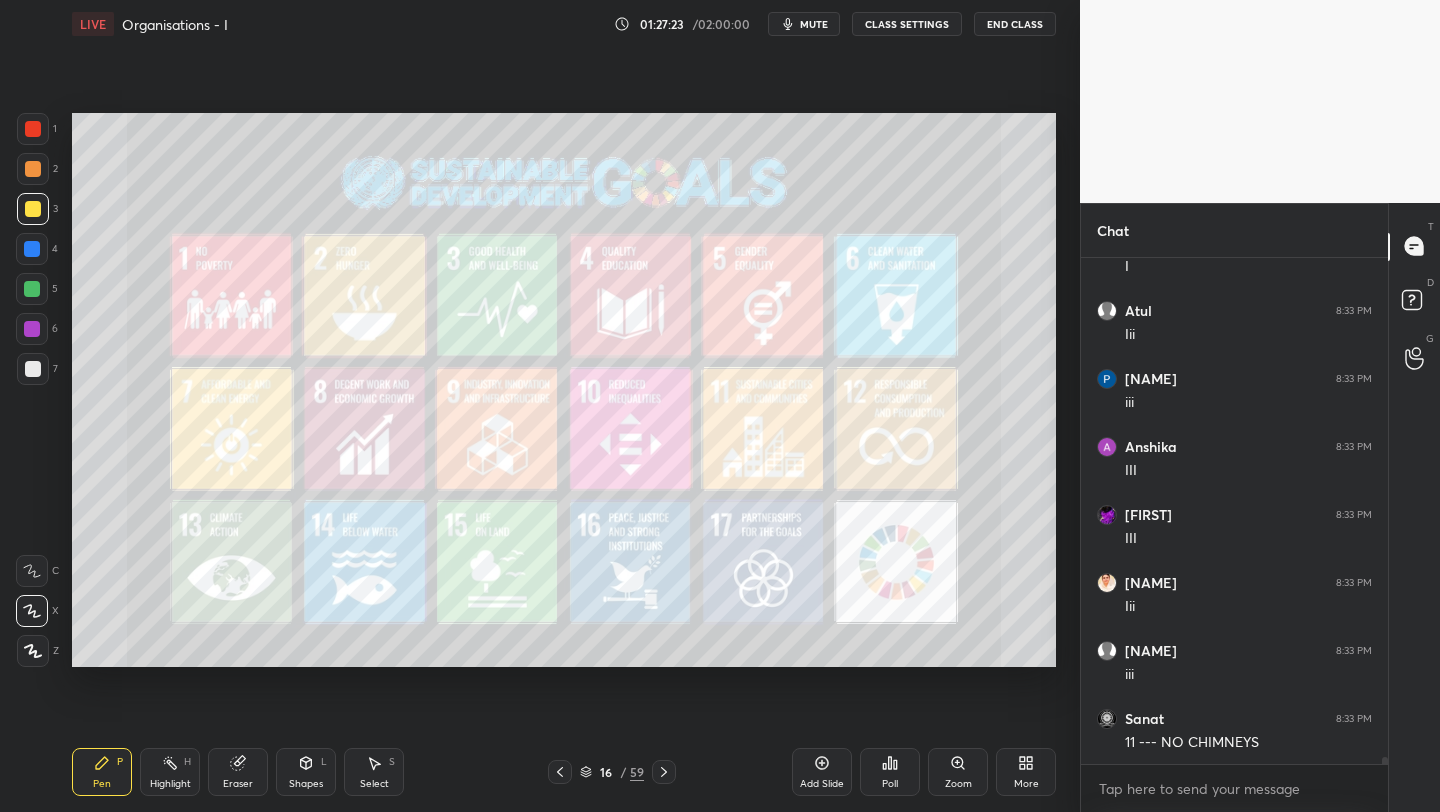scroll, scrollTop: 36772, scrollLeft: 0, axis: vertical 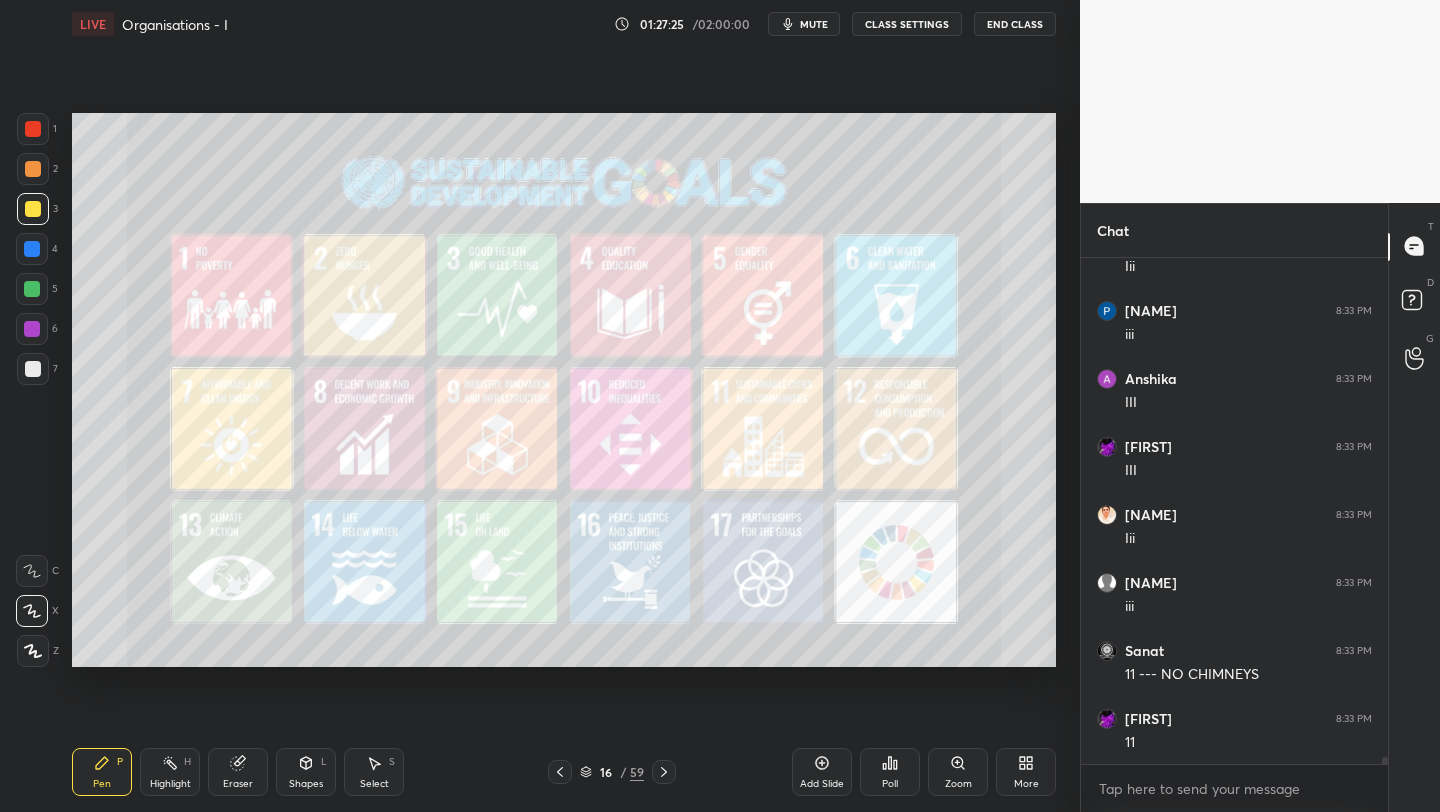 click at bounding box center [33, 129] 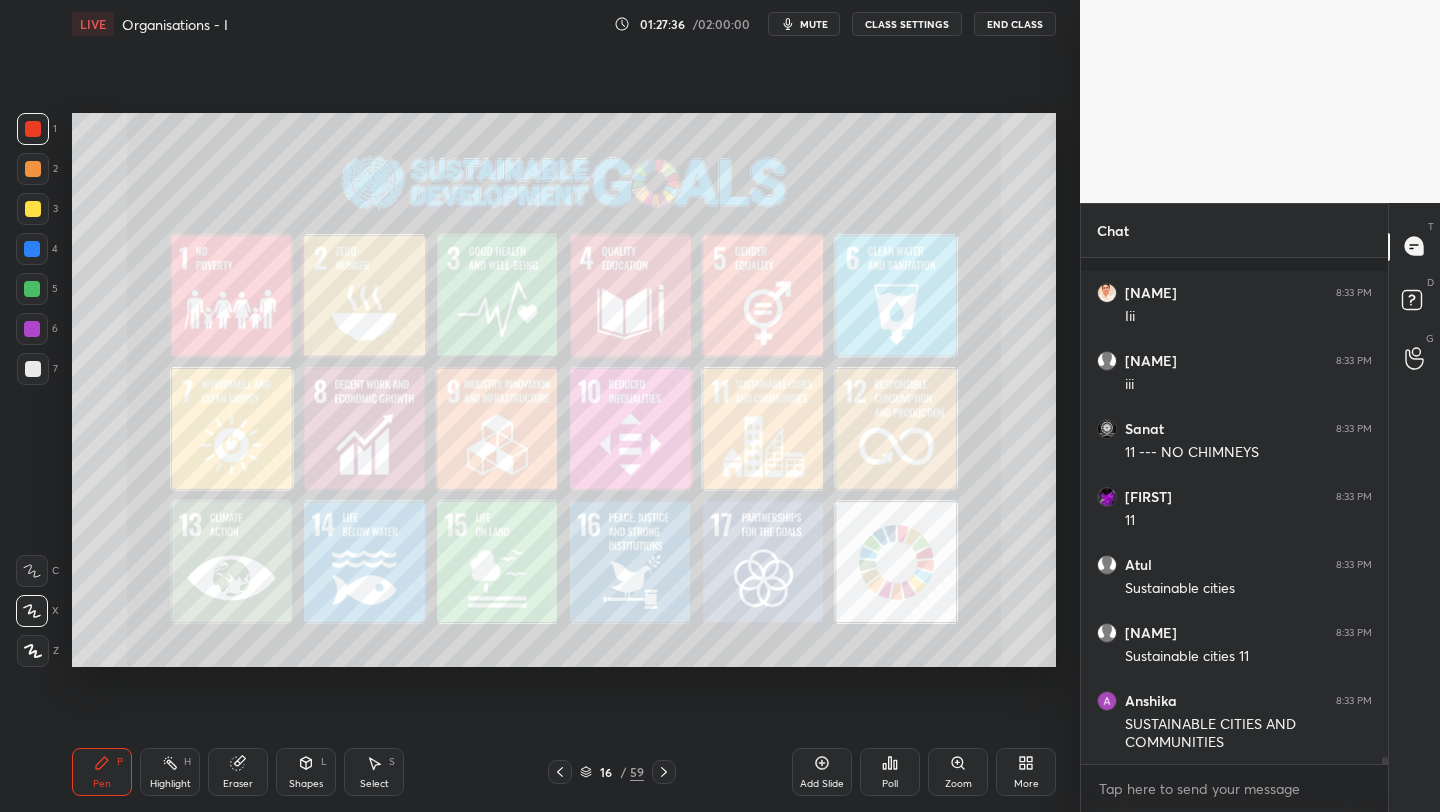 scroll, scrollTop: 37080, scrollLeft: 0, axis: vertical 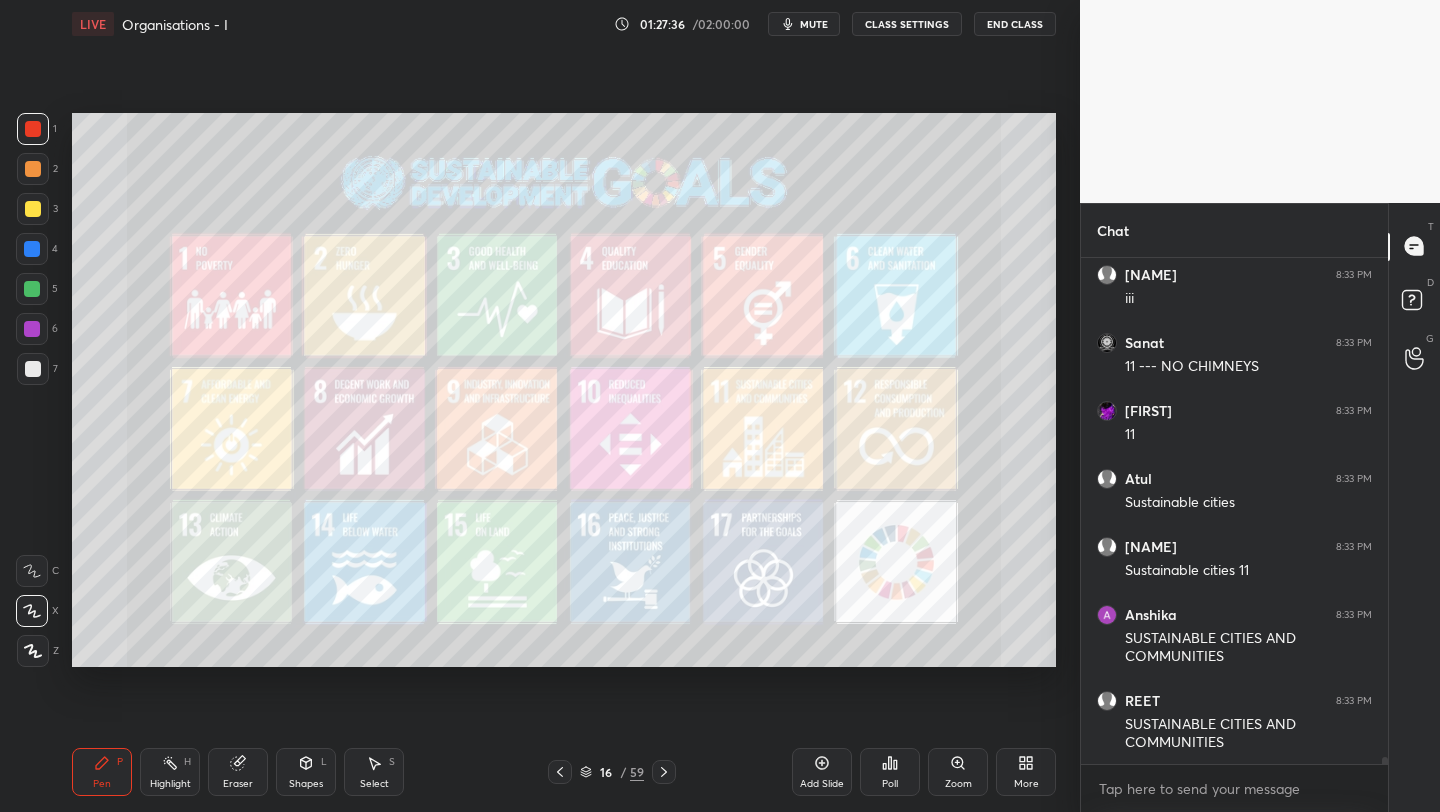 click on "Add Slide" at bounding box center [822, 772] 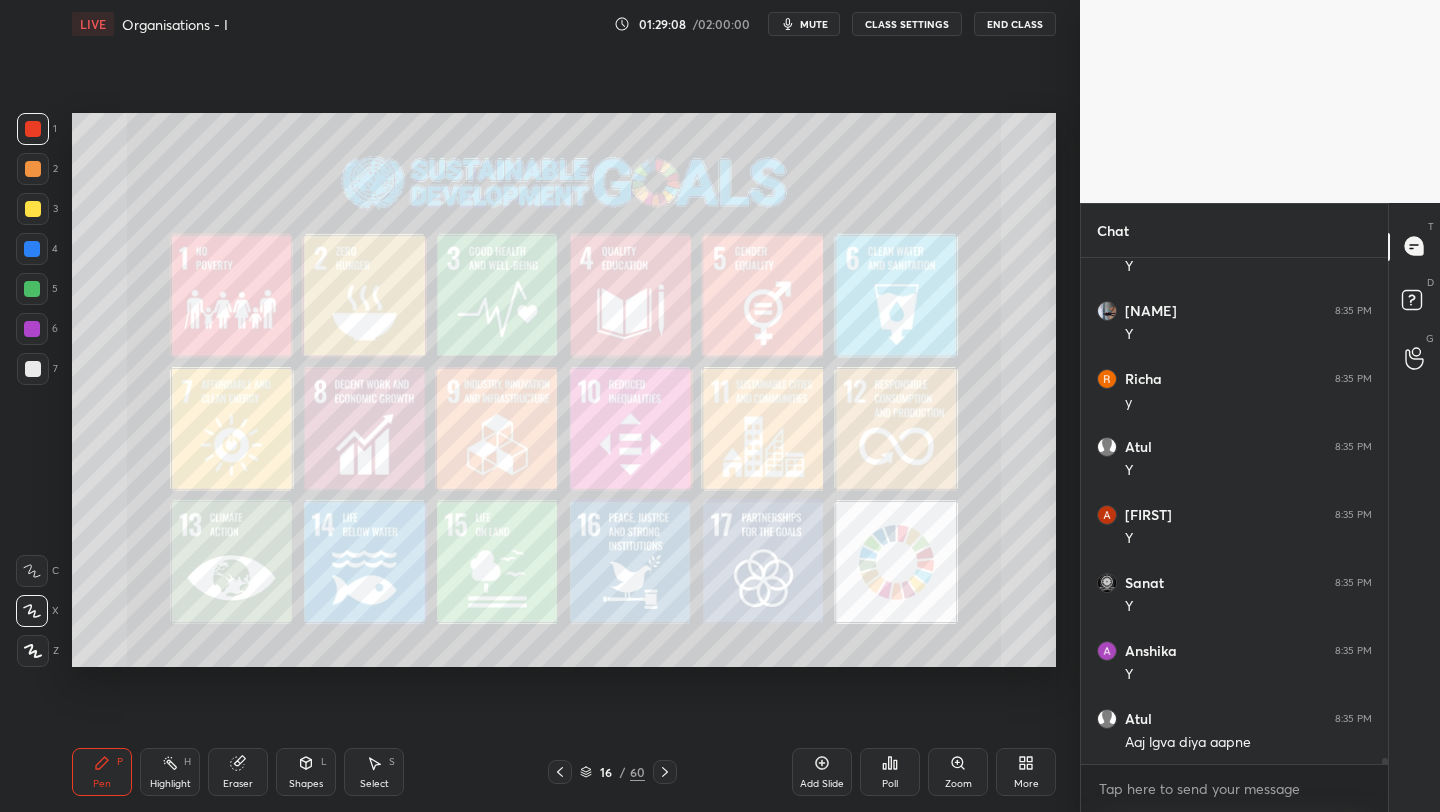 scroll, scrollTop: 39350, scrollLeft: 0, axis: vertical 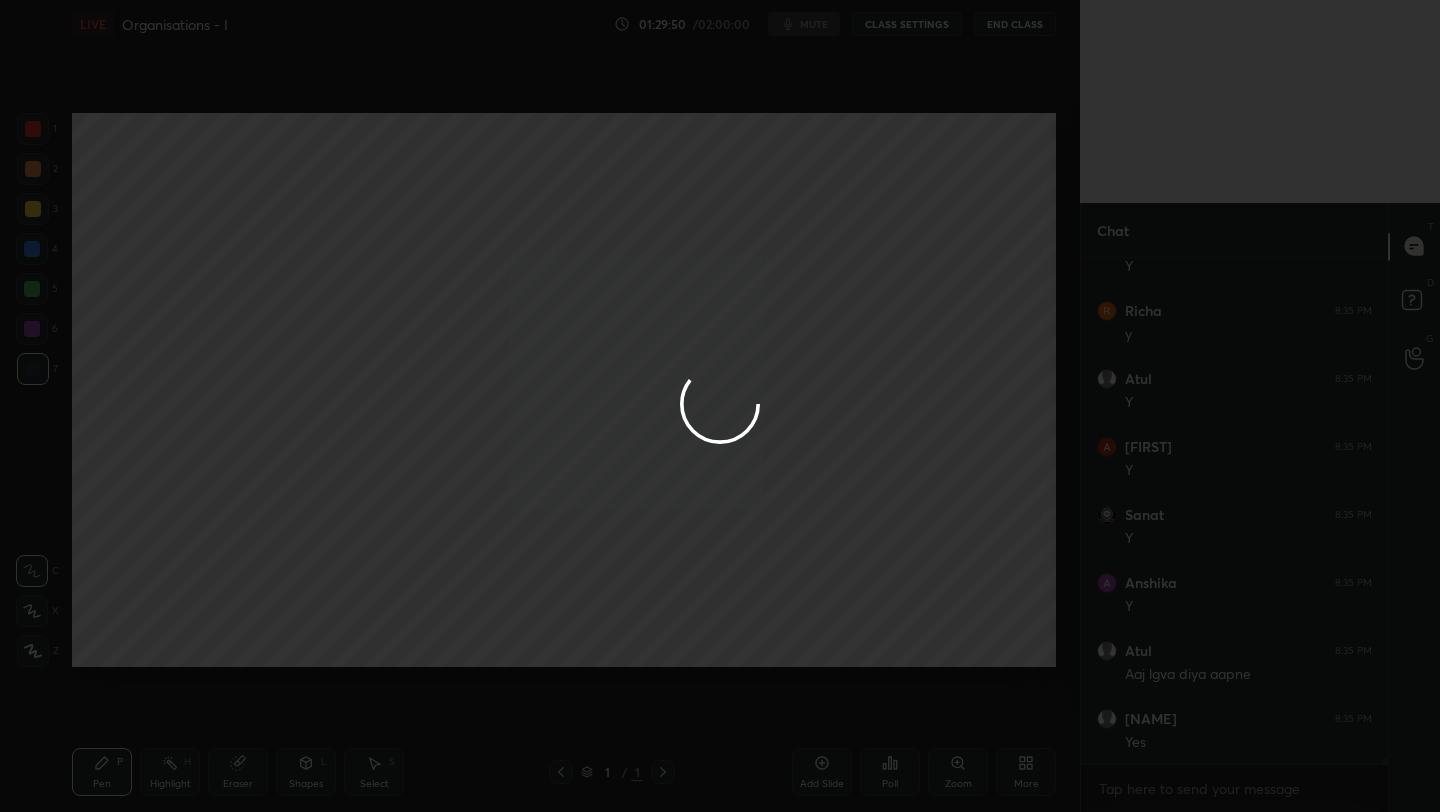 click at bounding box center [720, 406] 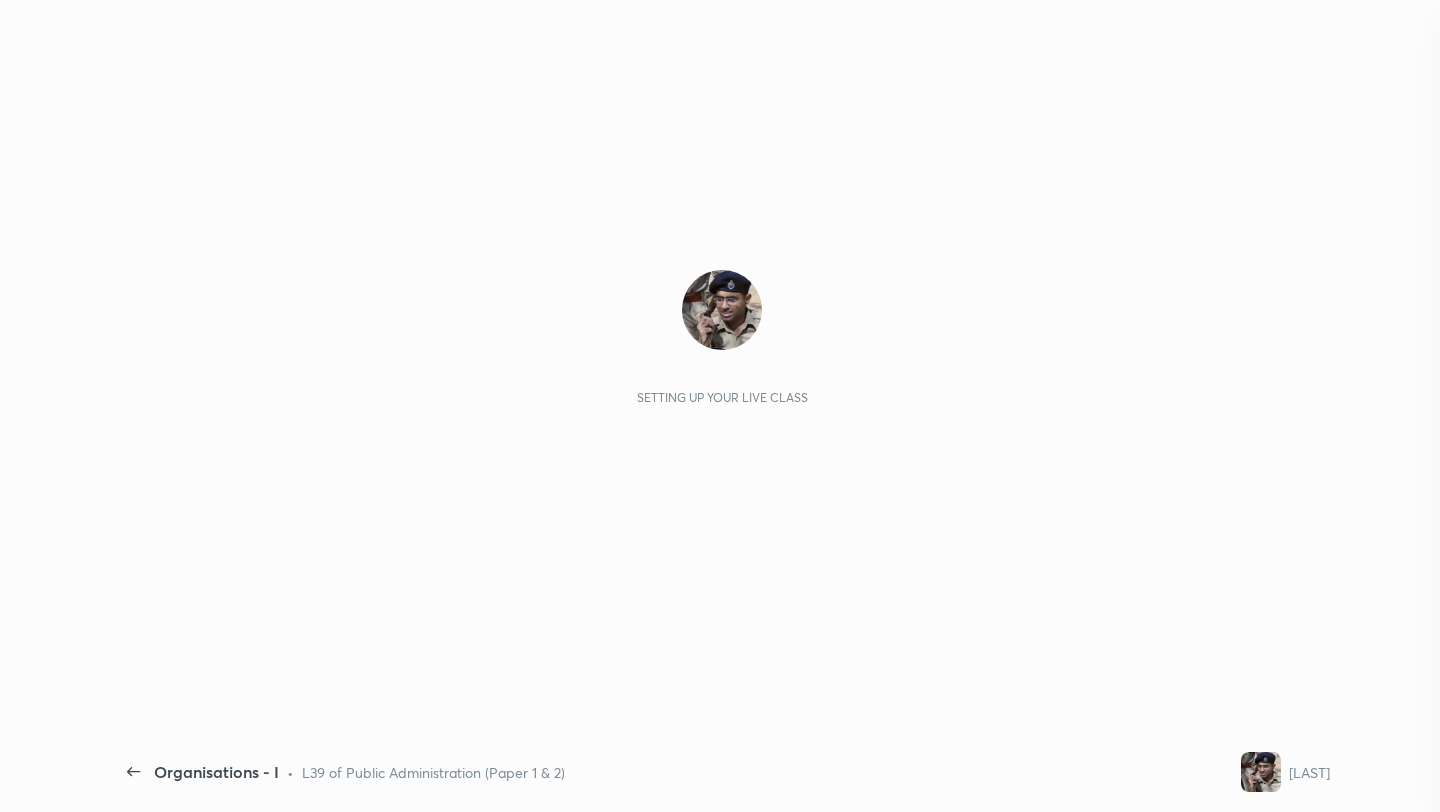 scroll, scrollTop: 0, scrollLeft: 0, axis: both 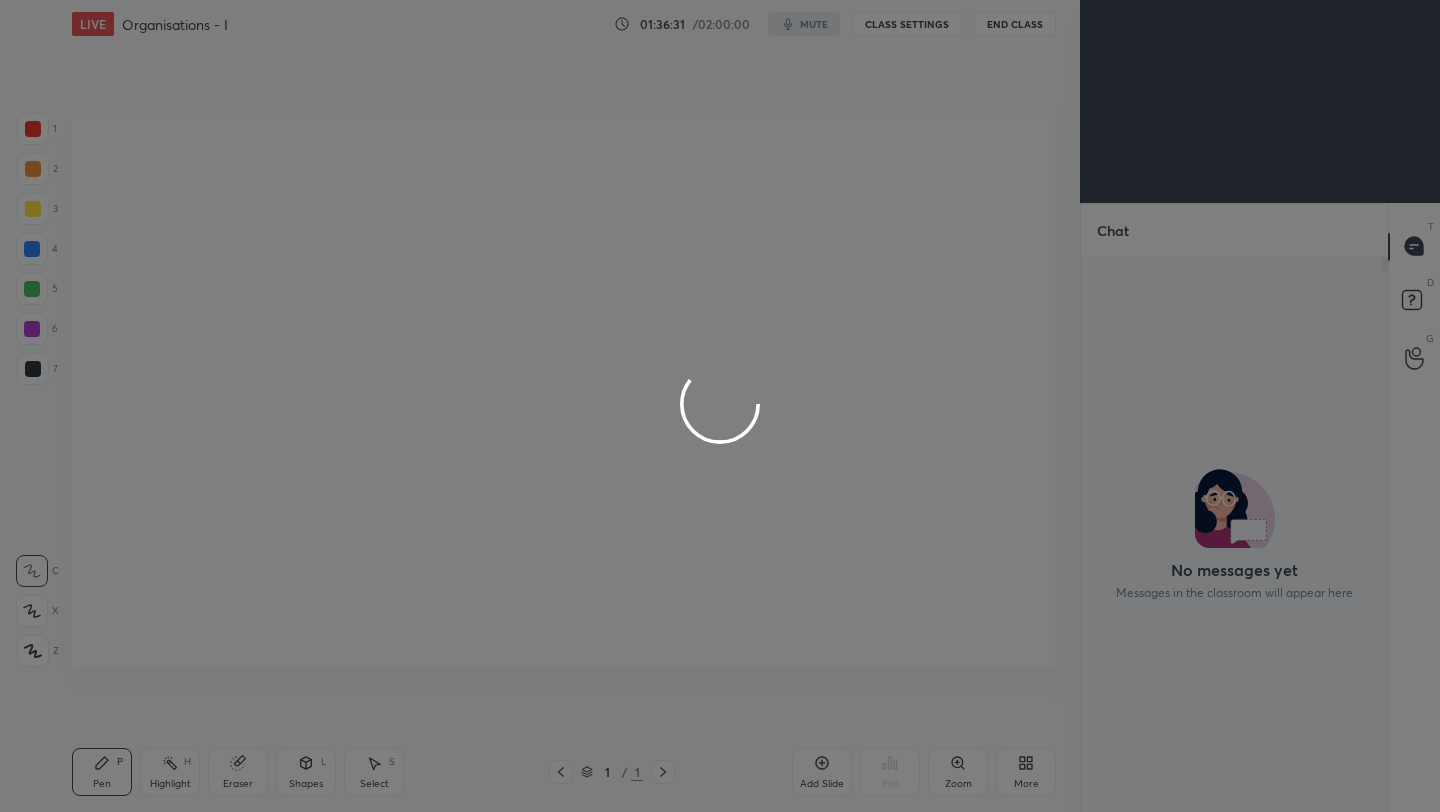 click at bounding box center [720, 406] 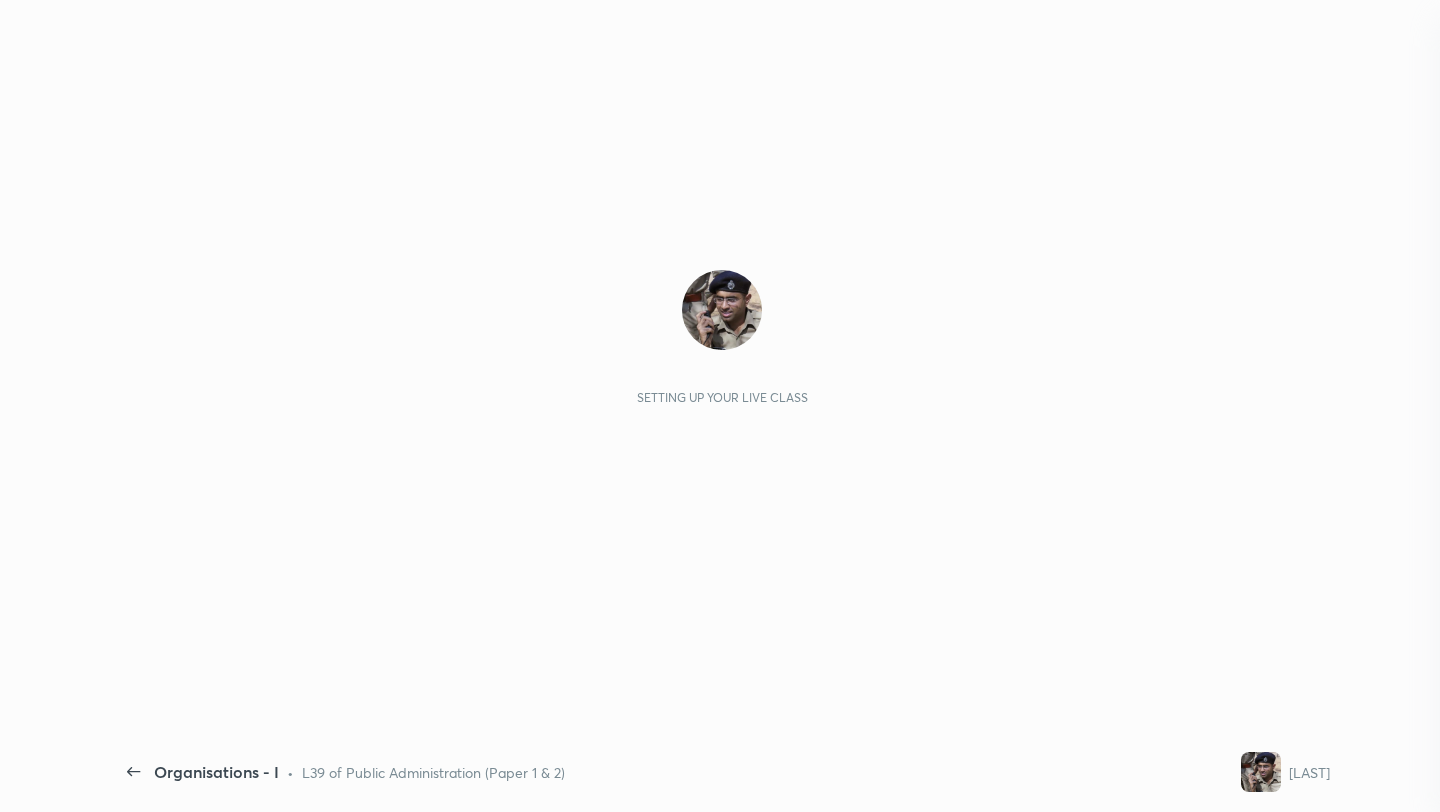 scroll, scrollTop: 0, scrollLeft: 0, axis: both 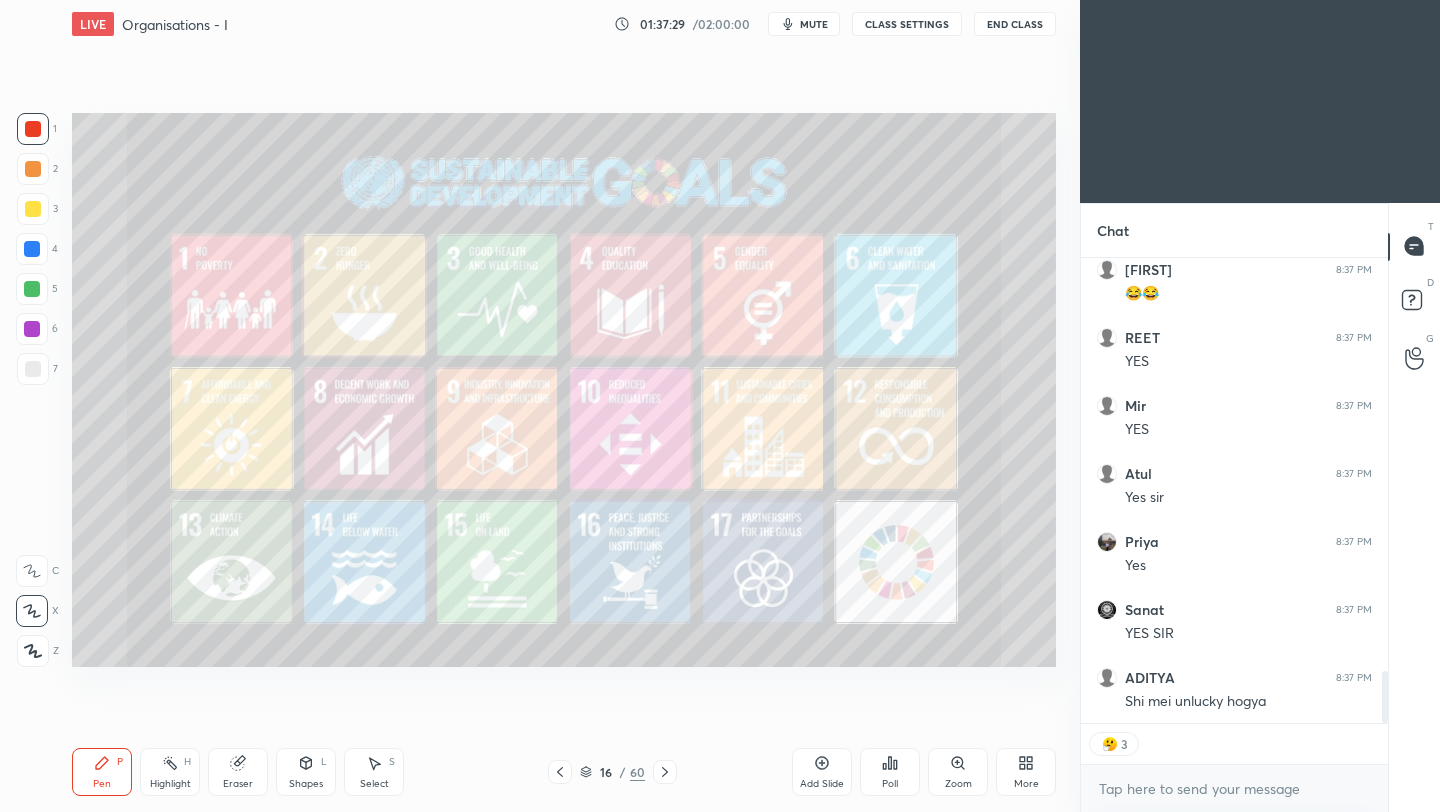 type on "x" 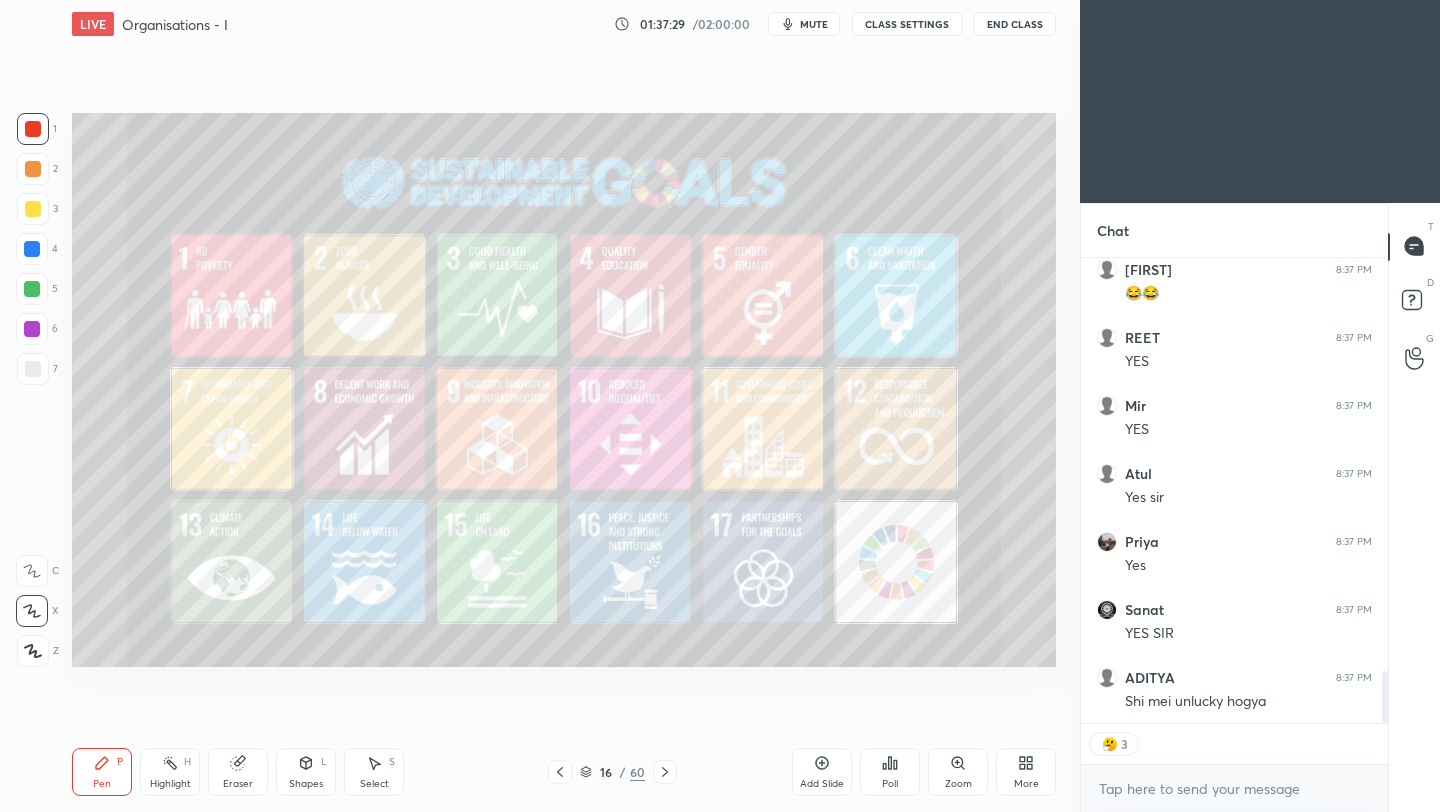 scroll, scrollTop: 7, scrollLeft: 7, axis: both 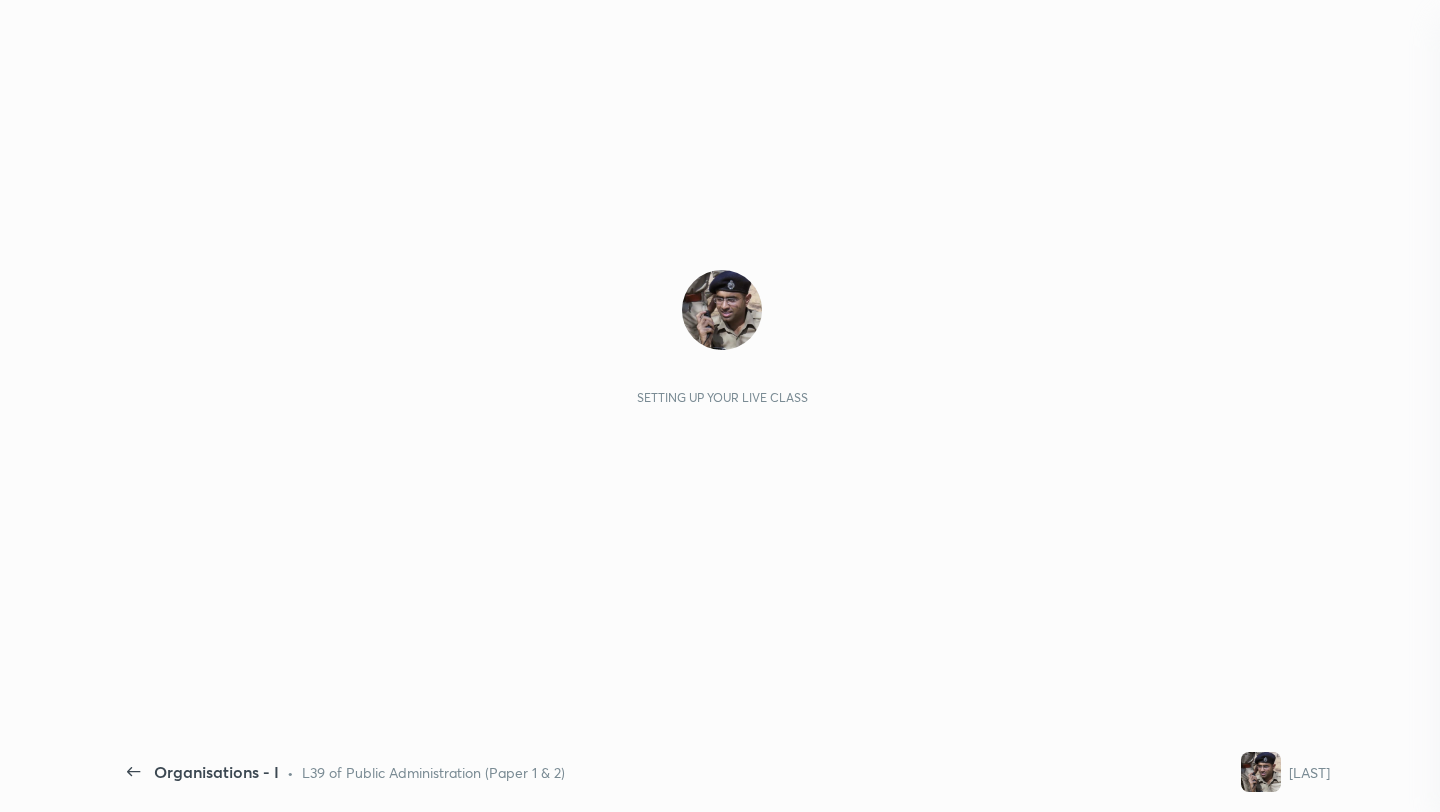 click on "Setting up your live class" at bounding box center (722, 390) 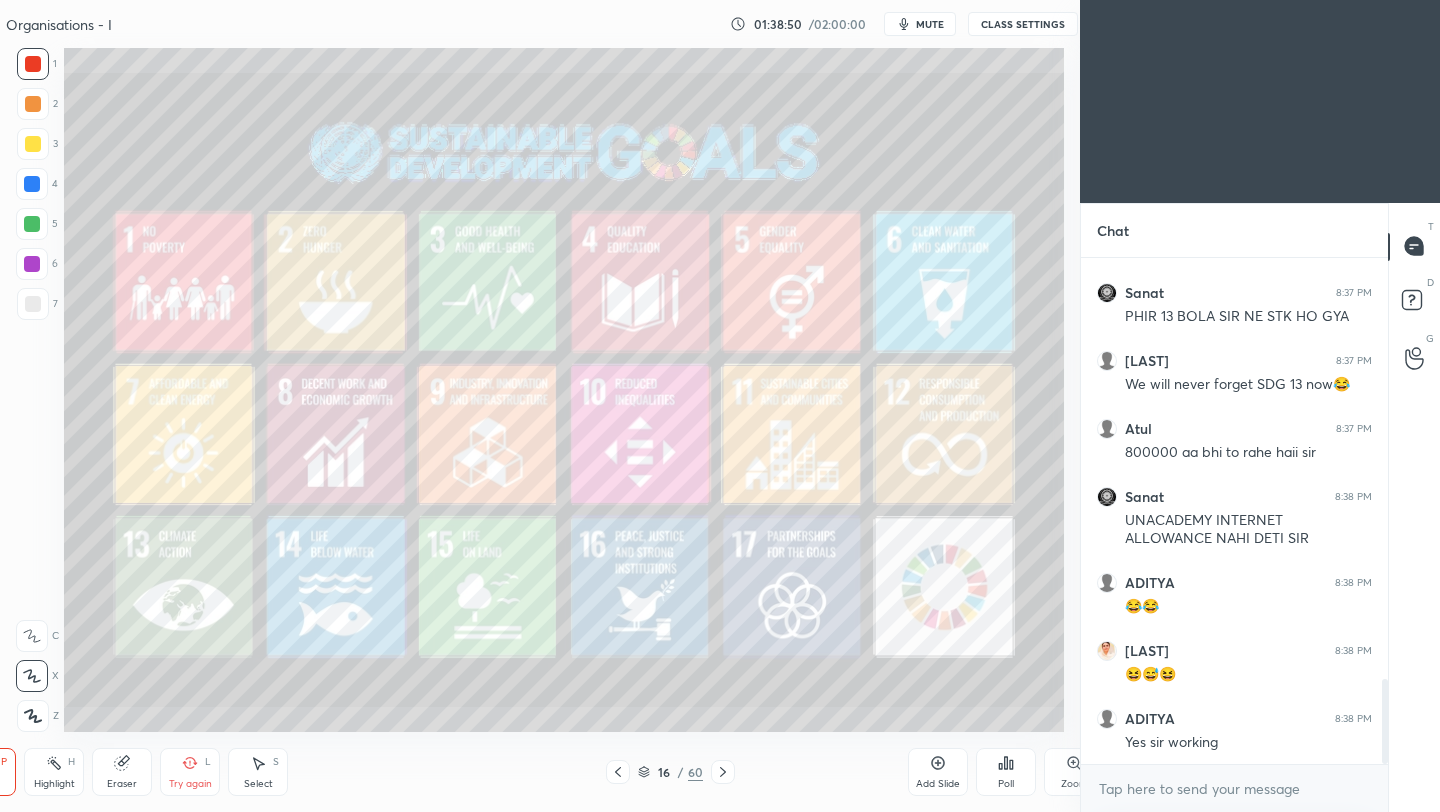 scroll, scrollTop: 684, scrollLeft: 1270, axis: both 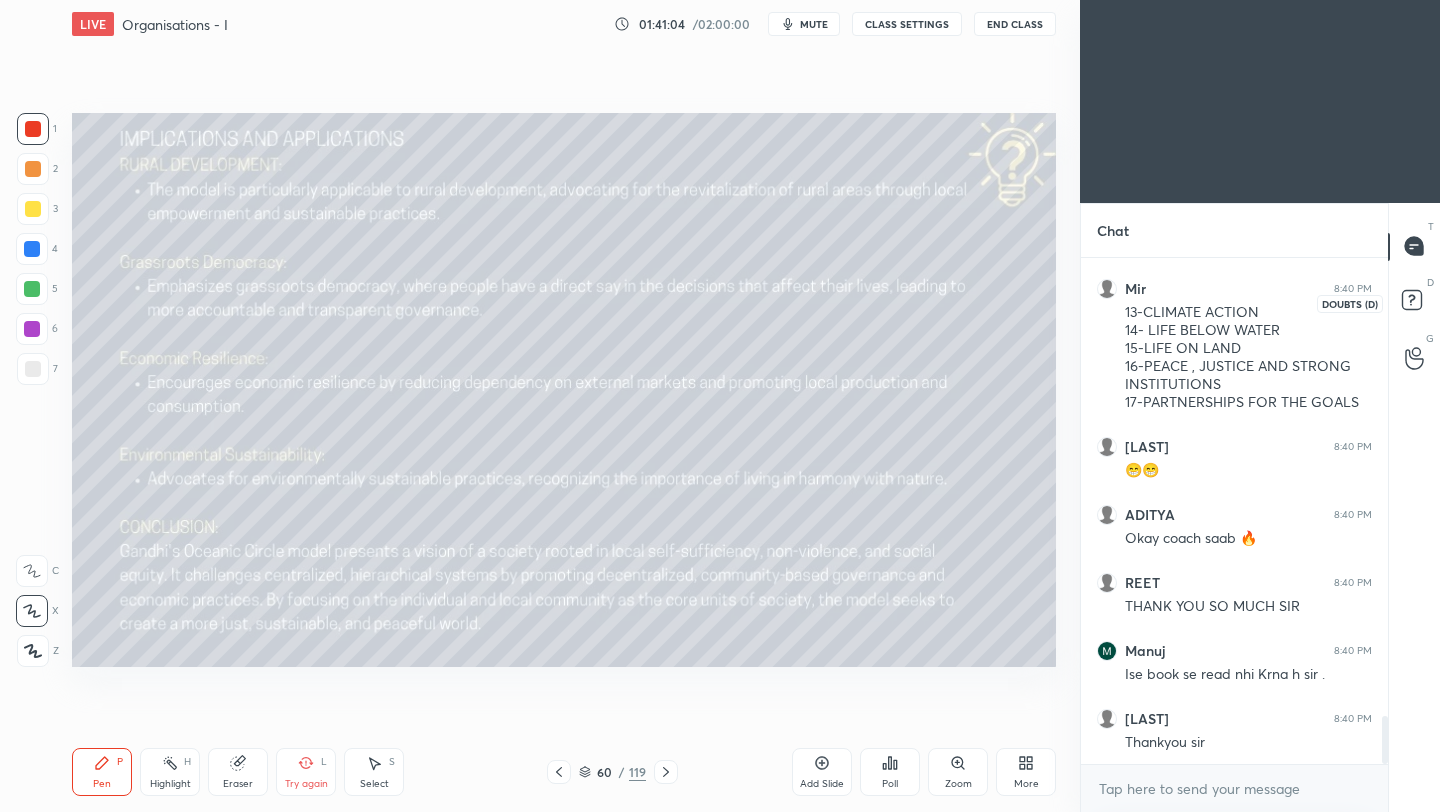 click 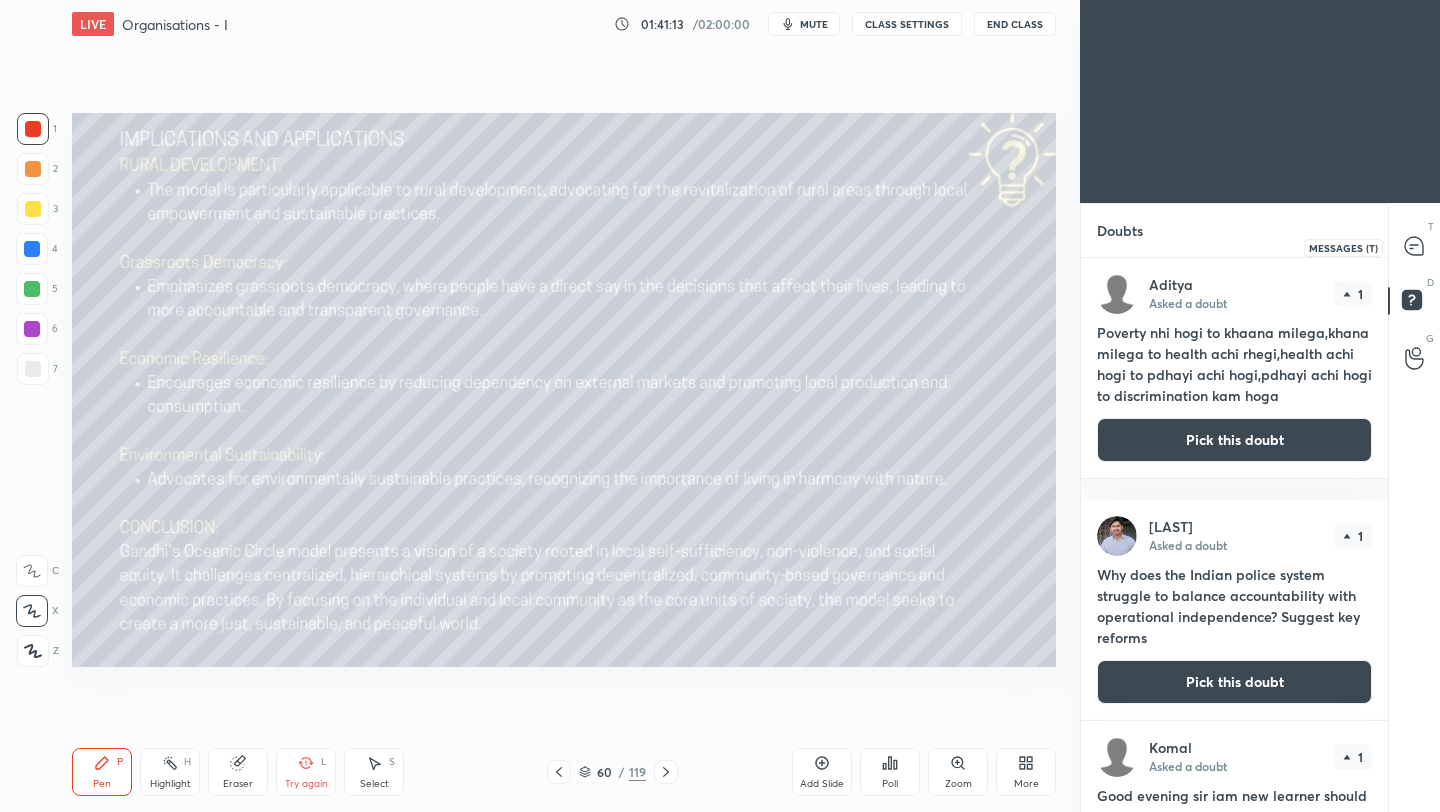 click 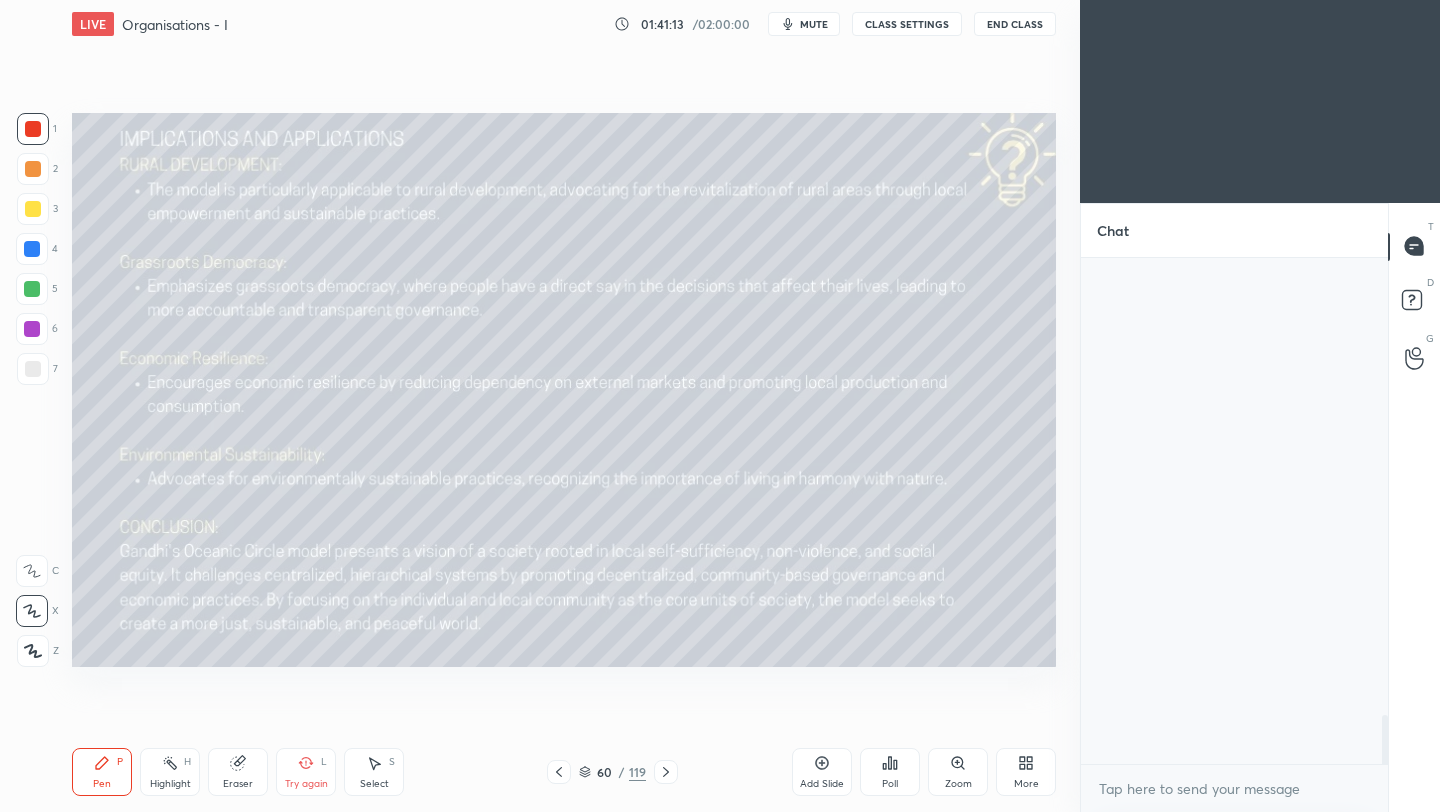 scroll, scrollTop: 5443, scrollLeft: 0, axis: vertical 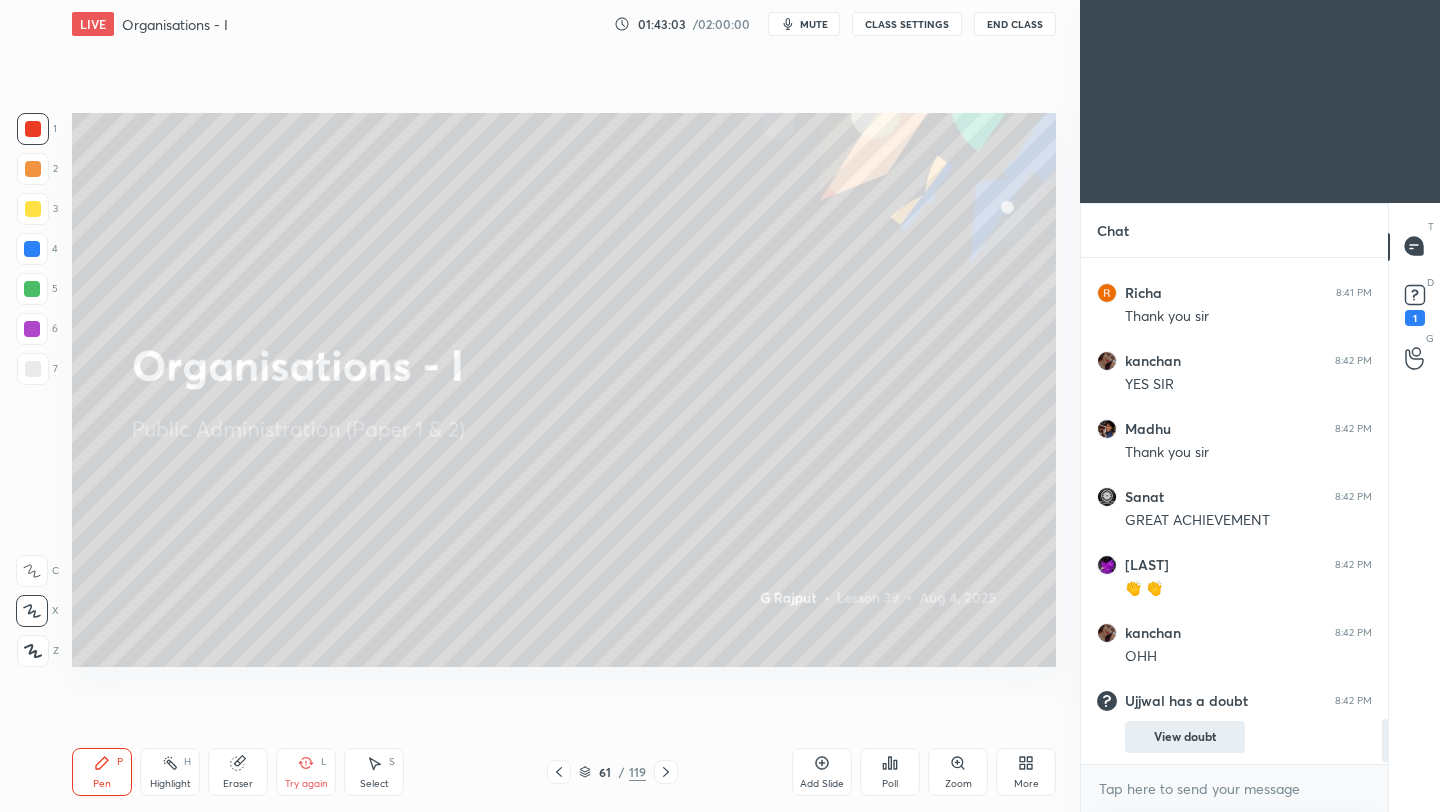 click on "View doubt" at bounding box center (1185, 737) 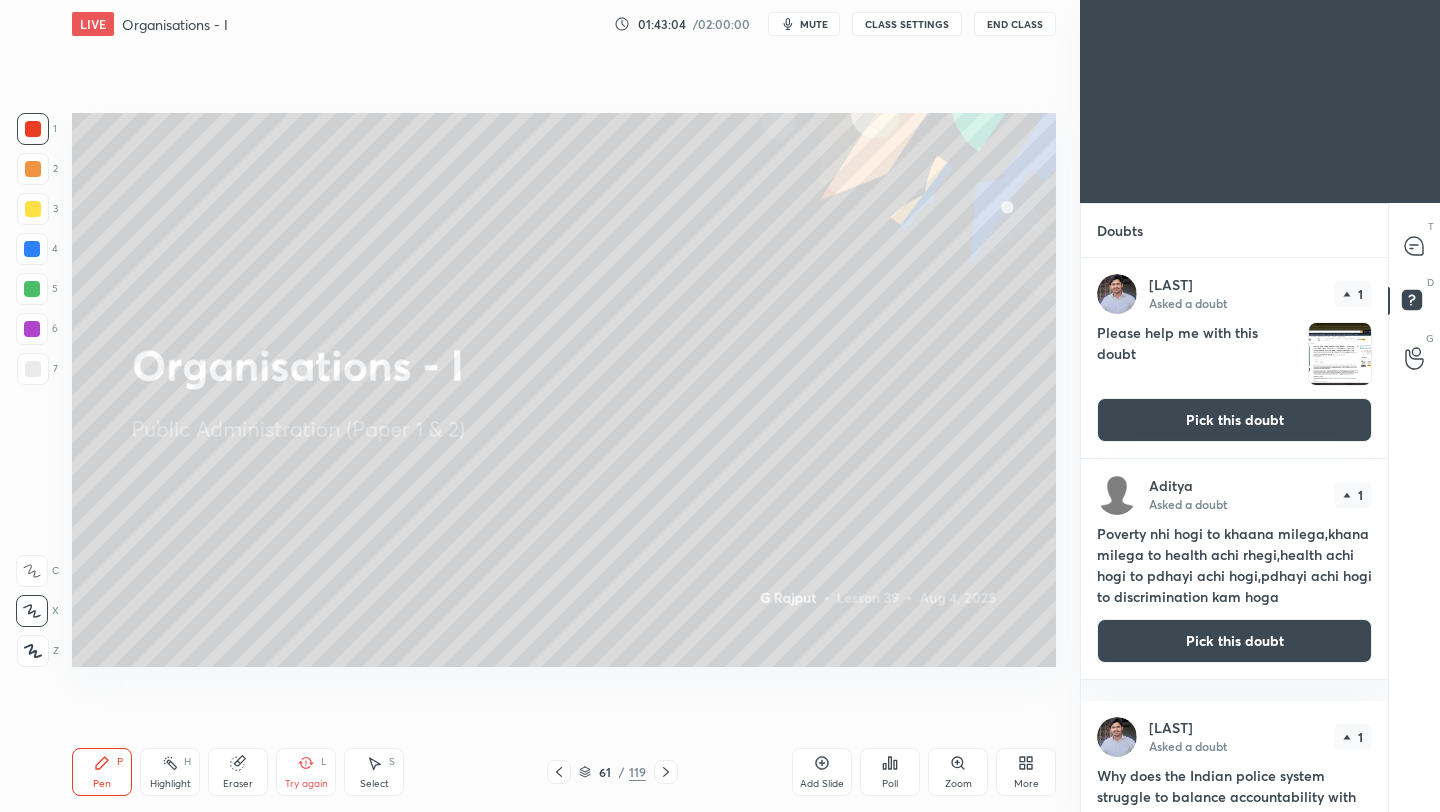 click on "Pick this doubt" at bounding box center (1234, 420) 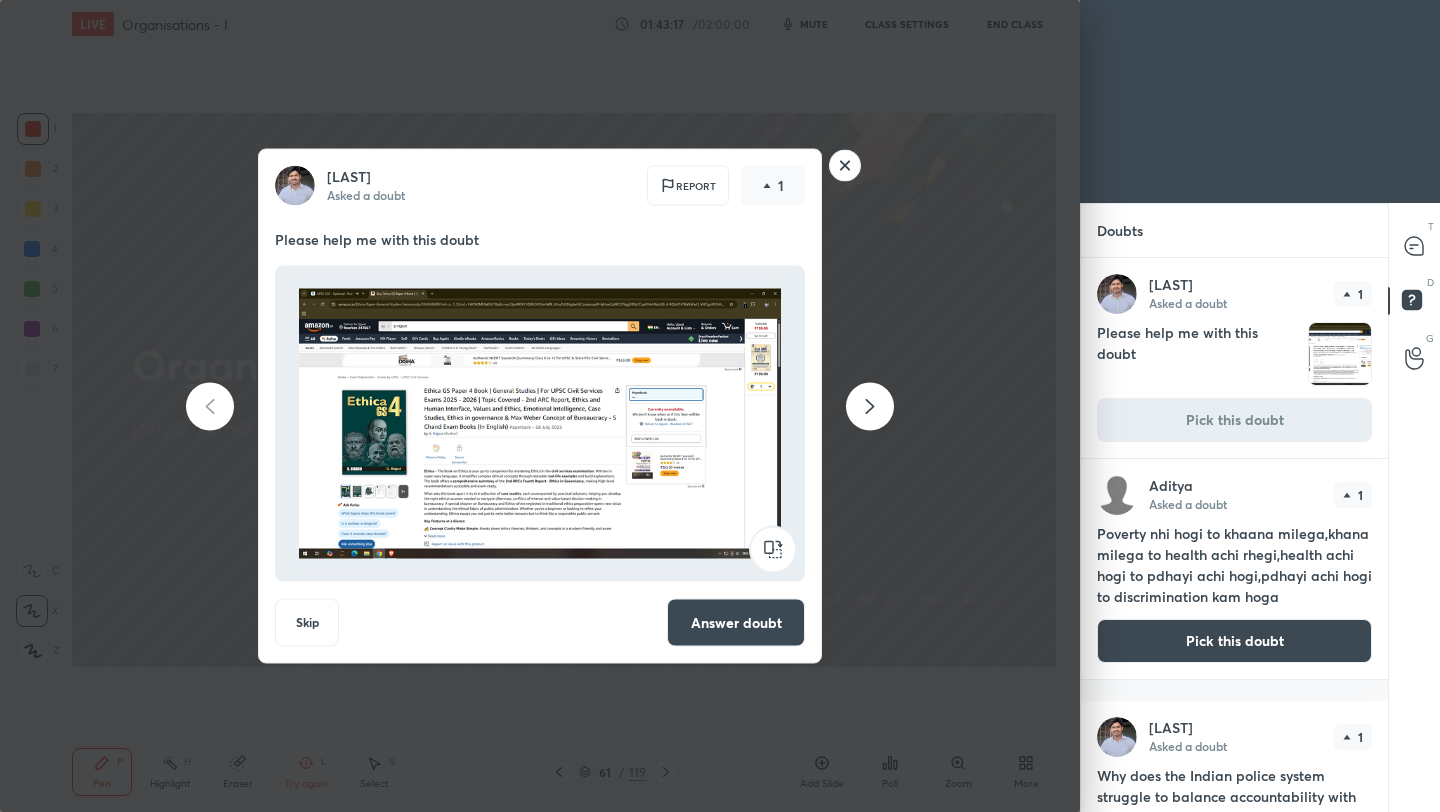 click on "Answer doubt" at bounding box center [736, 623] 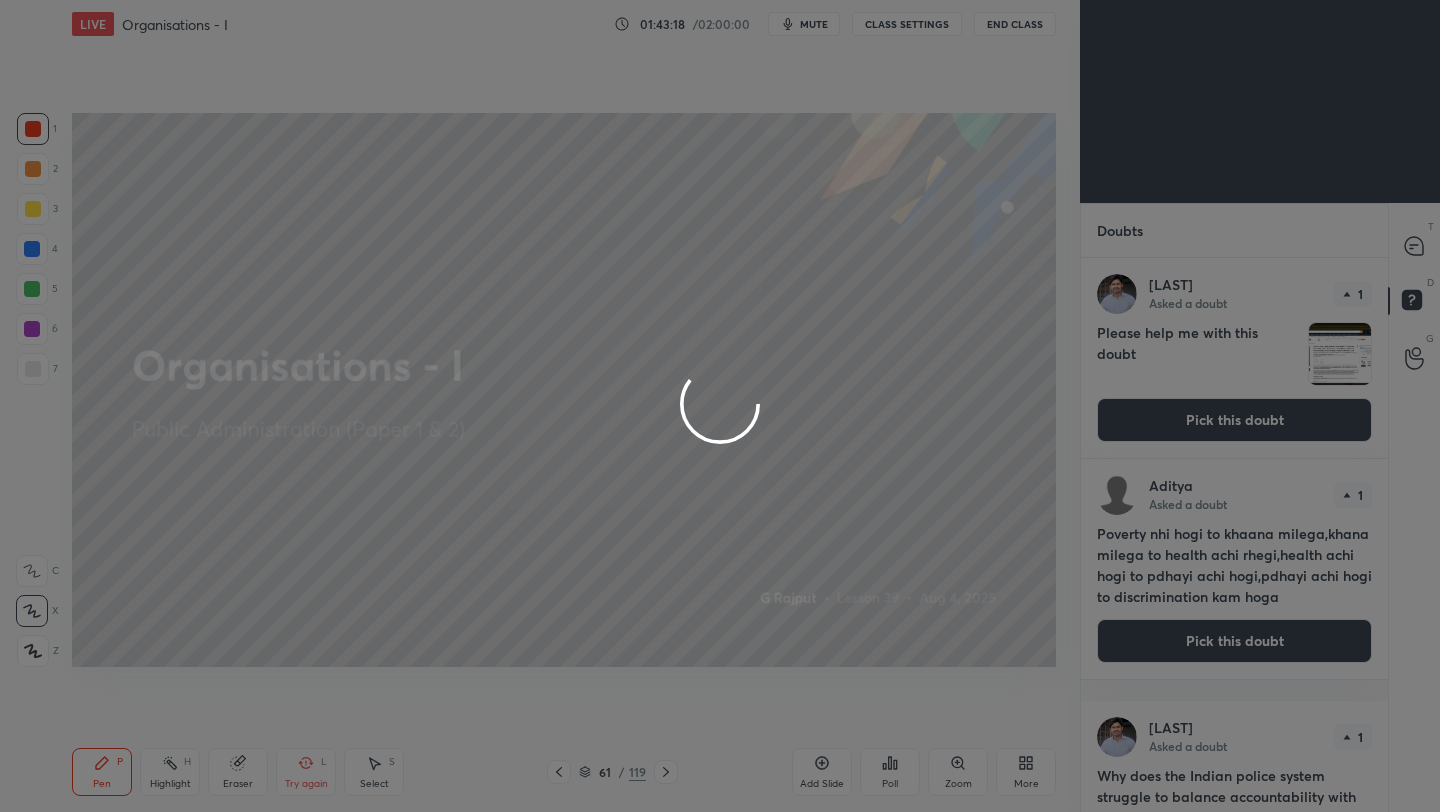 click at bounding box center (720, 406) 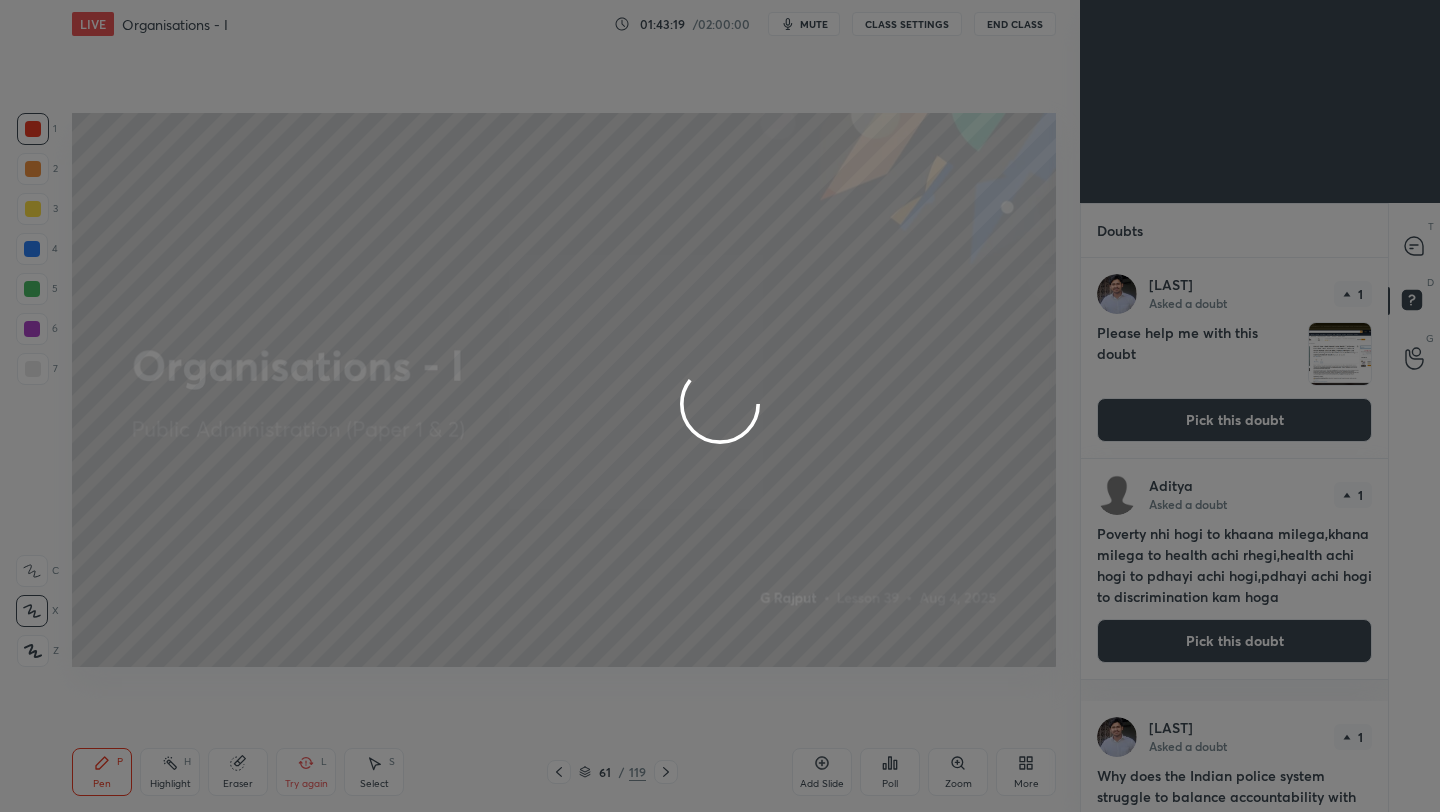click at bounding box center [720, 406] 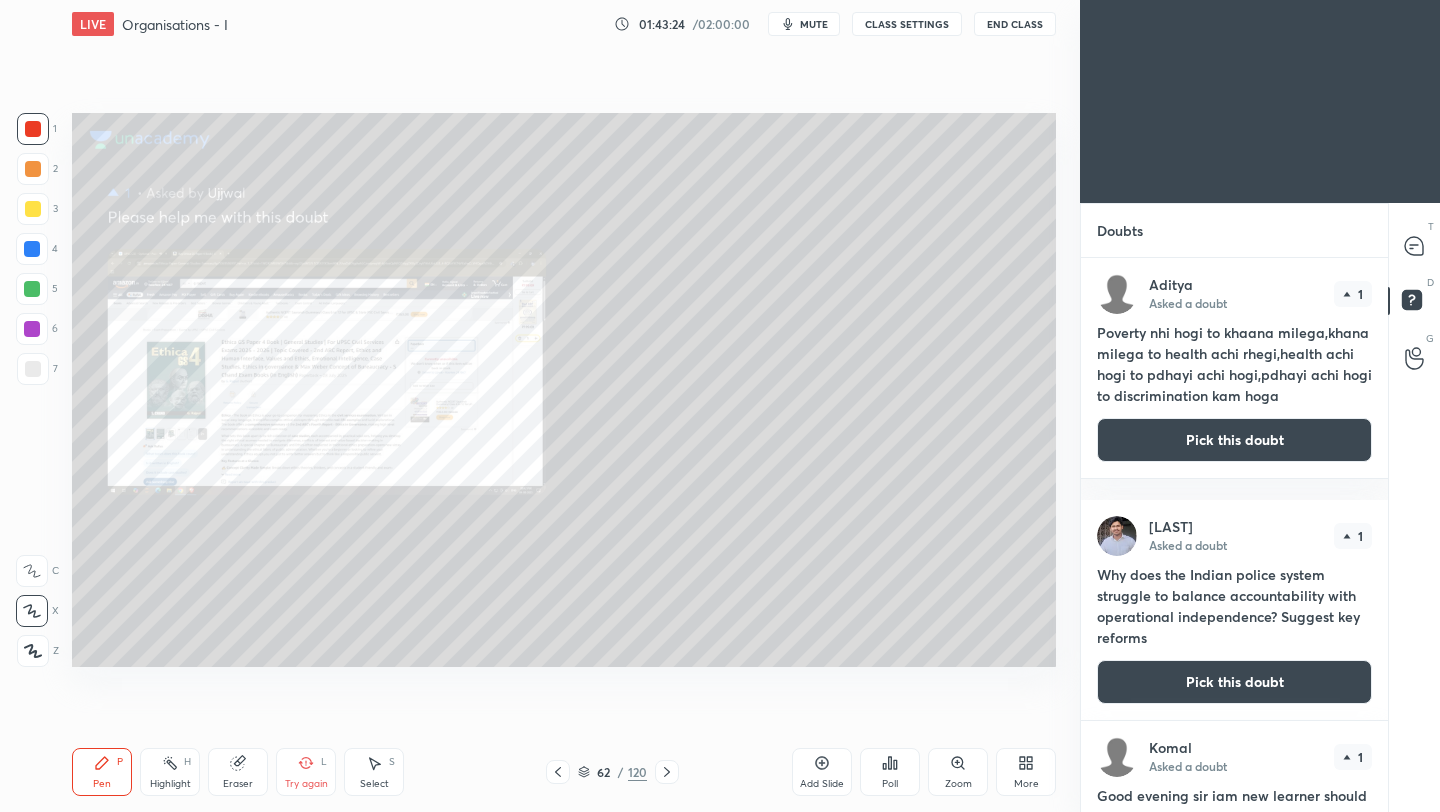 click 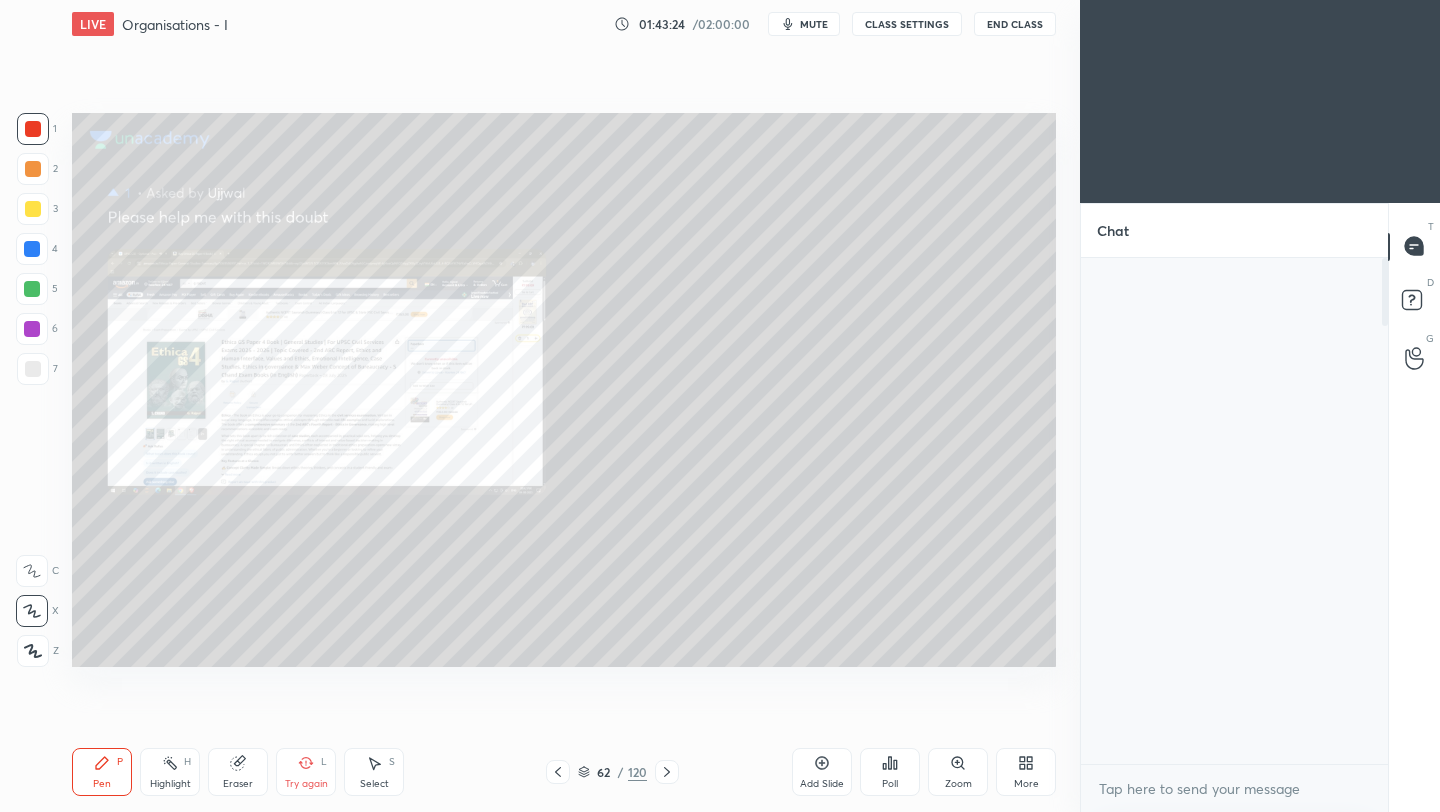 click 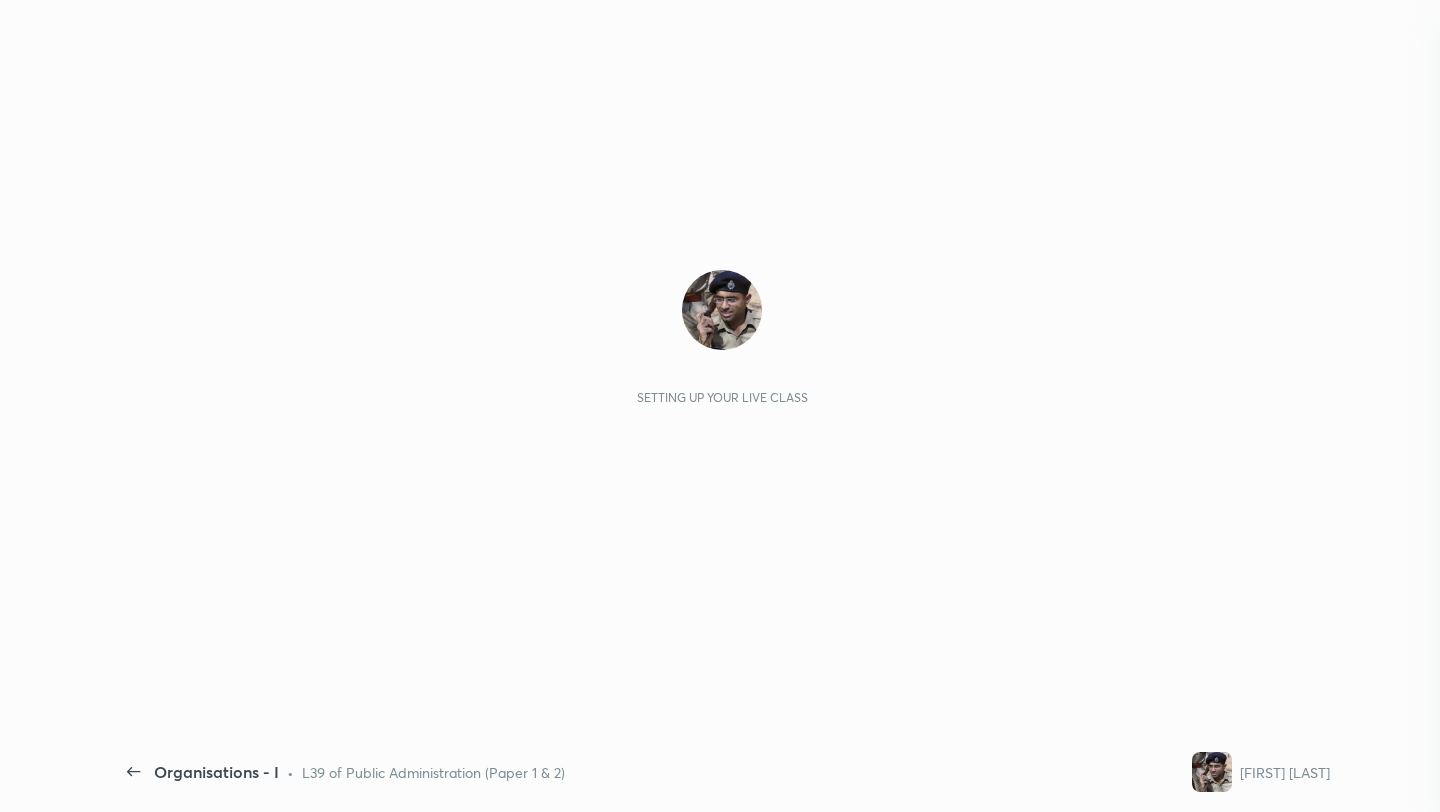 scroll, scrollTop: 0, scrollLeft: 0, axis: both 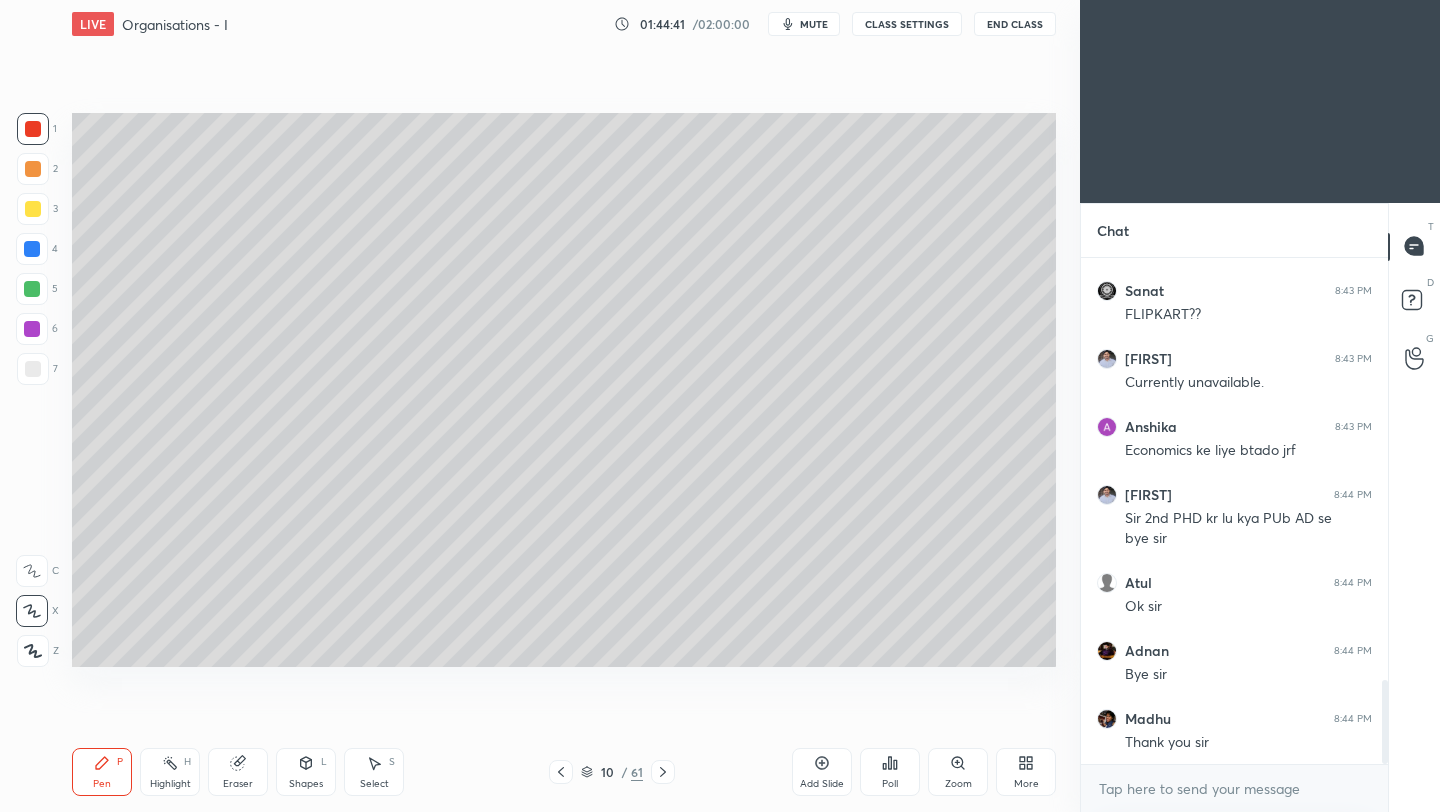 click on "End Class" at bounding box center [1015, 24] 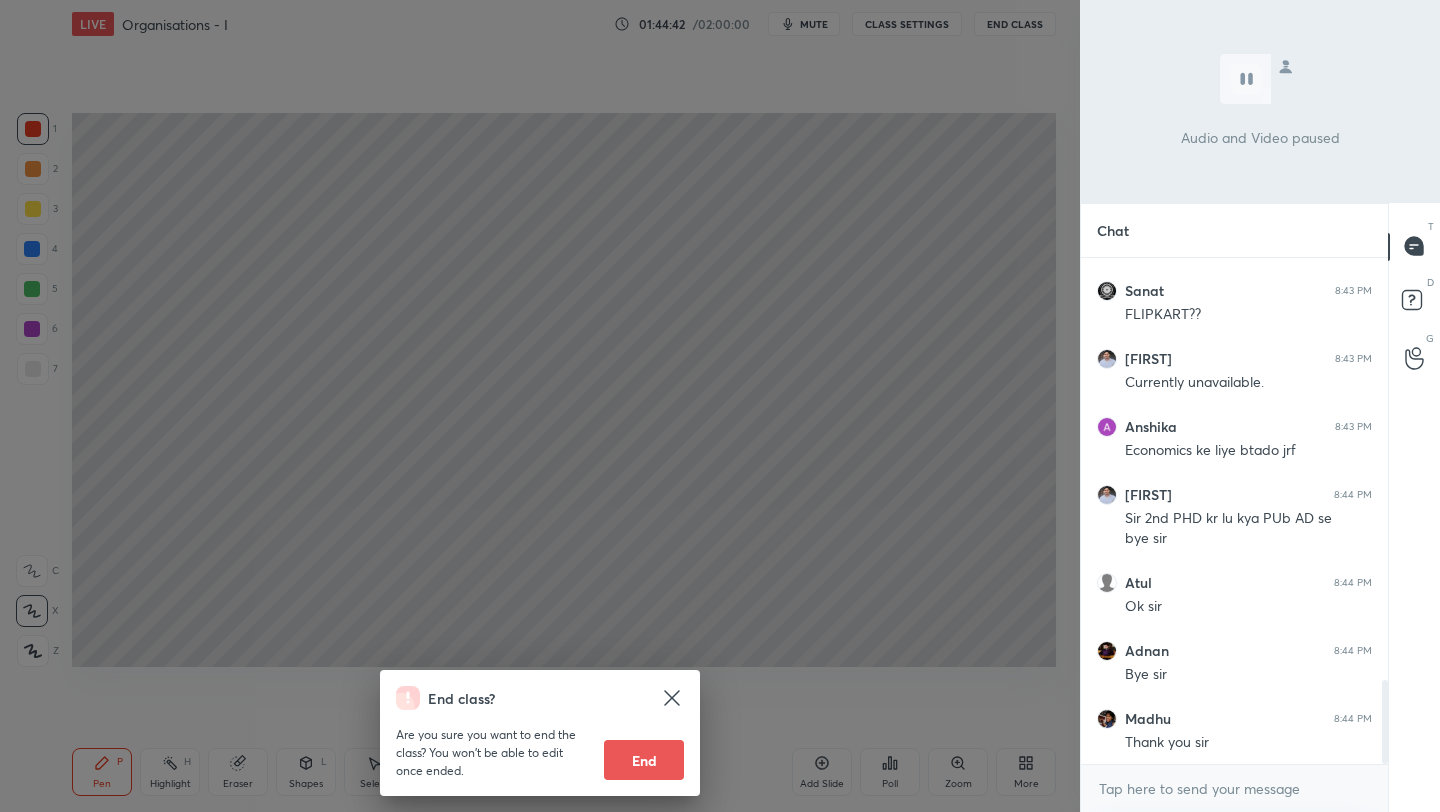 click on "Are you sure you want to end the class? You won’t be able to edit once ended. End" at bounding box center [540, 745] 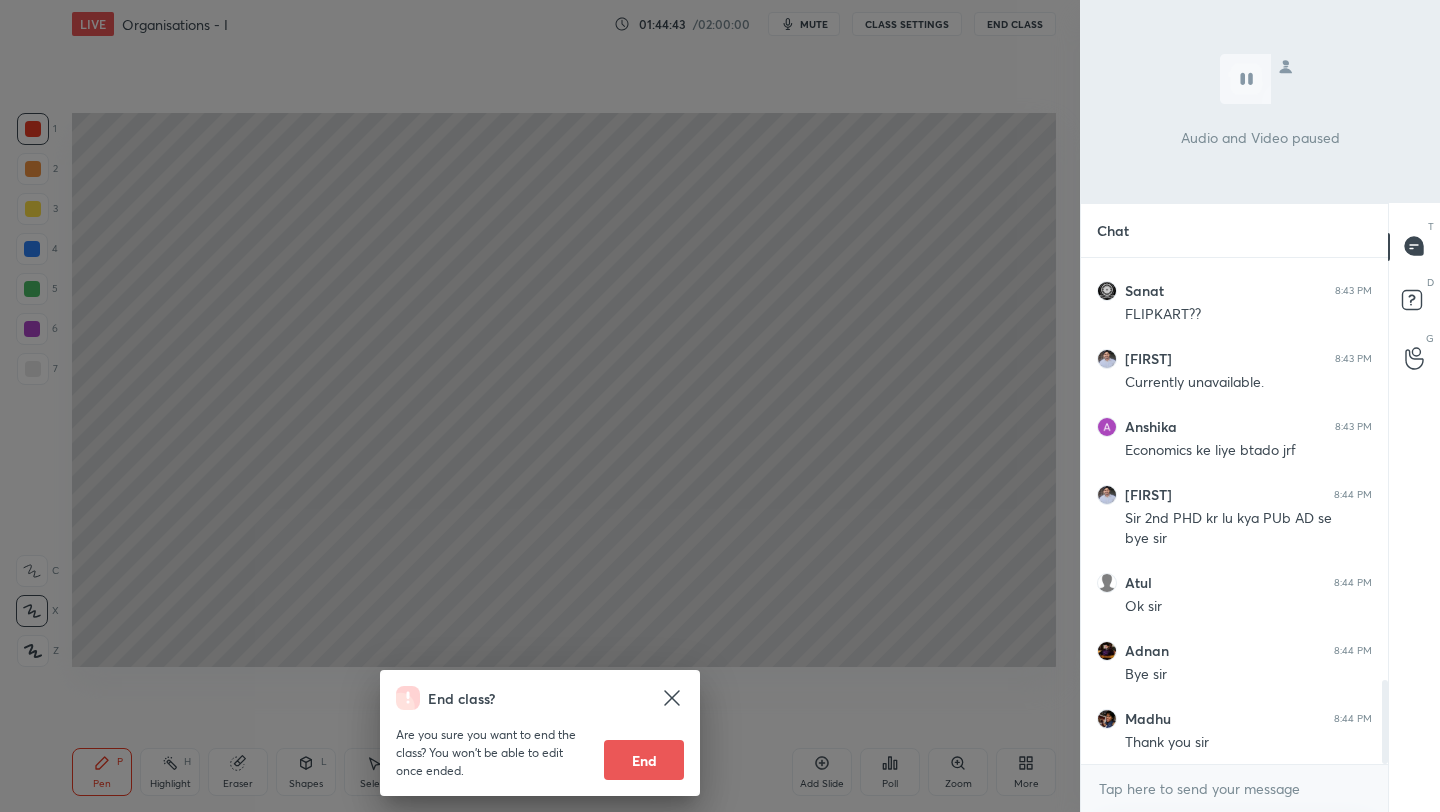 click on "End" at bounding box center [644, 760] 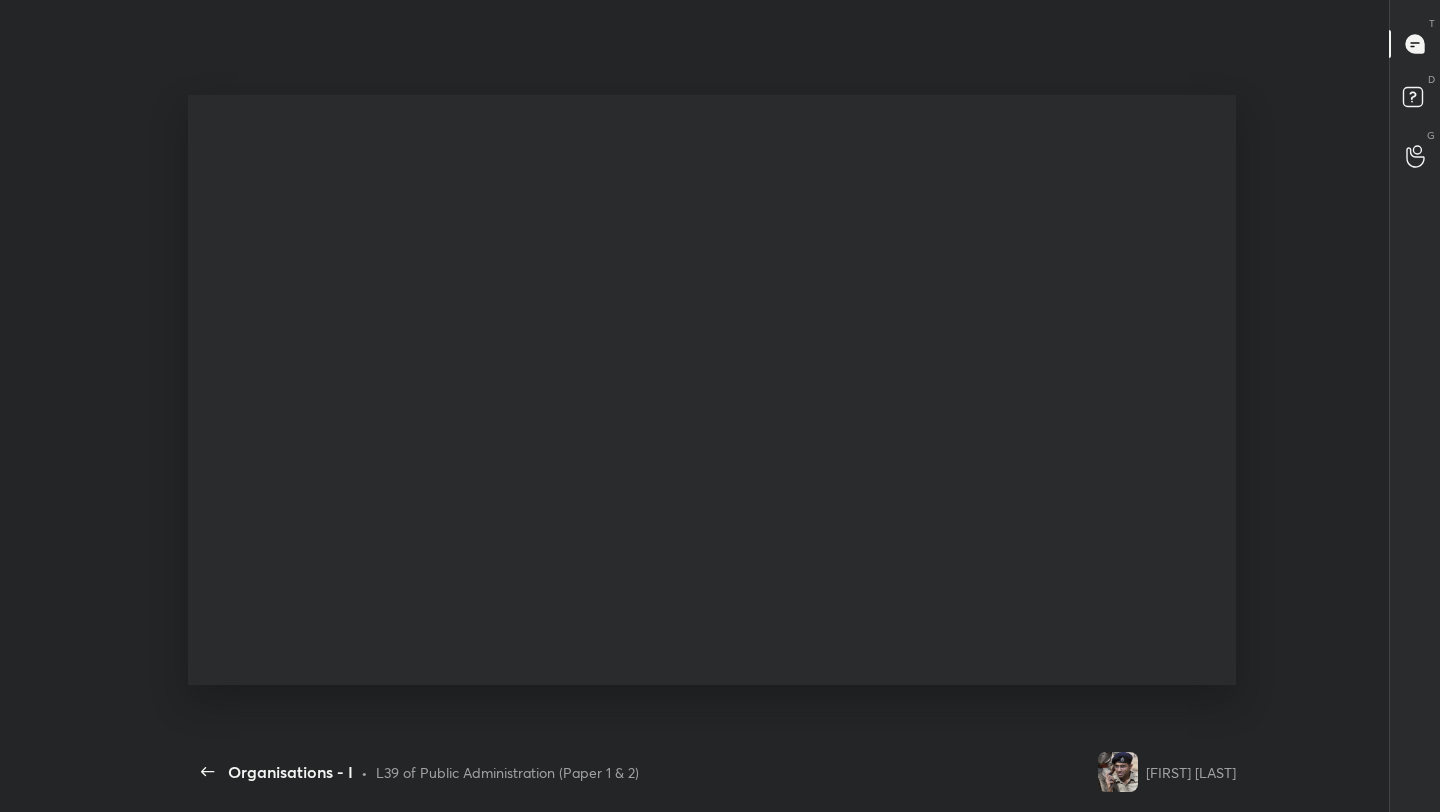 scroll, scrollTop: 99316, scrollLeft: 98883, axis: both 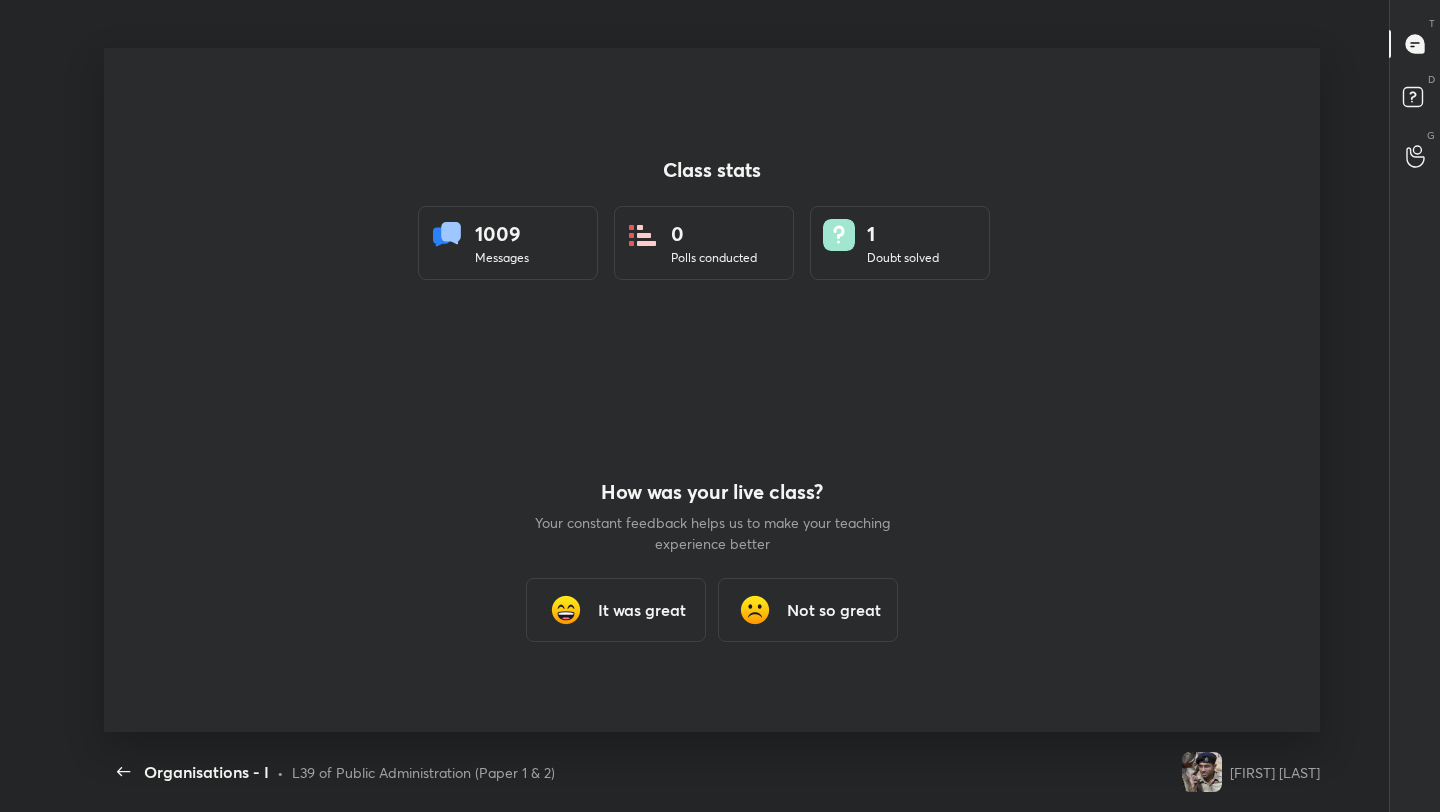click on "It was great" at bounding box center [642, 610] 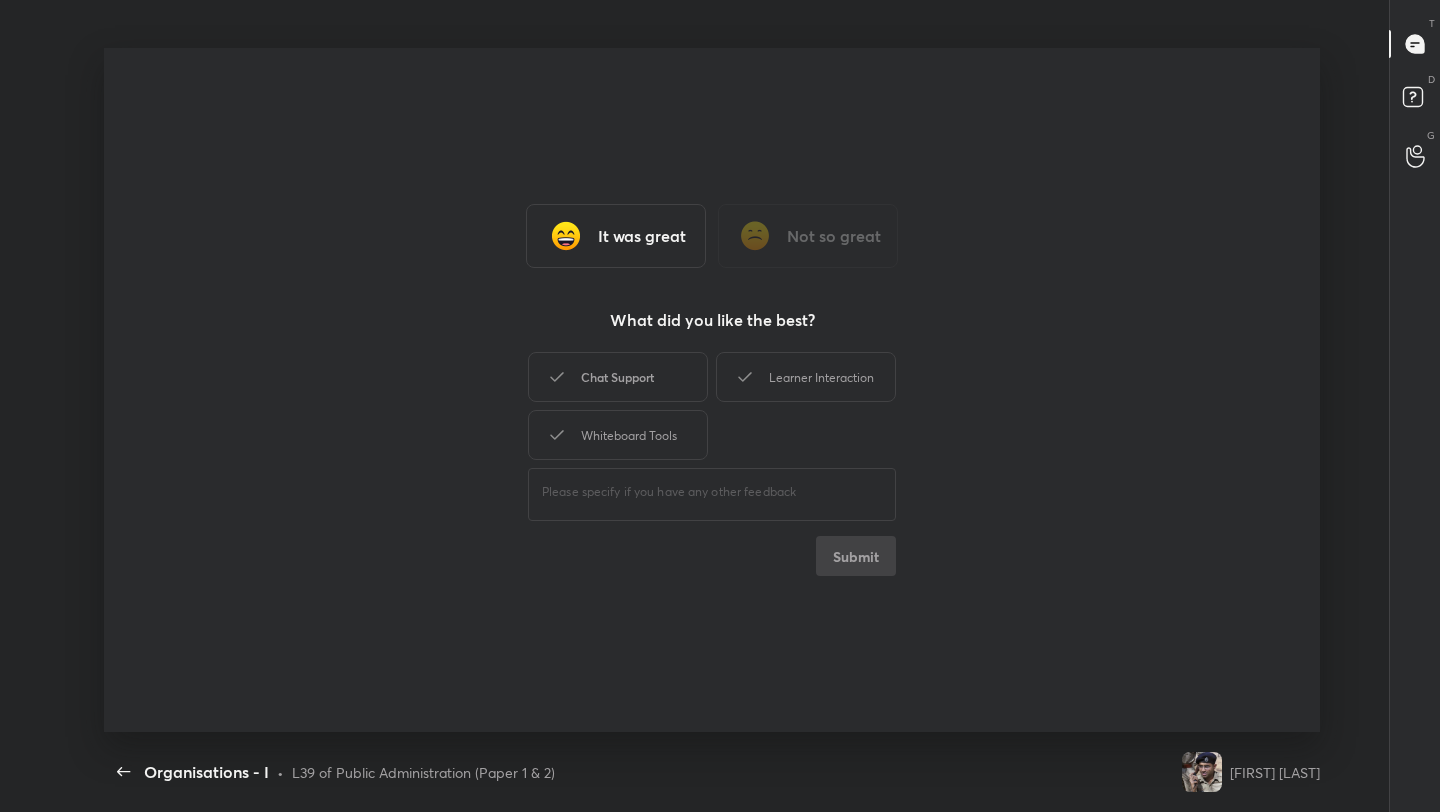 click on "Chat Support" at bounding box center (618, 377) 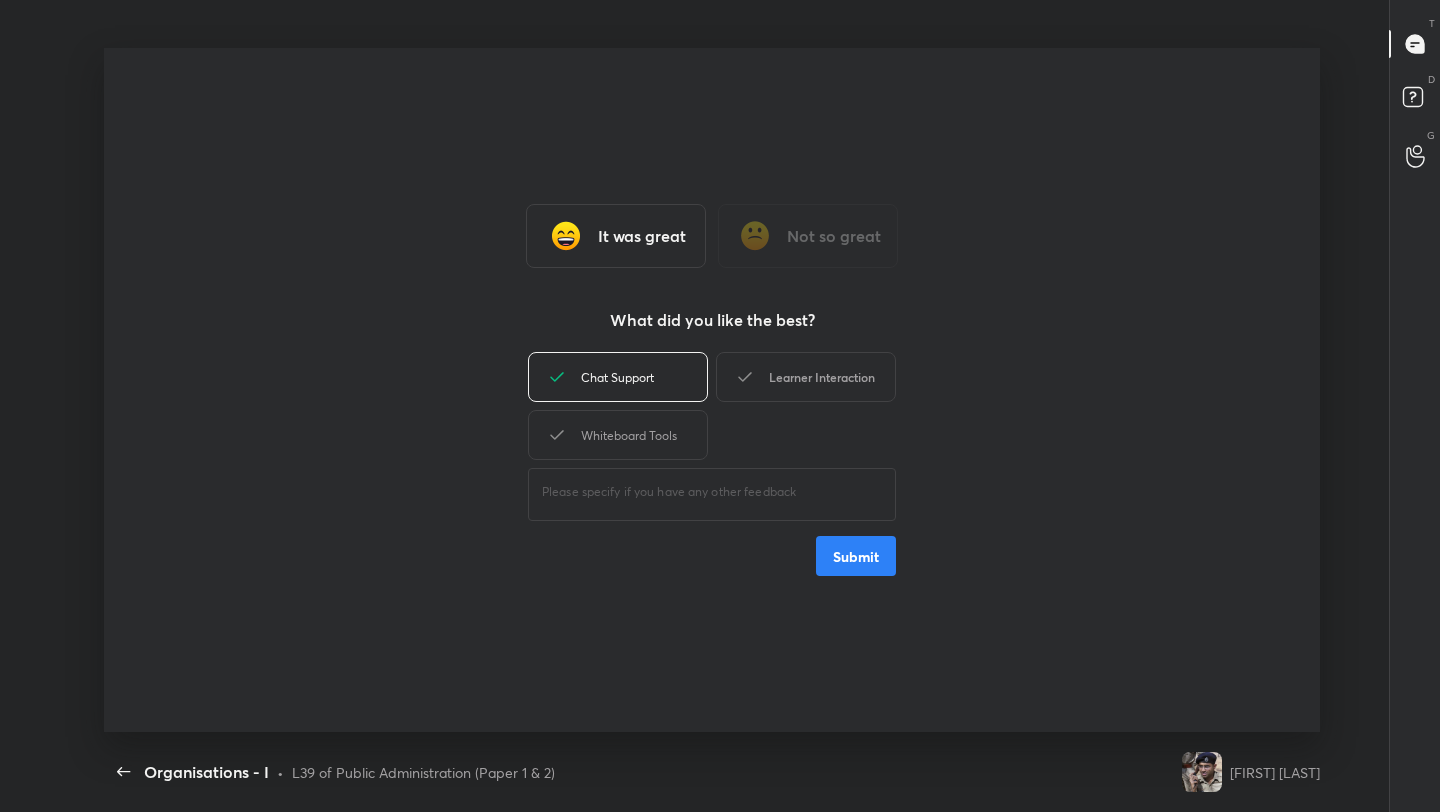 click on "Learner Interaction" at bounding box center [806, 377] 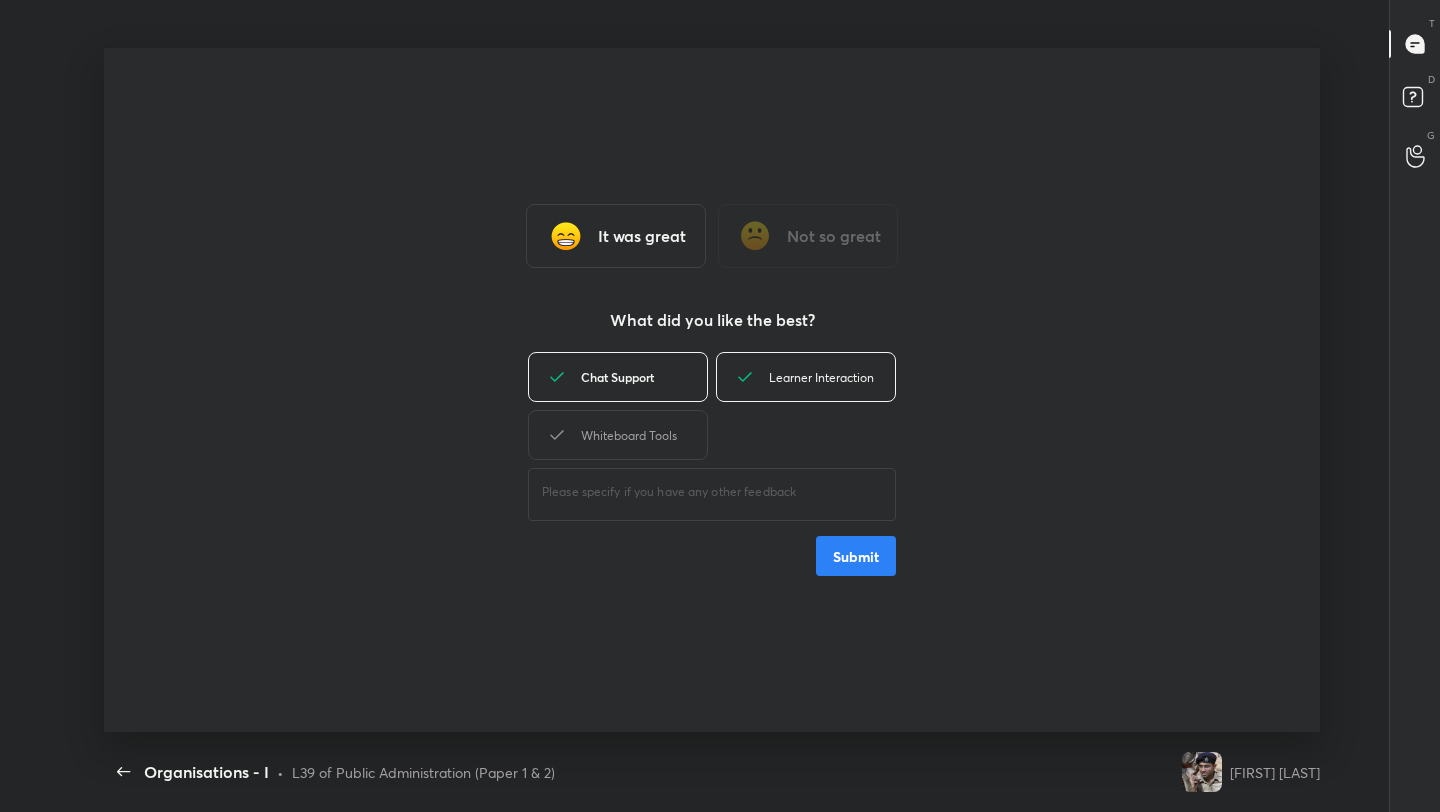 click on "Chat Support" at bounding box center [618, 377] 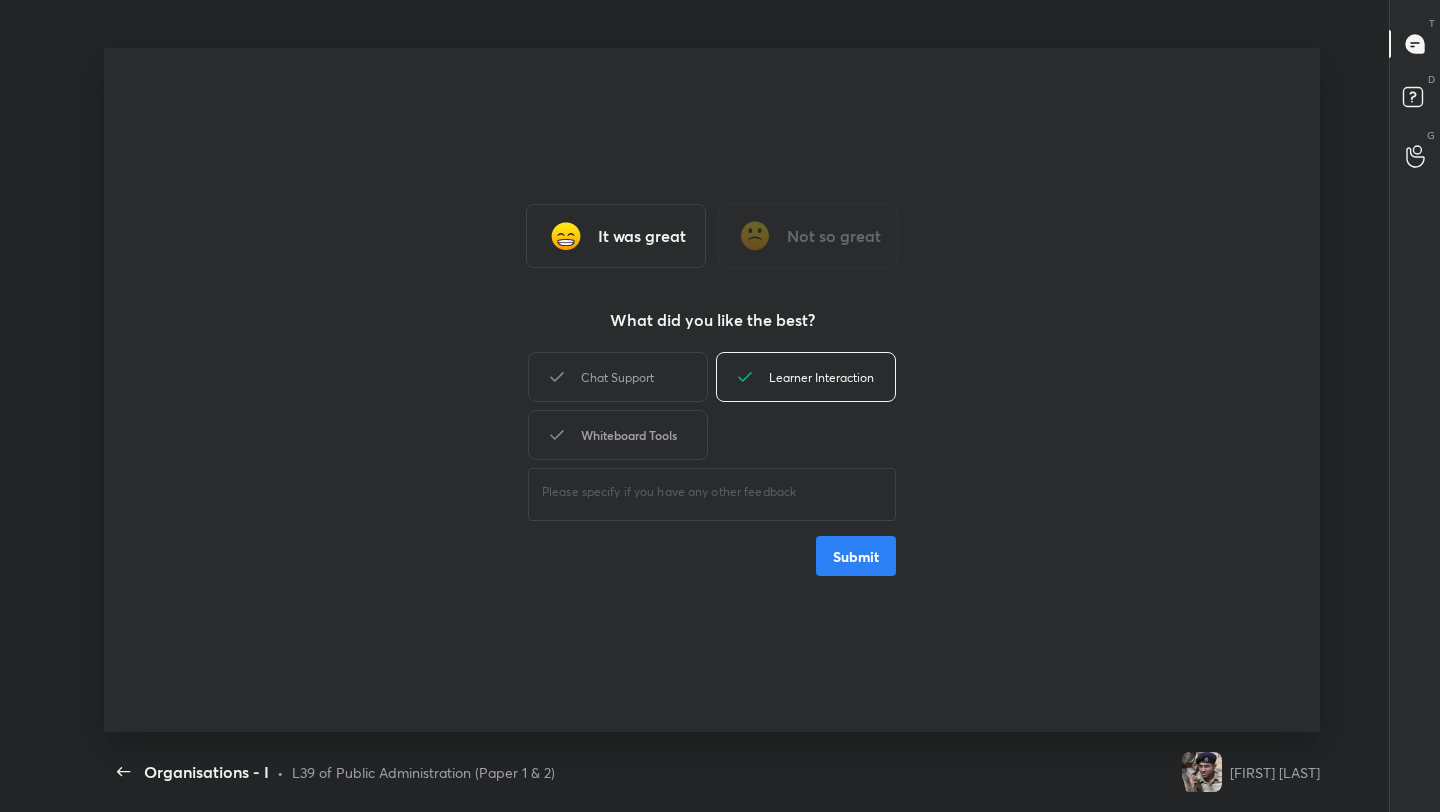 click on "Whiteboard Tools" at bounding box center (618, 435) 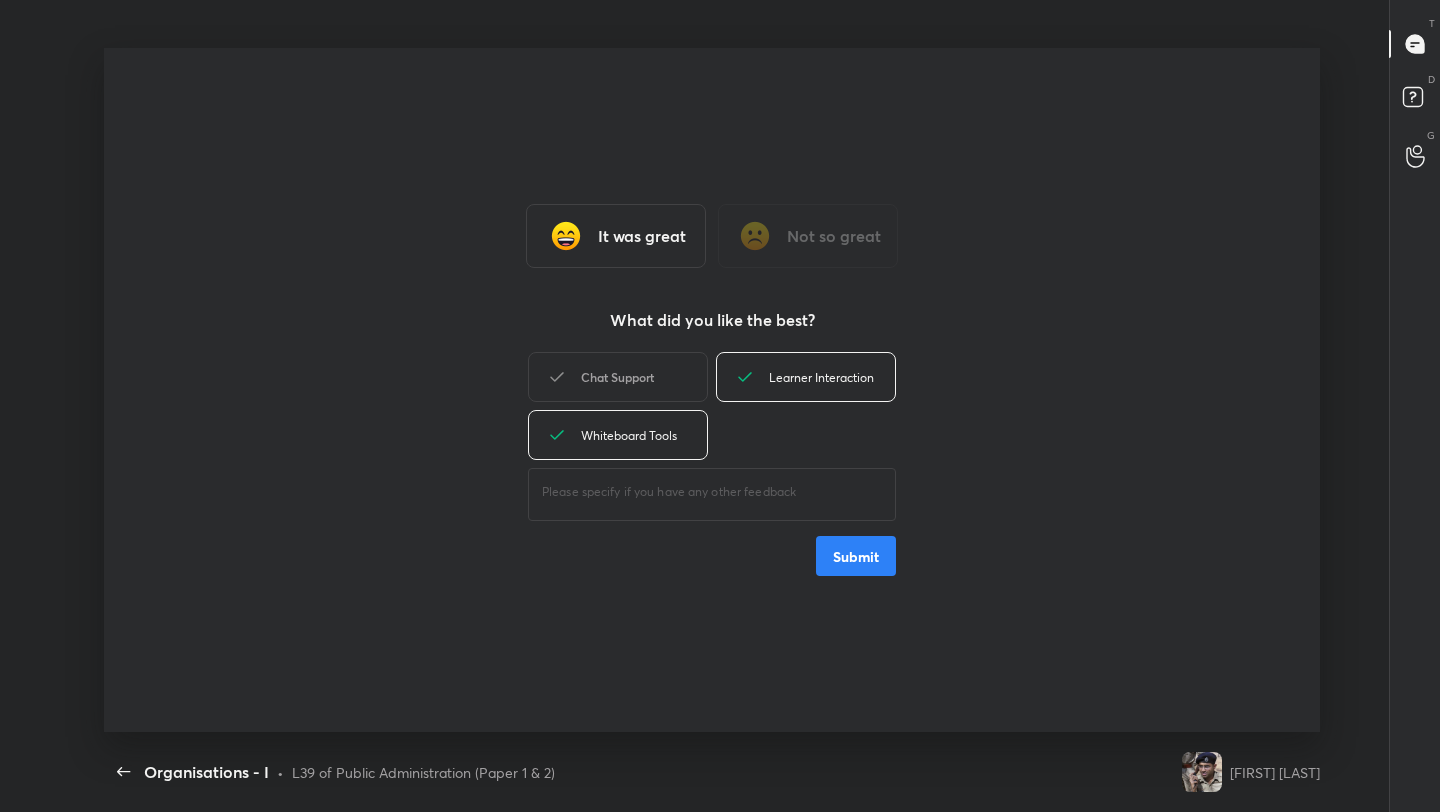 click on "Chat Support" at bounding box center [618, 377] 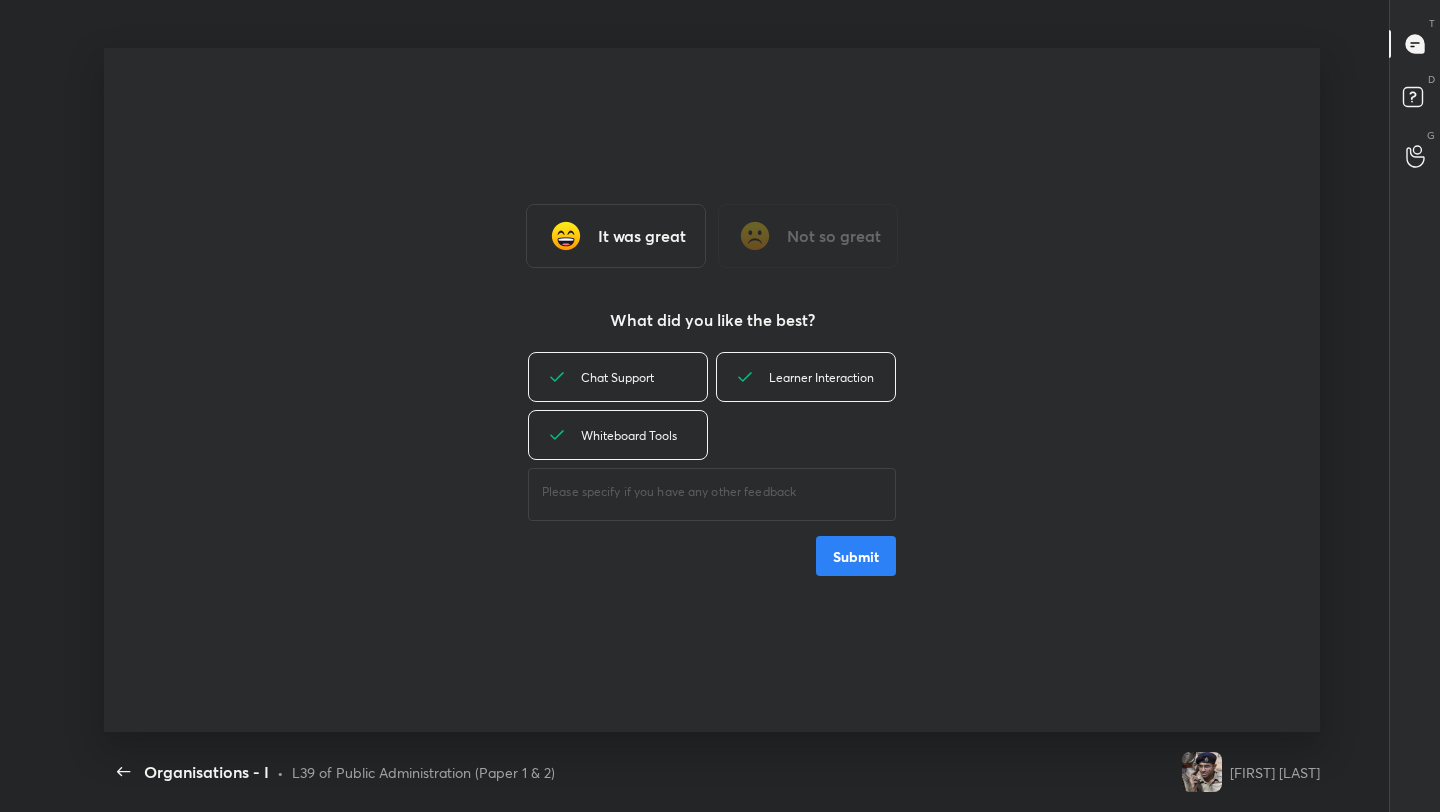 click on "Submit" at bounding box center (856, 556) 